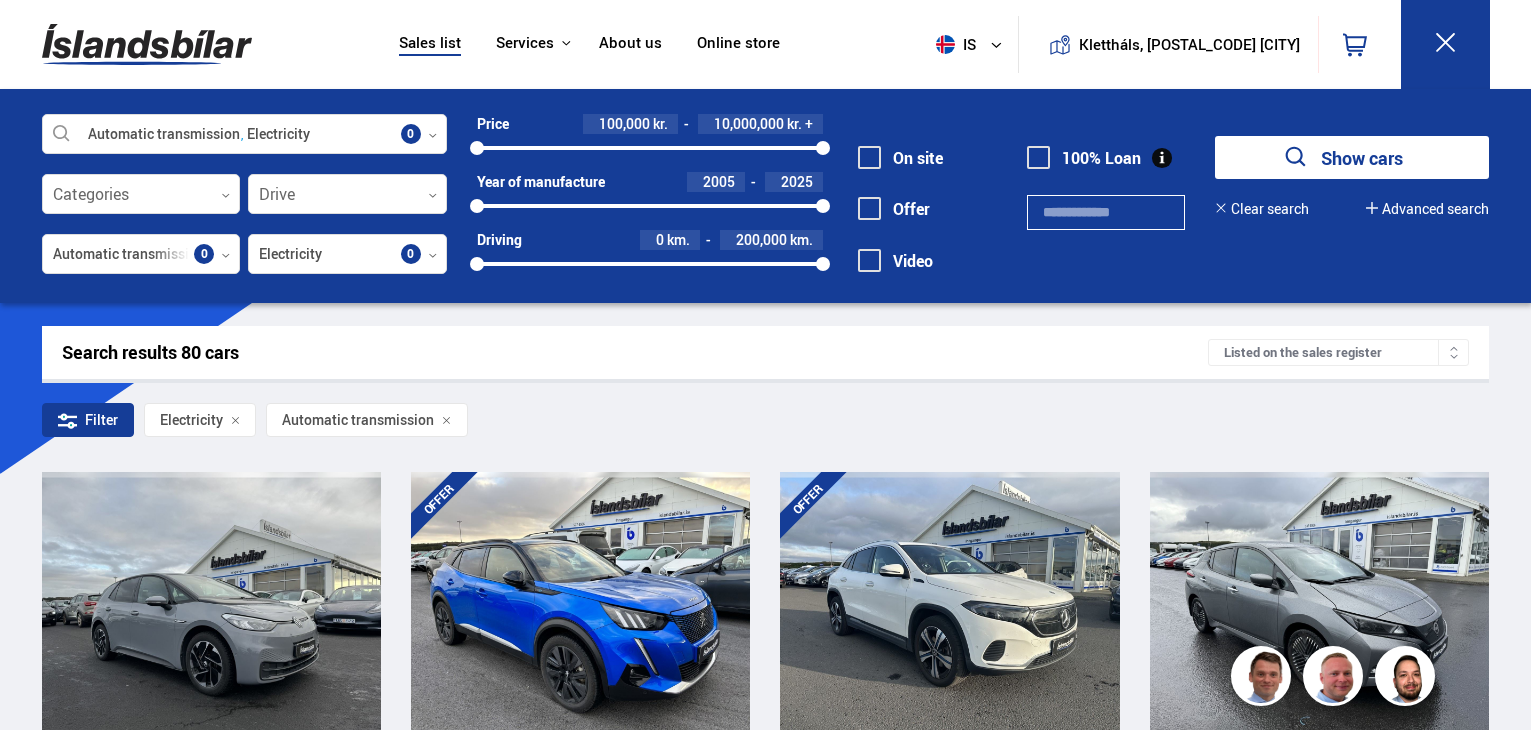 scroll, scrollTop: 0, scrollLeft: 0, axis: both 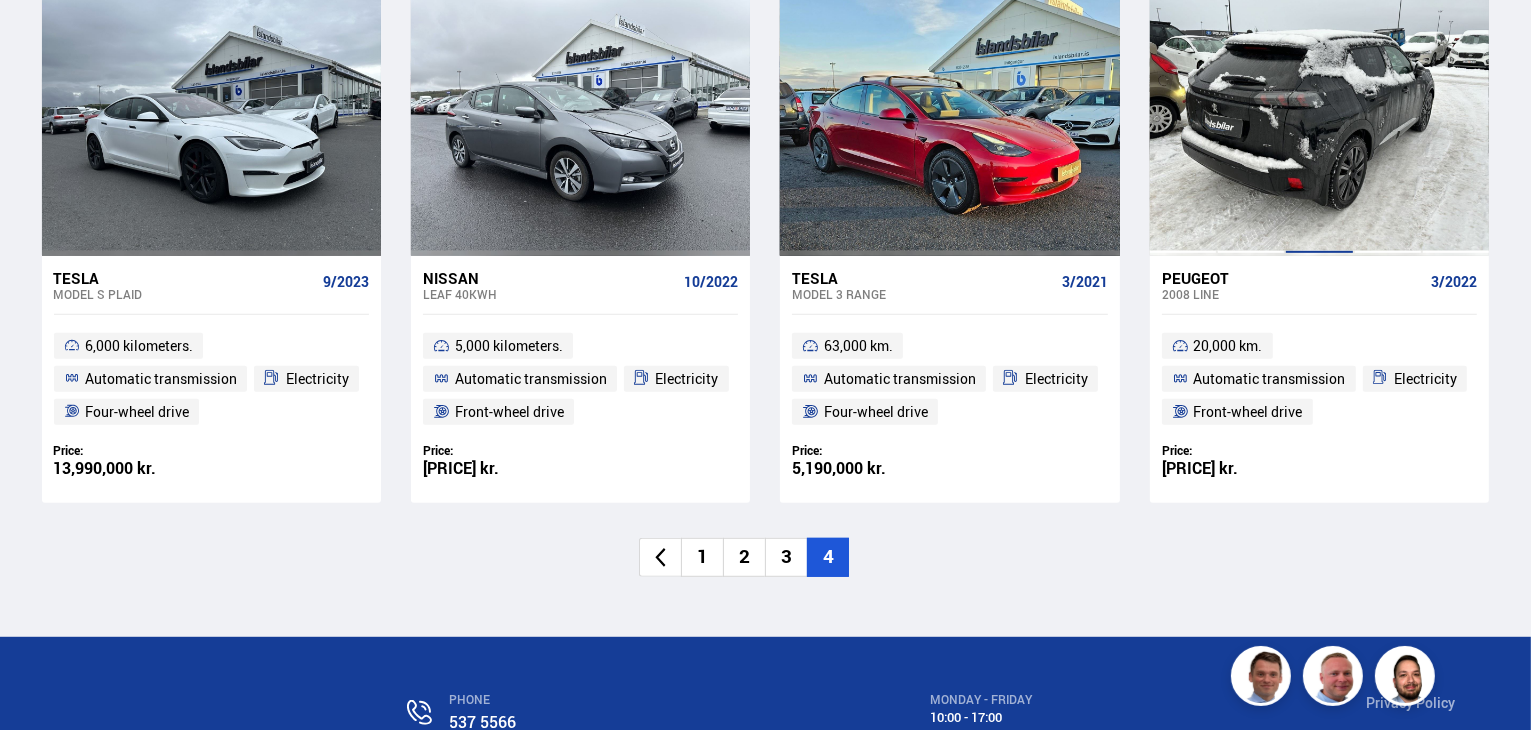 click at bounding box center [1319, 123] 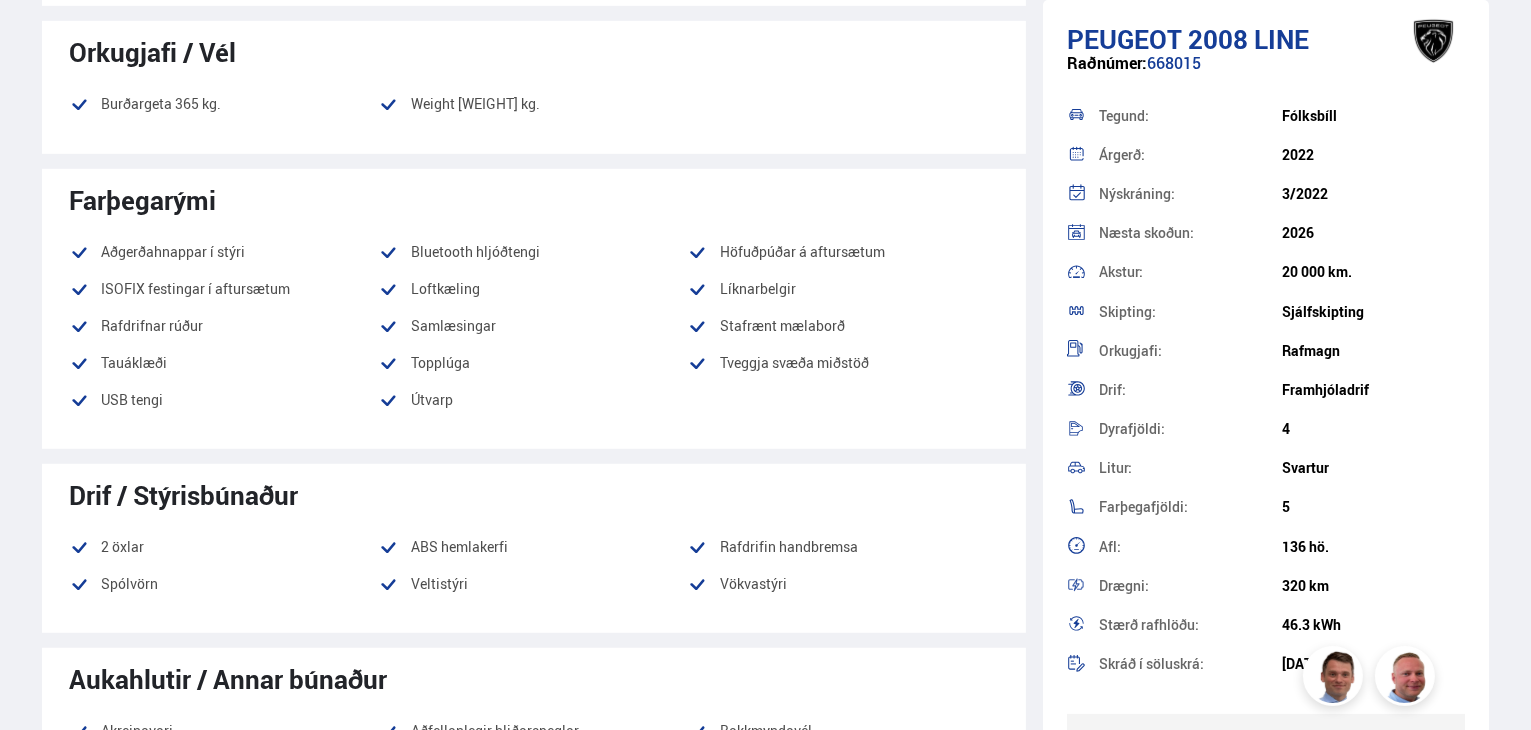 scroll, scrollTop: 0, scrollLeft: 0, axis: both 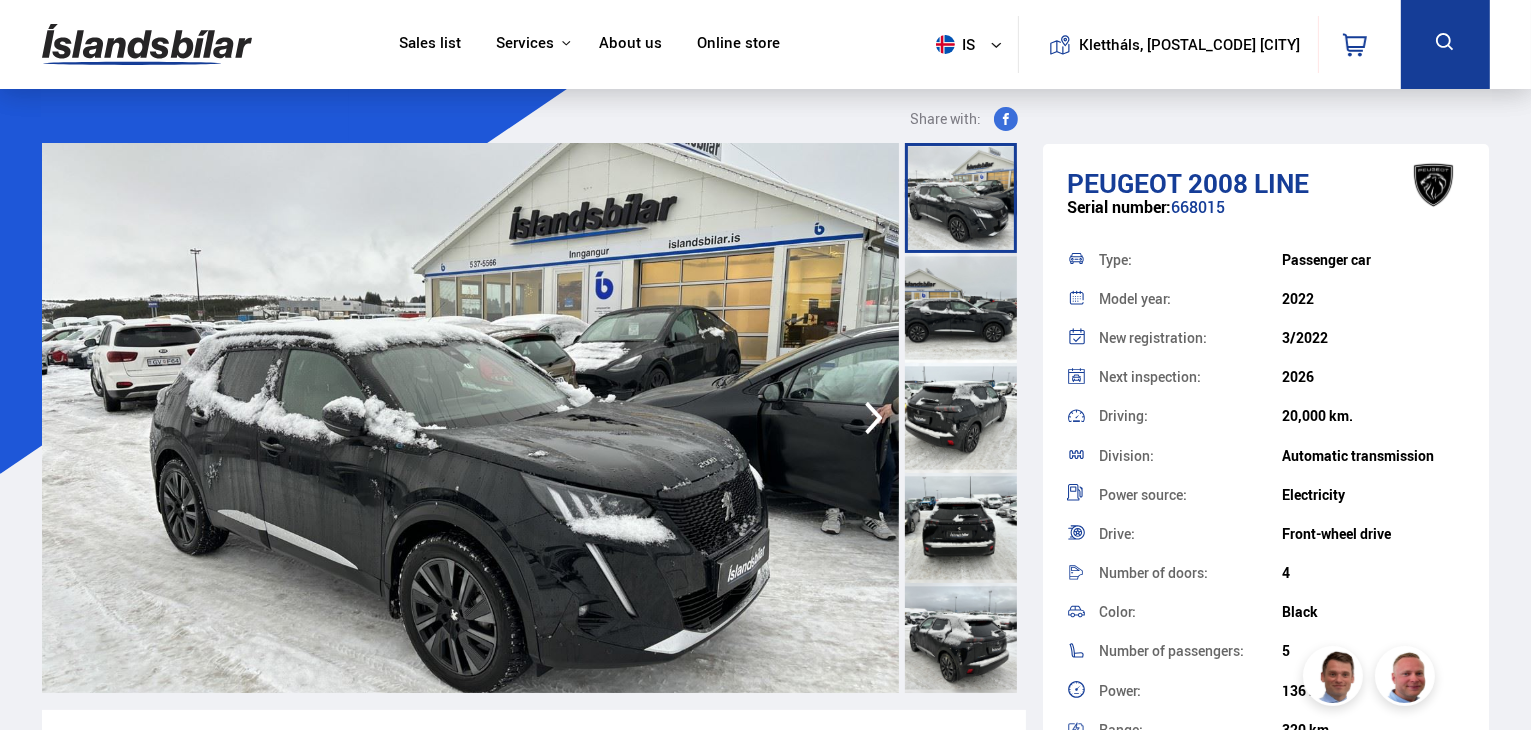 click at bounding box center [961, 528] 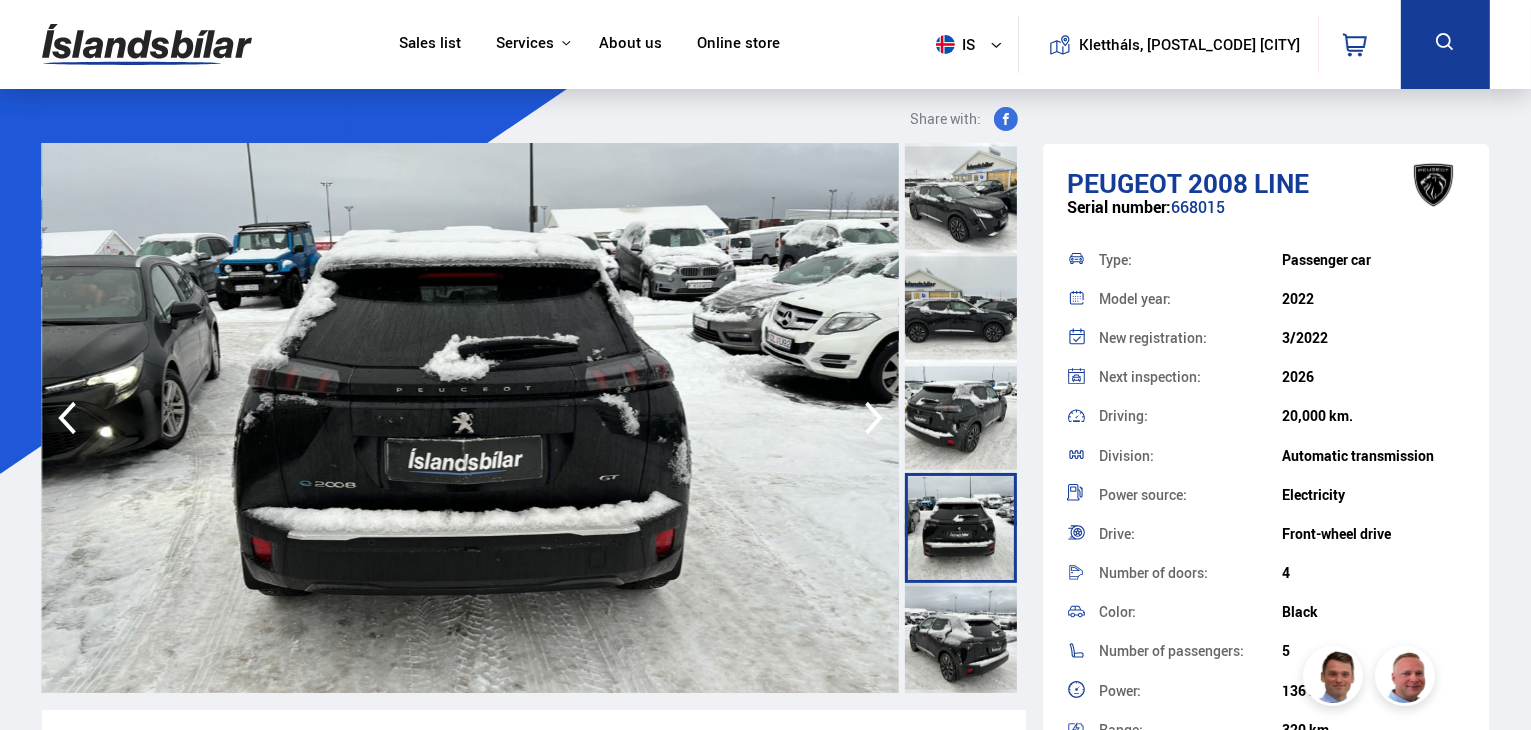 click at bounding box center [961, 638] 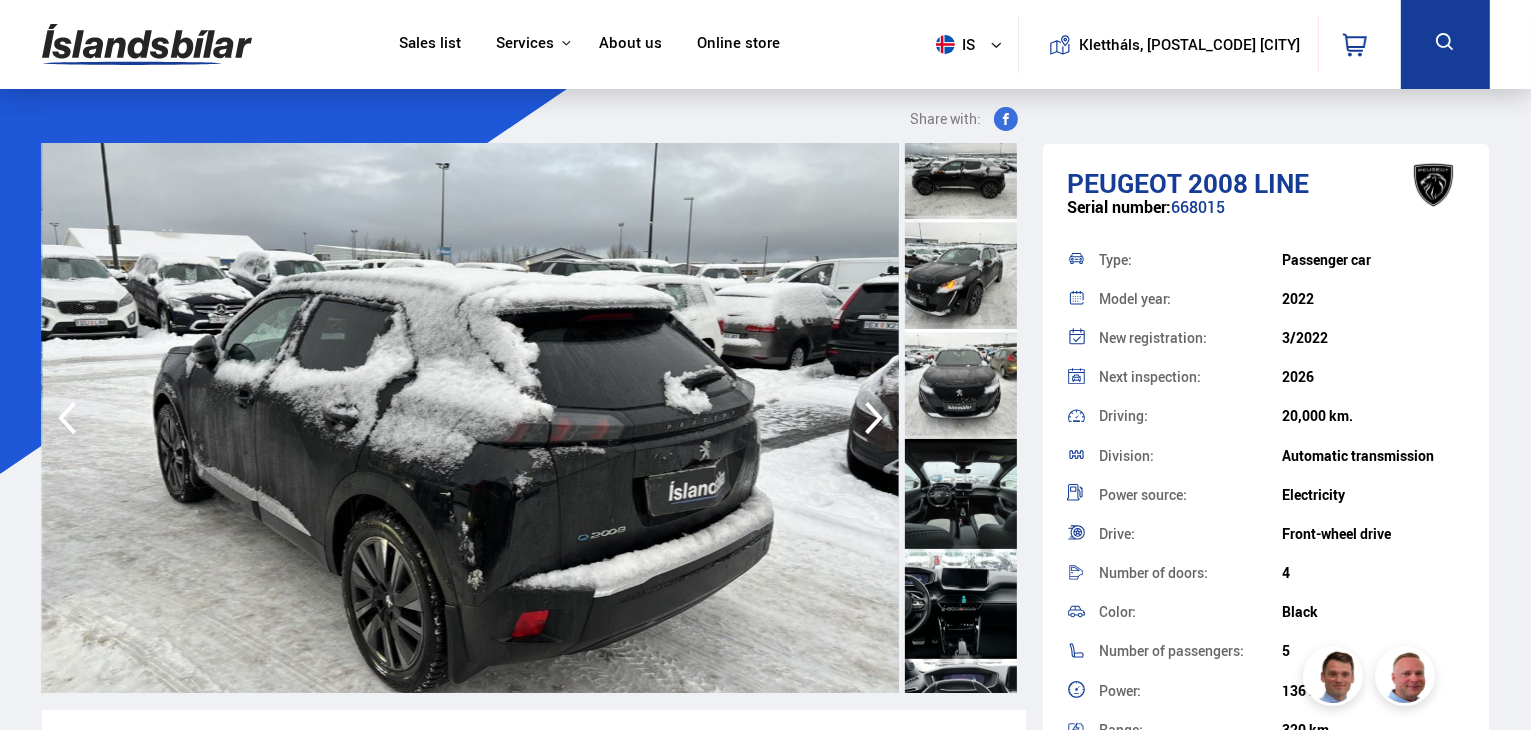 scroll, scrollTop: 616, scrollLeft: 0, axis: vertical 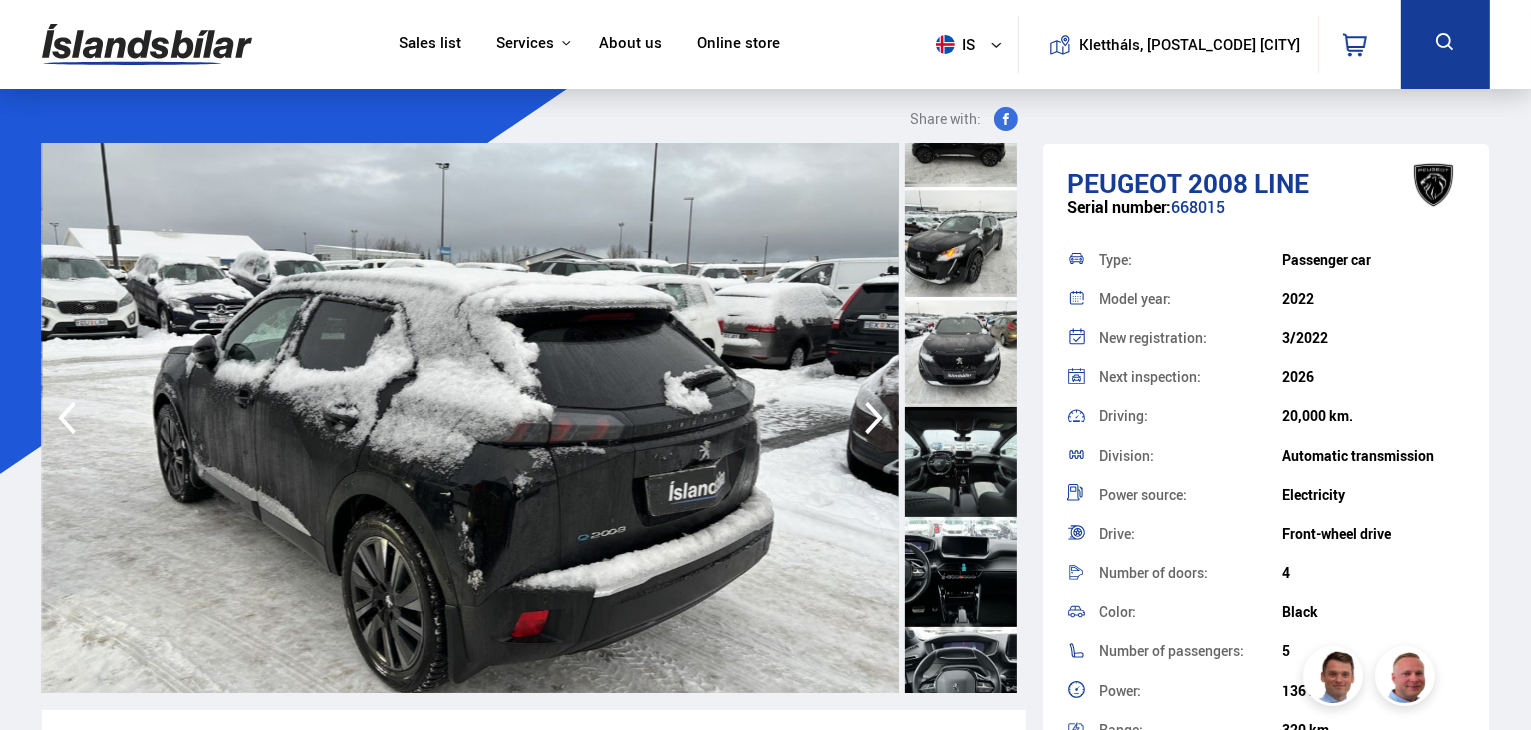 click at bounding box center (961, 462) 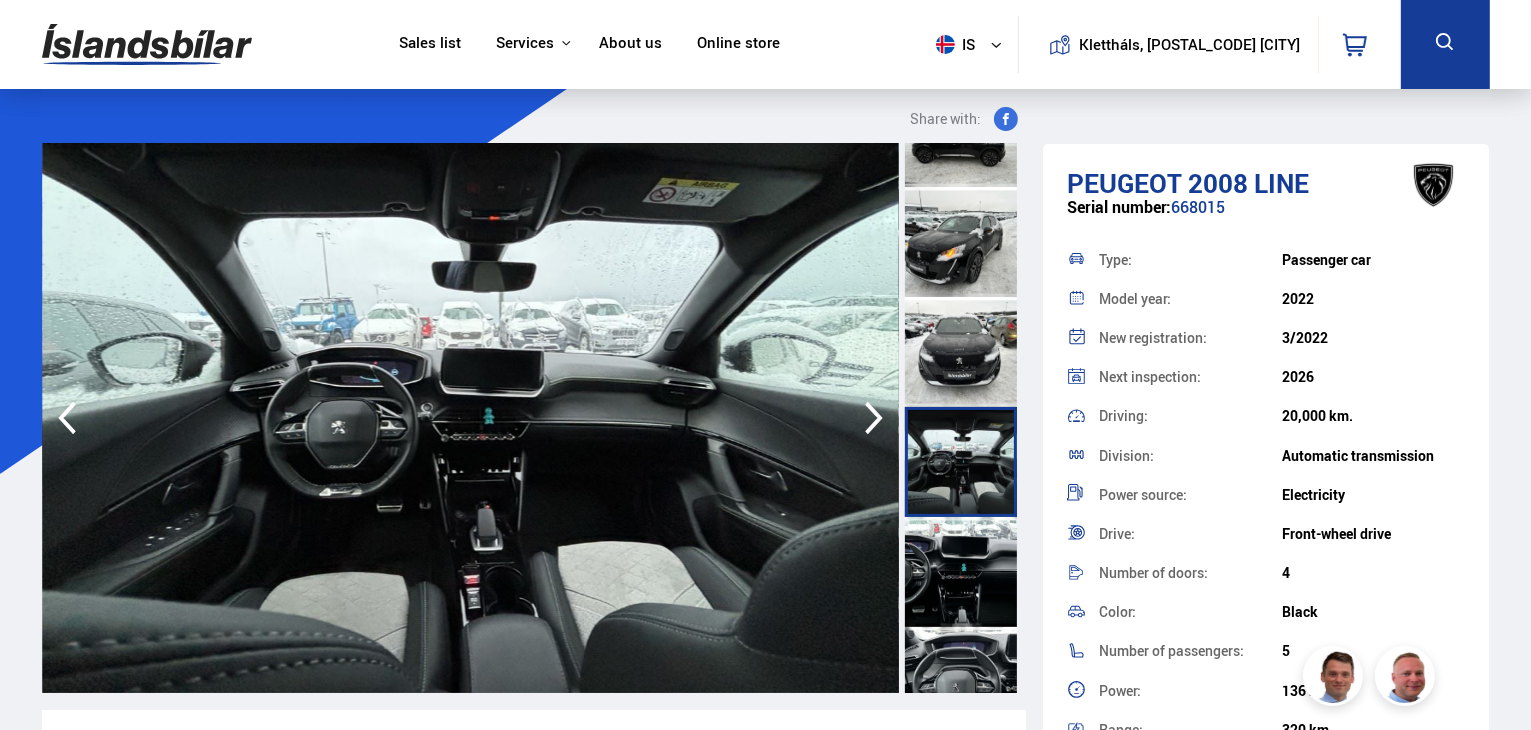 click at bounding box center (961, 572) 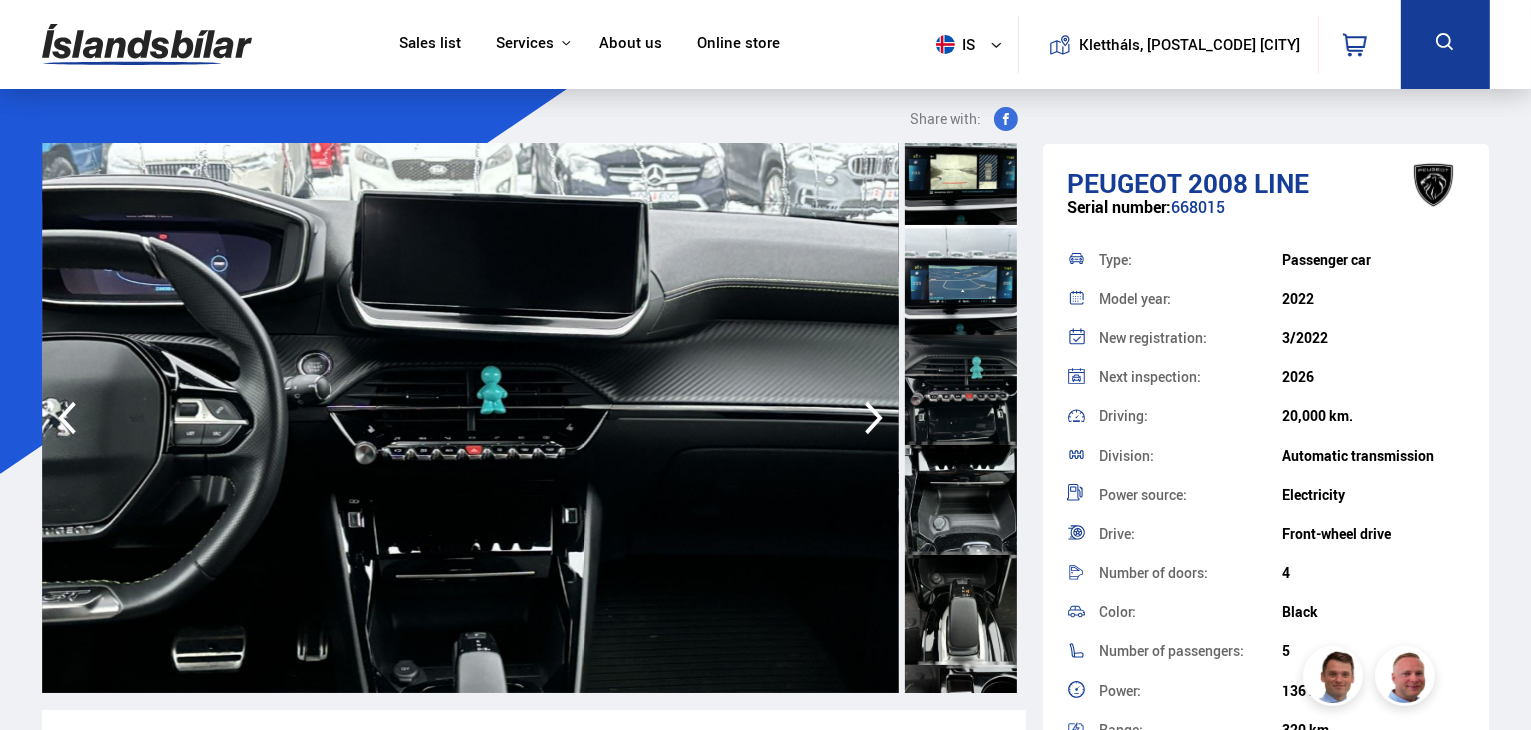 scroll, scrollTop: 3189, scrollLeft: 0, axis: vertical 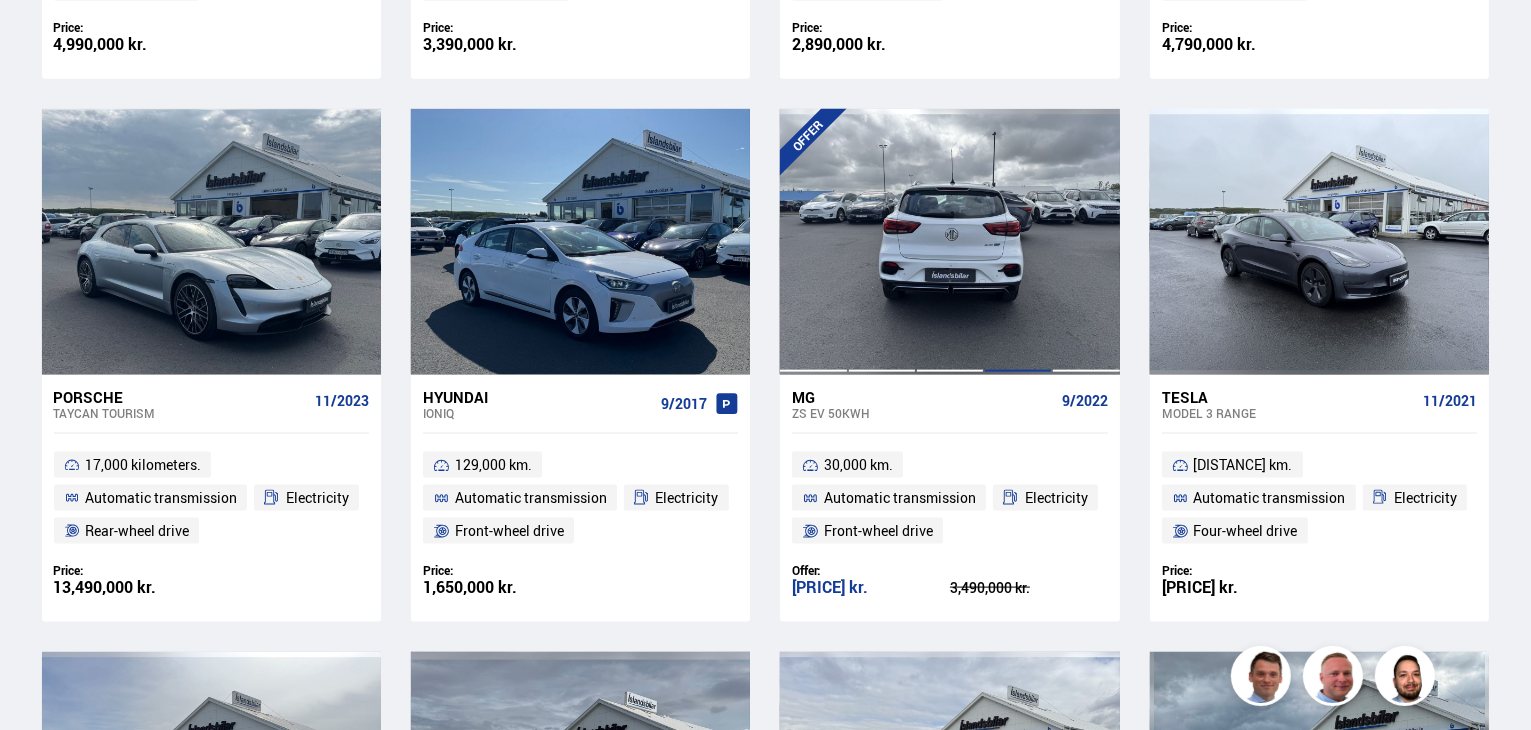 click at bounding box center (1018, 242) 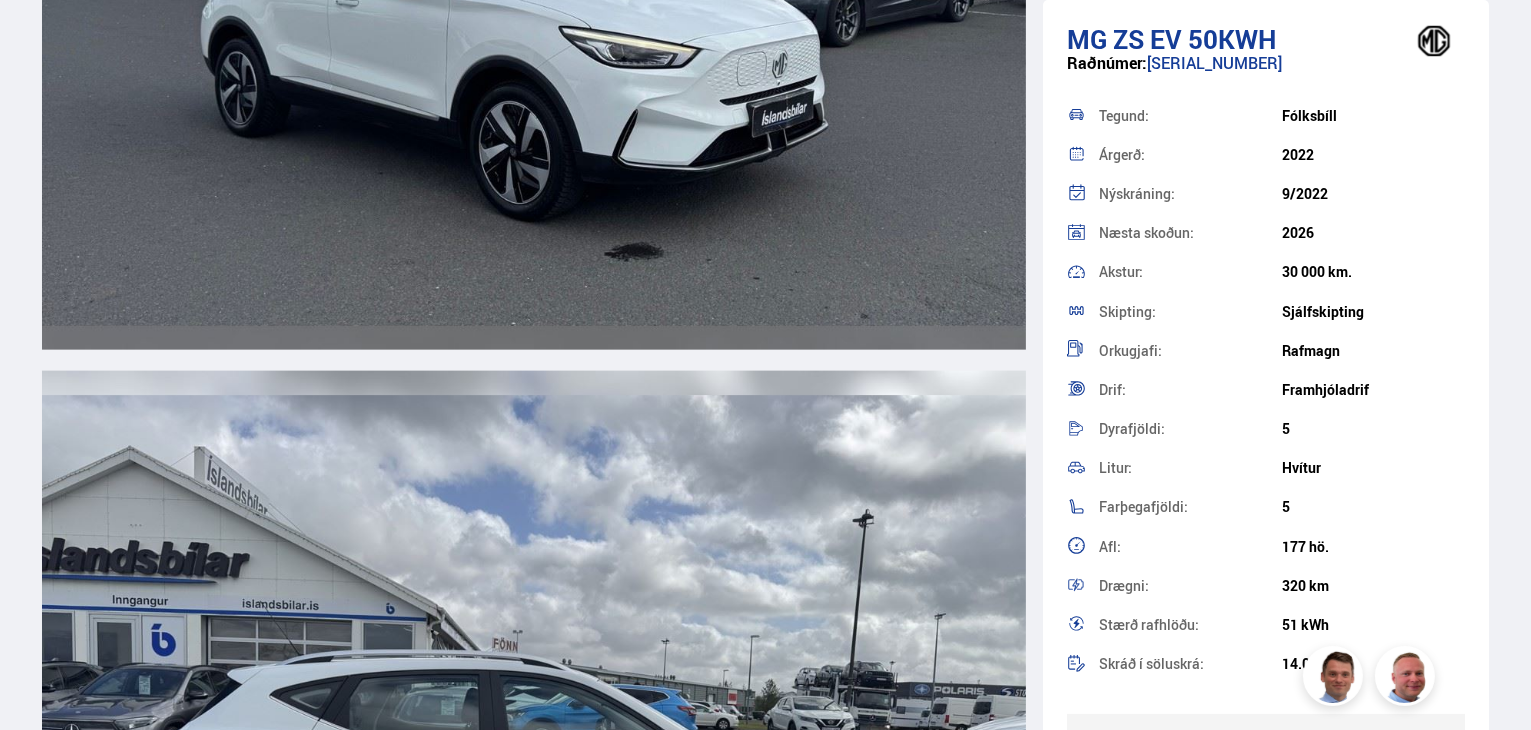 scroll, scrollTop: 0, scrollLeft: 0, axis: both 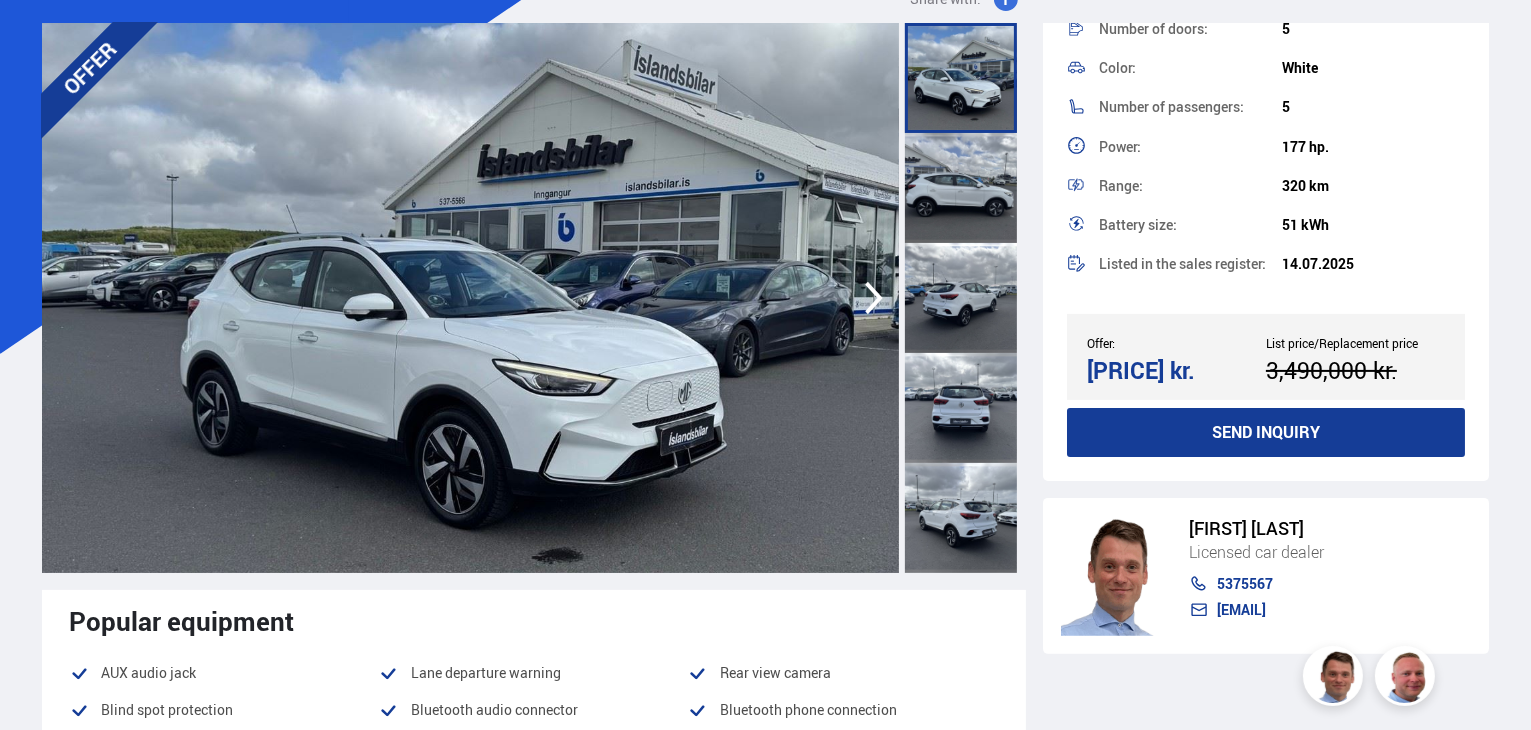 click at bounding box center (961, 408) 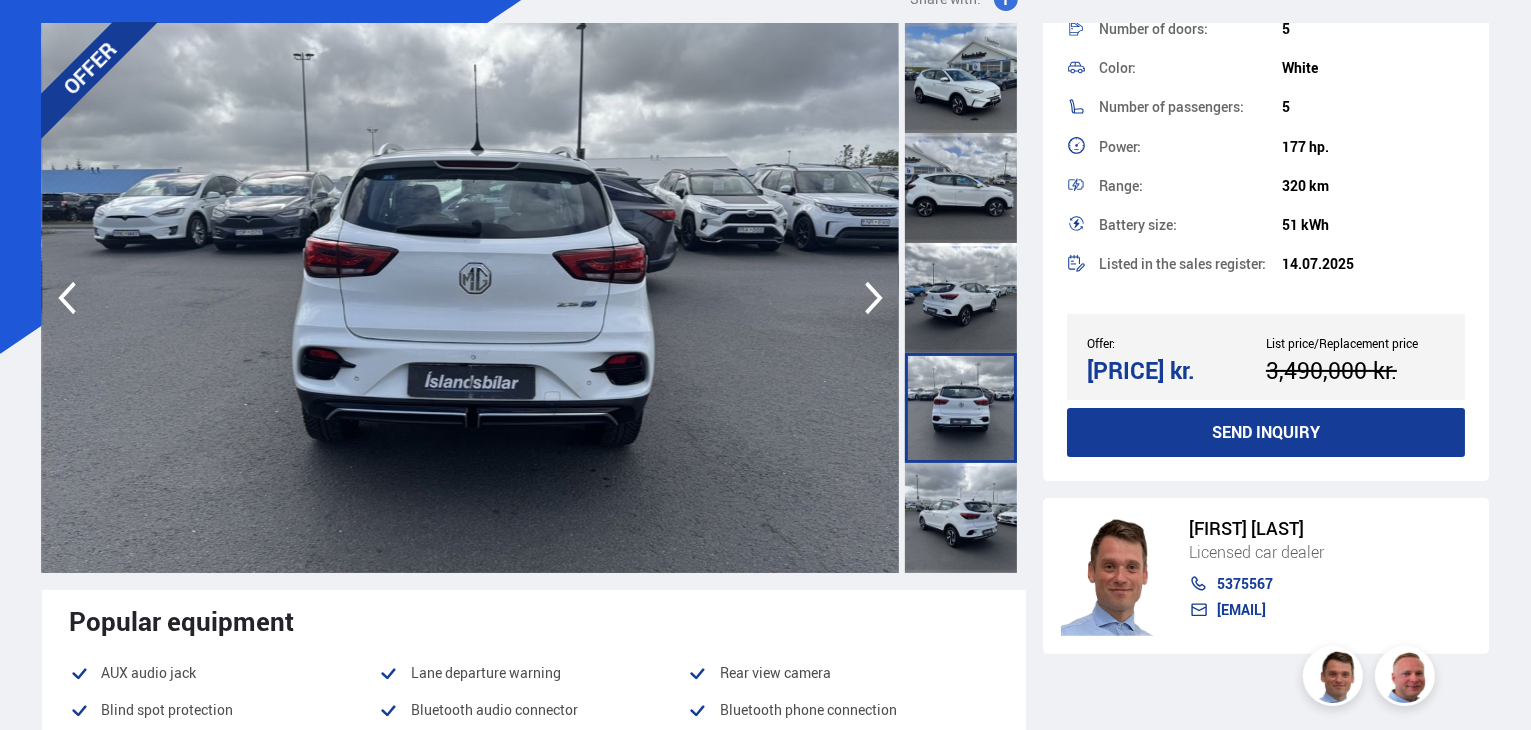 click on "Share with:       MG    ZS EV 50KWH
Offer:
[PRICE] kr.
[PRICE] kr.
OFFER
Send inquiry
Serial number:   [SERIAL_NUMBER]
Type:
Passenger car
Model year:
[YEAR]
New registration:
[MONTH]/[YEAR]
Next inspection:
[YEAR]
Driving:
[DISTANCE] km.
Division:
Automatic transmission
Power source:
Electricity
Drive:
Front-wheel drive
Number of doors:
5
Color:
White
Number of passengers:
5
Power:
177 hp.
Range:
320 km
Battery size:
51 kWh
Listed in the sales register:
[DATE]
Popular equipment
AUX audio jack
Rain sensor" at bounding box center (542, 11887) 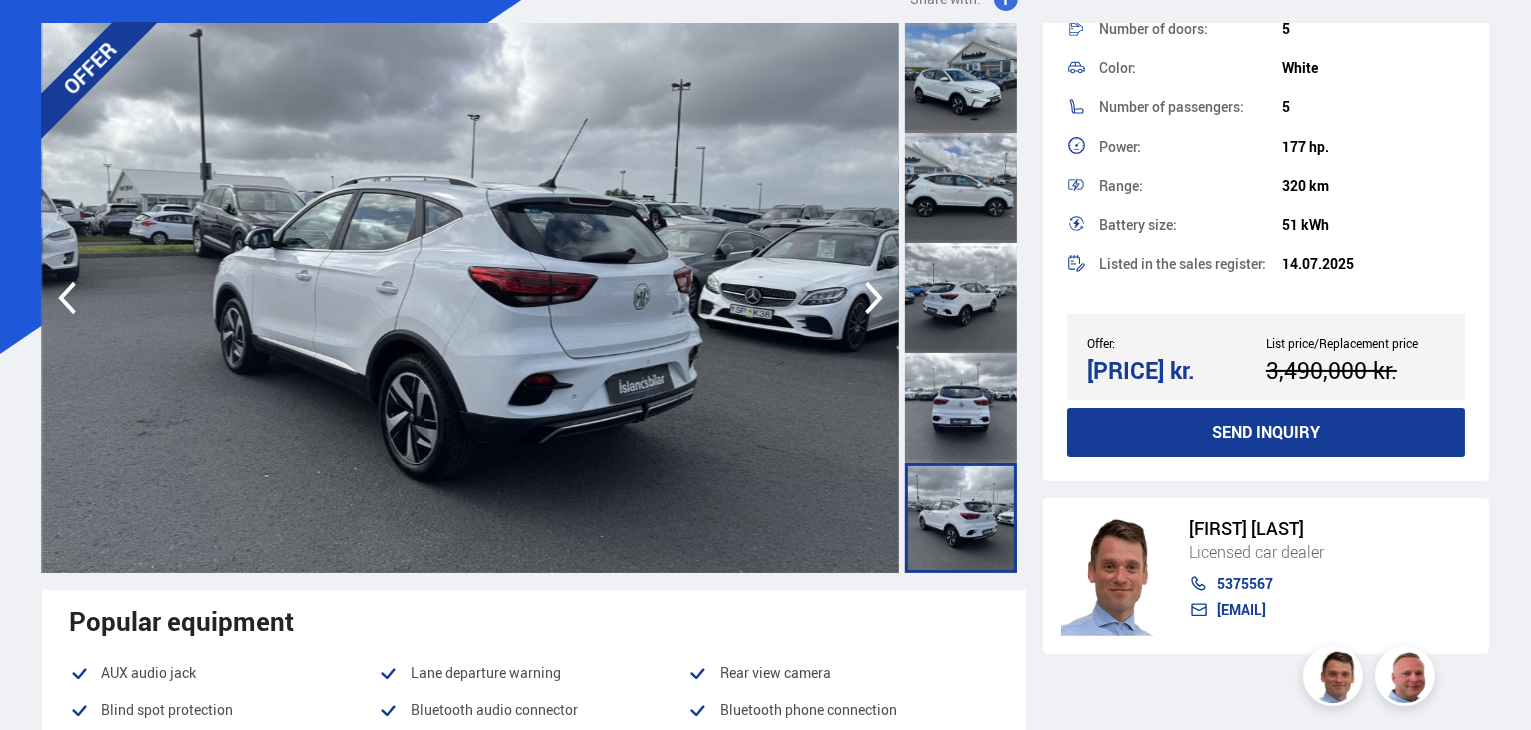 scroll, scrollTop: 64, scrollLeft: 0, axis: vertical 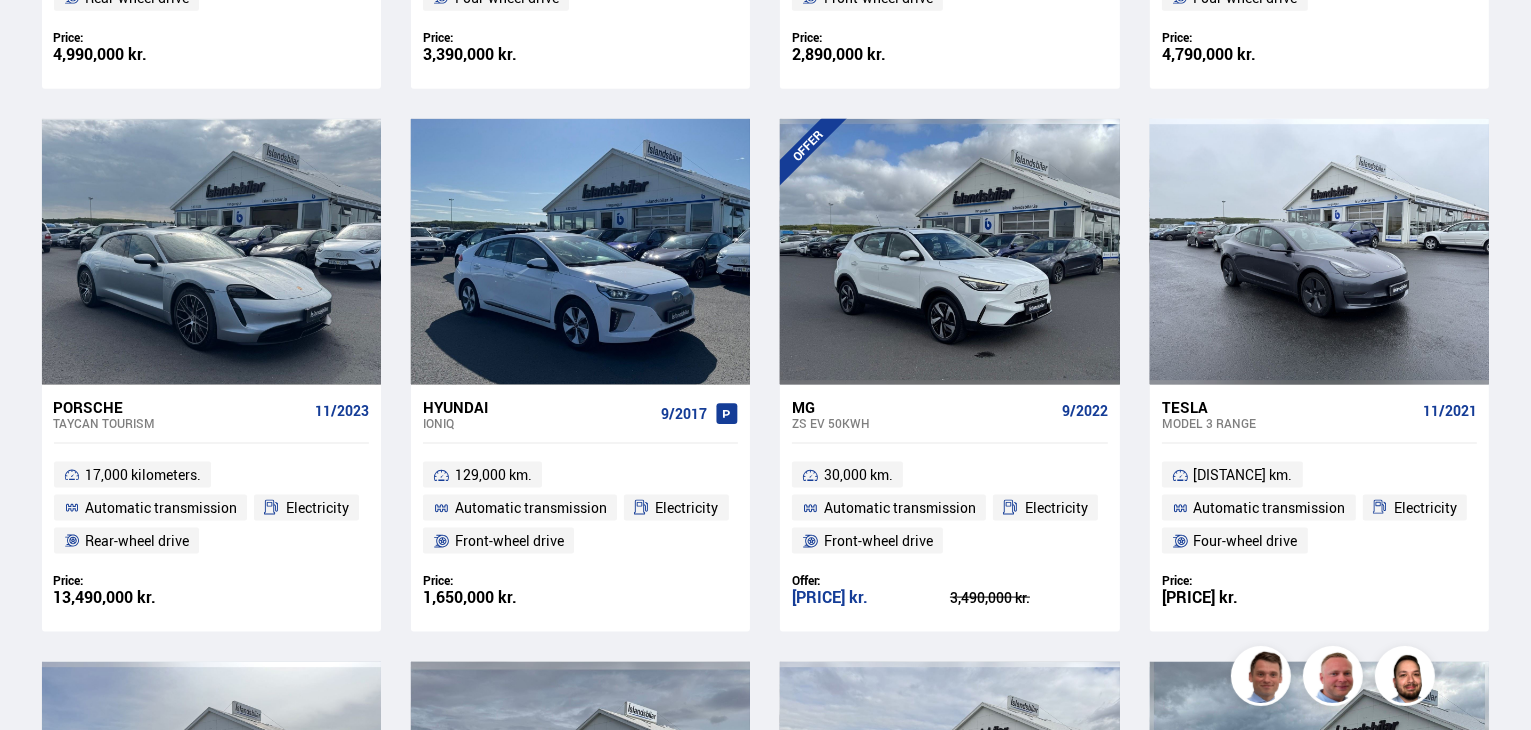 click on "Tesla
Model Y RANGE
2/2022
86,000 km.
Automatic transmission
Electricity
Four-wheel drive
Price:
5,390,000 kr.
List price/Replacement price
5,390,000 kr.
Audi
Q8 QUATTRO
4/2023
29,000 km.
Automatic transmission
Electricity
Four-wheel drive
Price:
11,890,000 kr.
List price/Replacement price
11,890,000 kr.
Tesla
Model Y RANGE
9/2021
72,000 km.
Automatic transmission
Electricity
Four-wheel drive
Price:
5,490,000 kr.
List price/Replacement price" at bounding box center [766, -440] 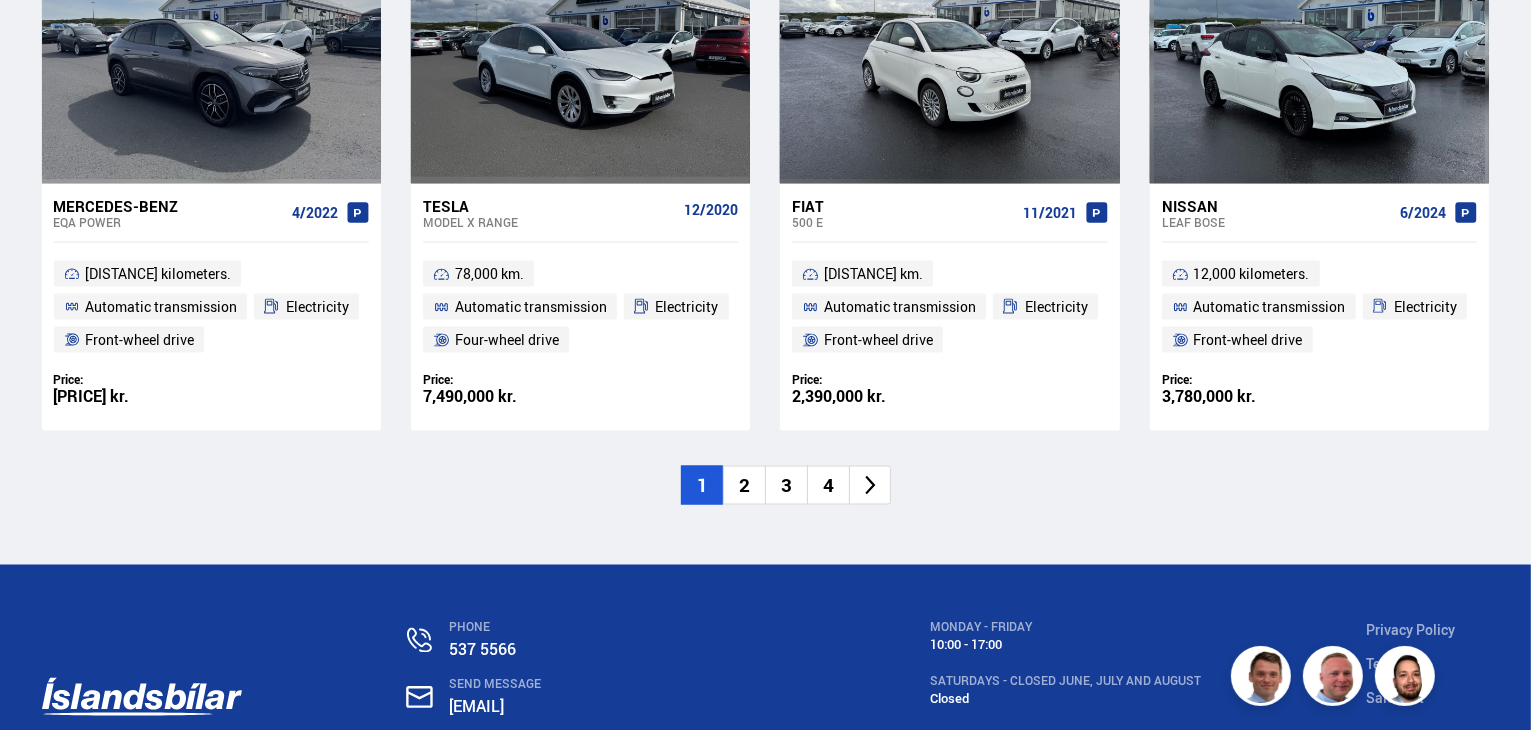 scroll, scrollTop: 3269, scrollLeft: 0, axis: vertical 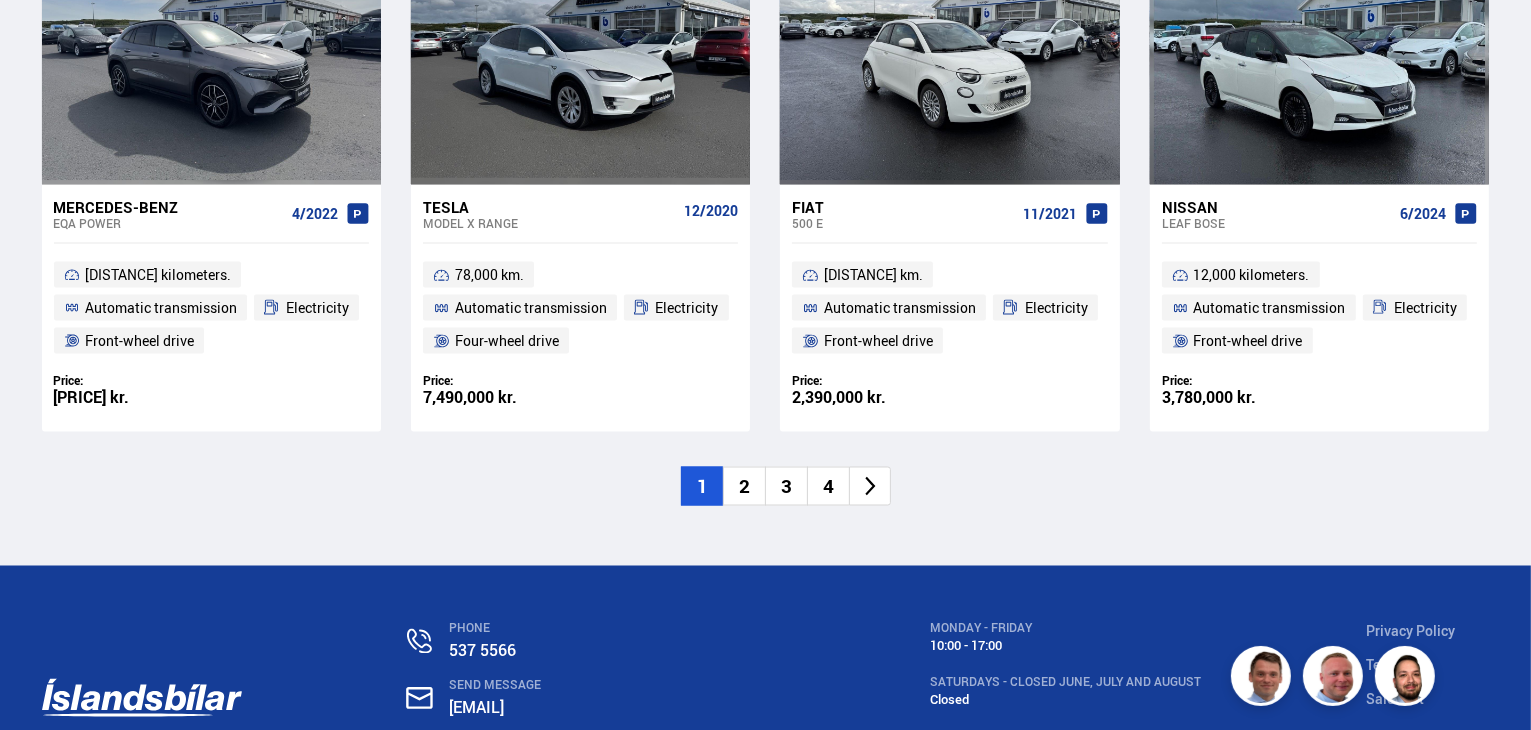 click at bounding box center (660, 486) 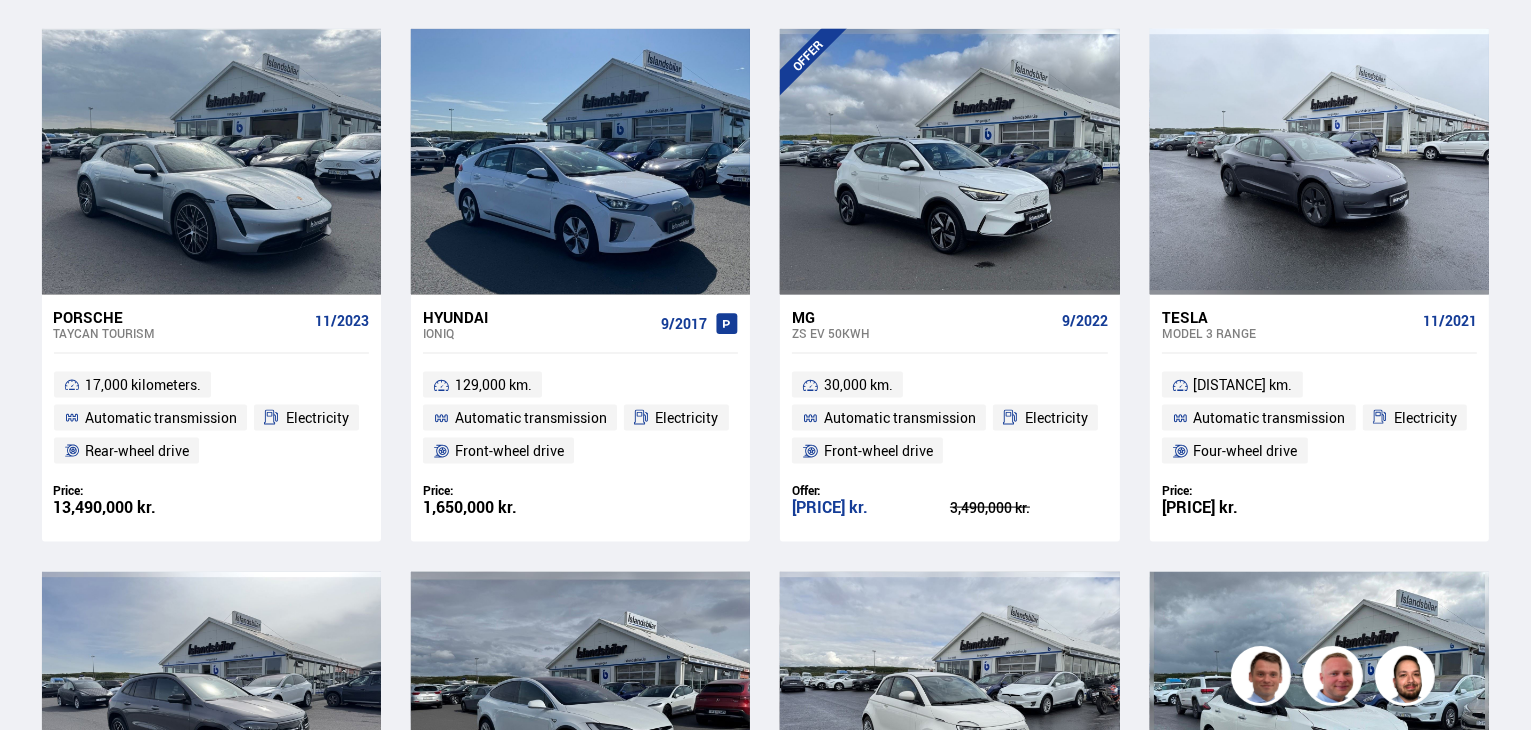 scroll, scrollTop: 2034, scrollLeft: 0, axis: vertical 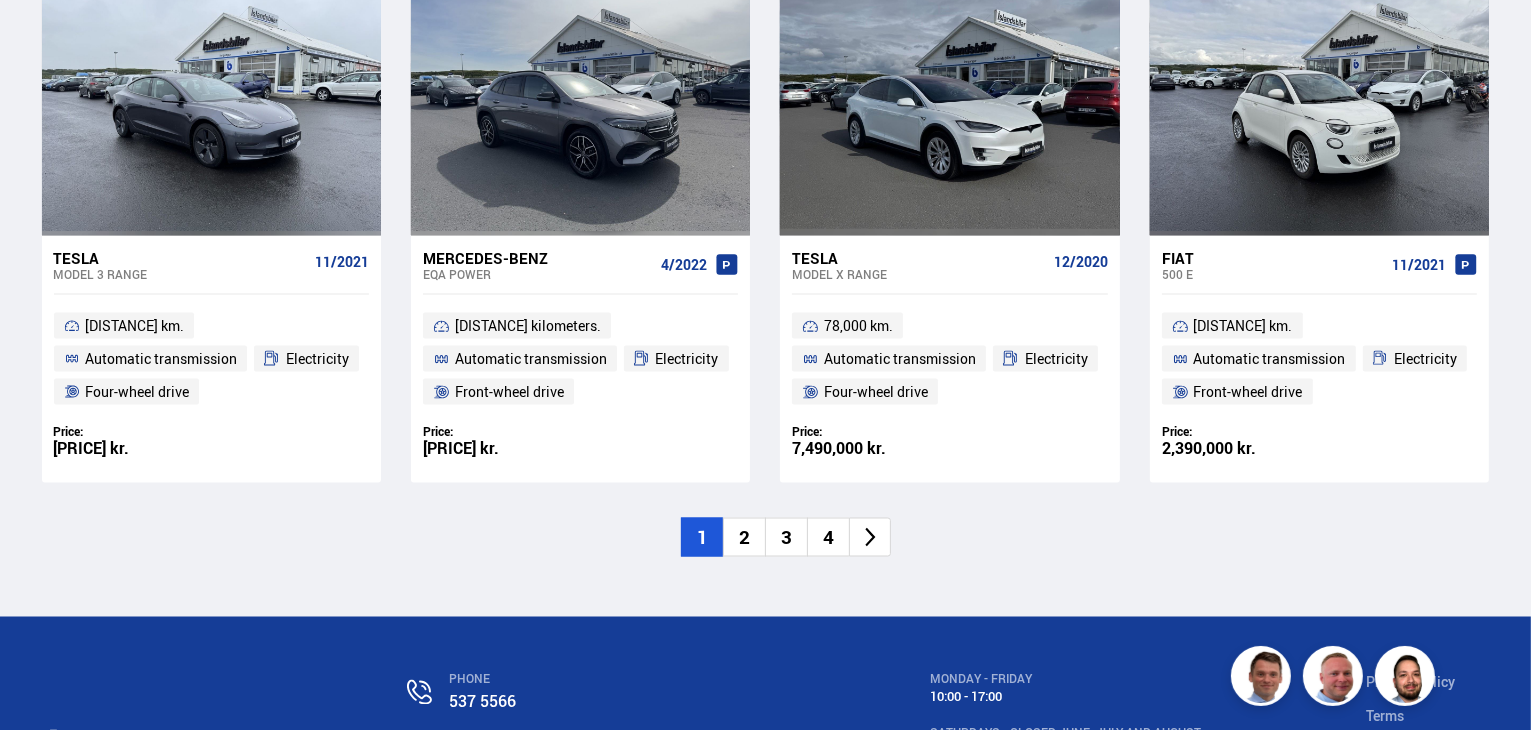 click on "2" at bounding box center [744, 537] 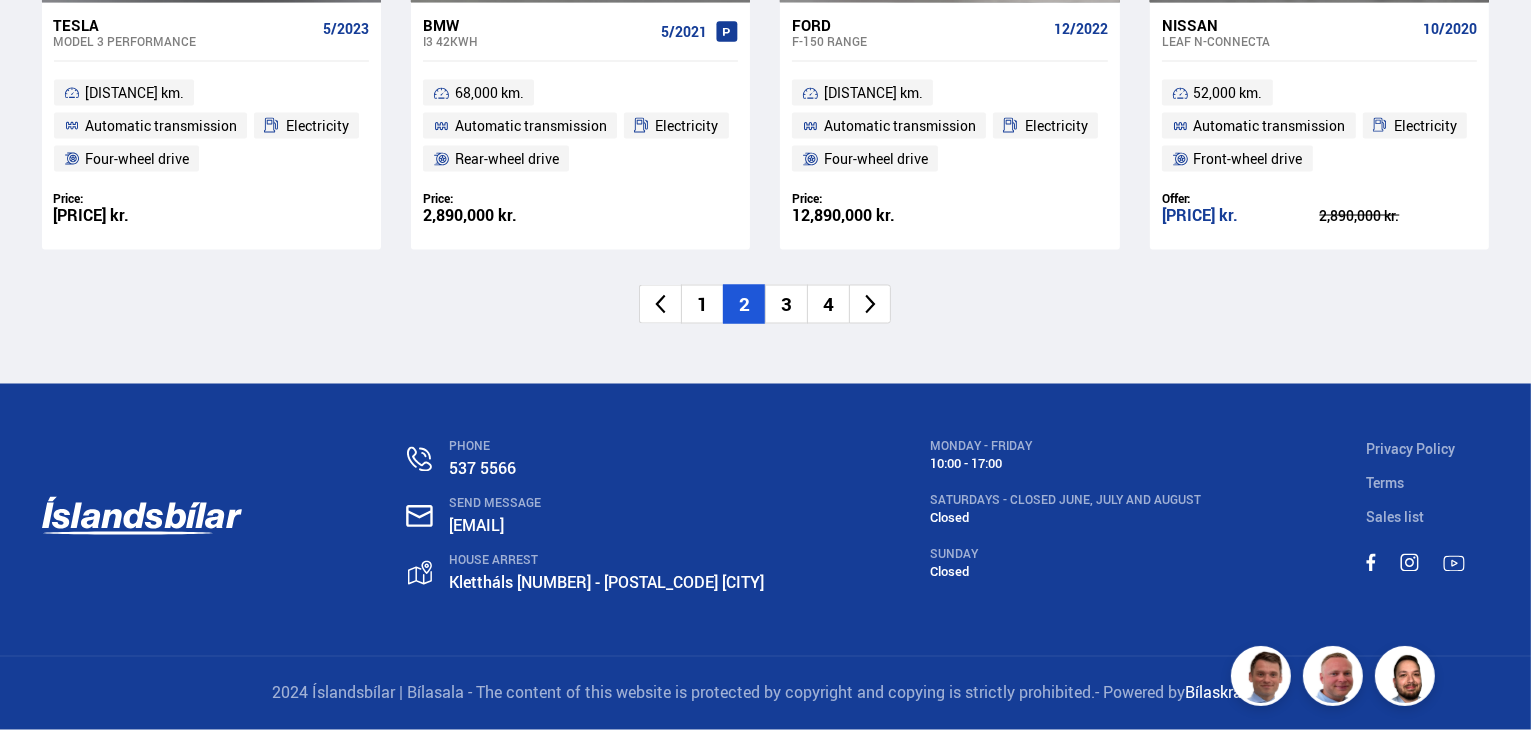 scroll, scrollTop: 3260, scrollLeft: 0, axis: vertical 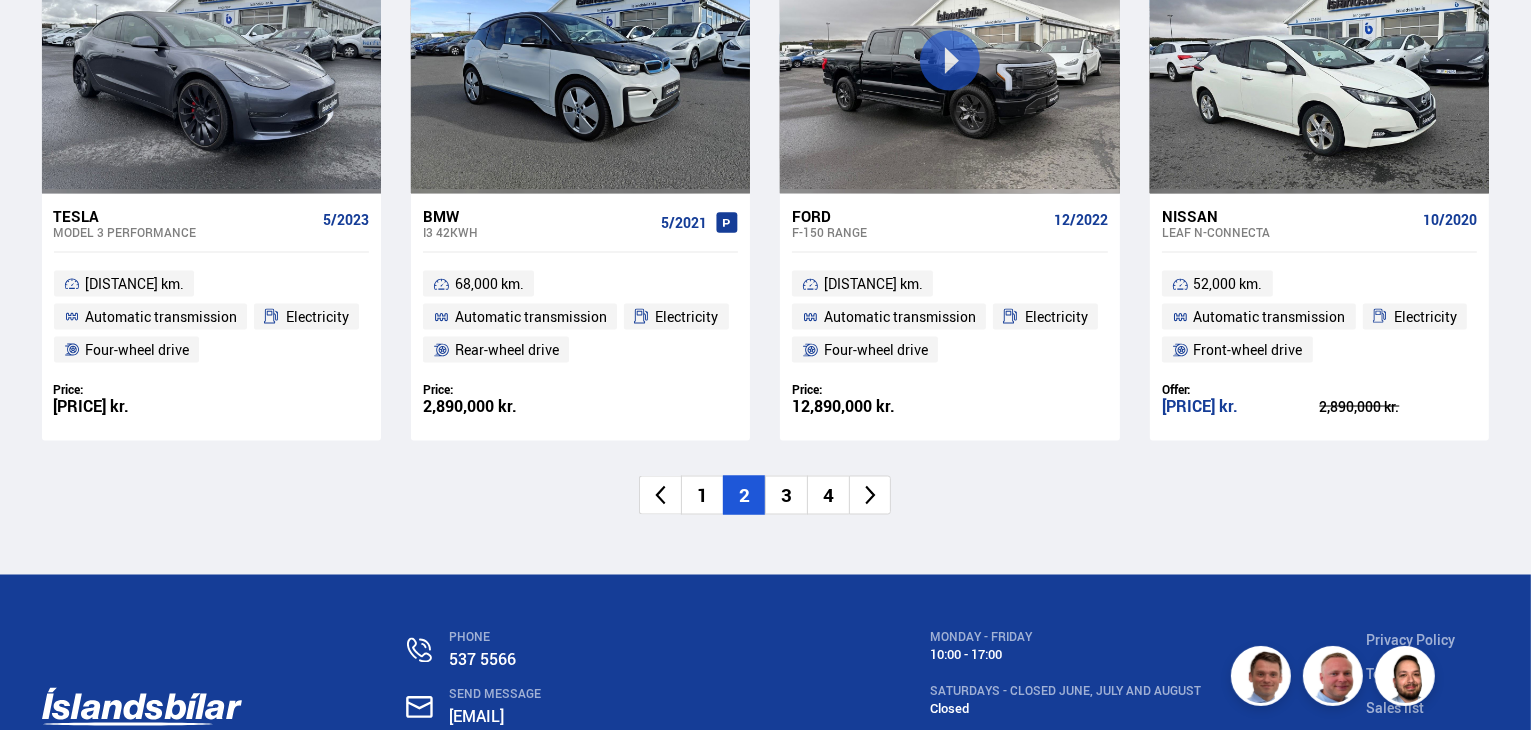 click on "3" at bounding box center [786, 495] 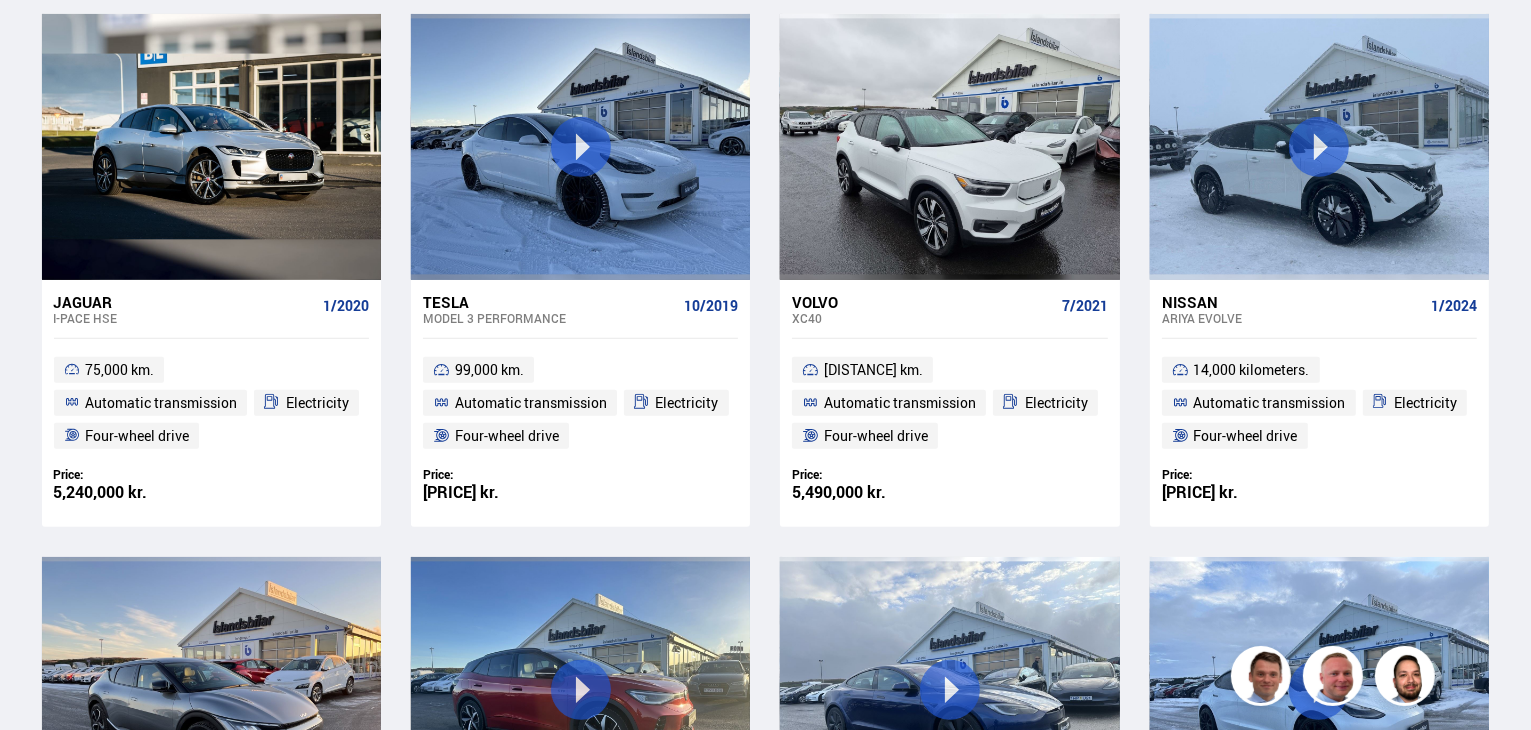 scroll, scrollTop: 1003, scrollLeft: 0, axis: vertical 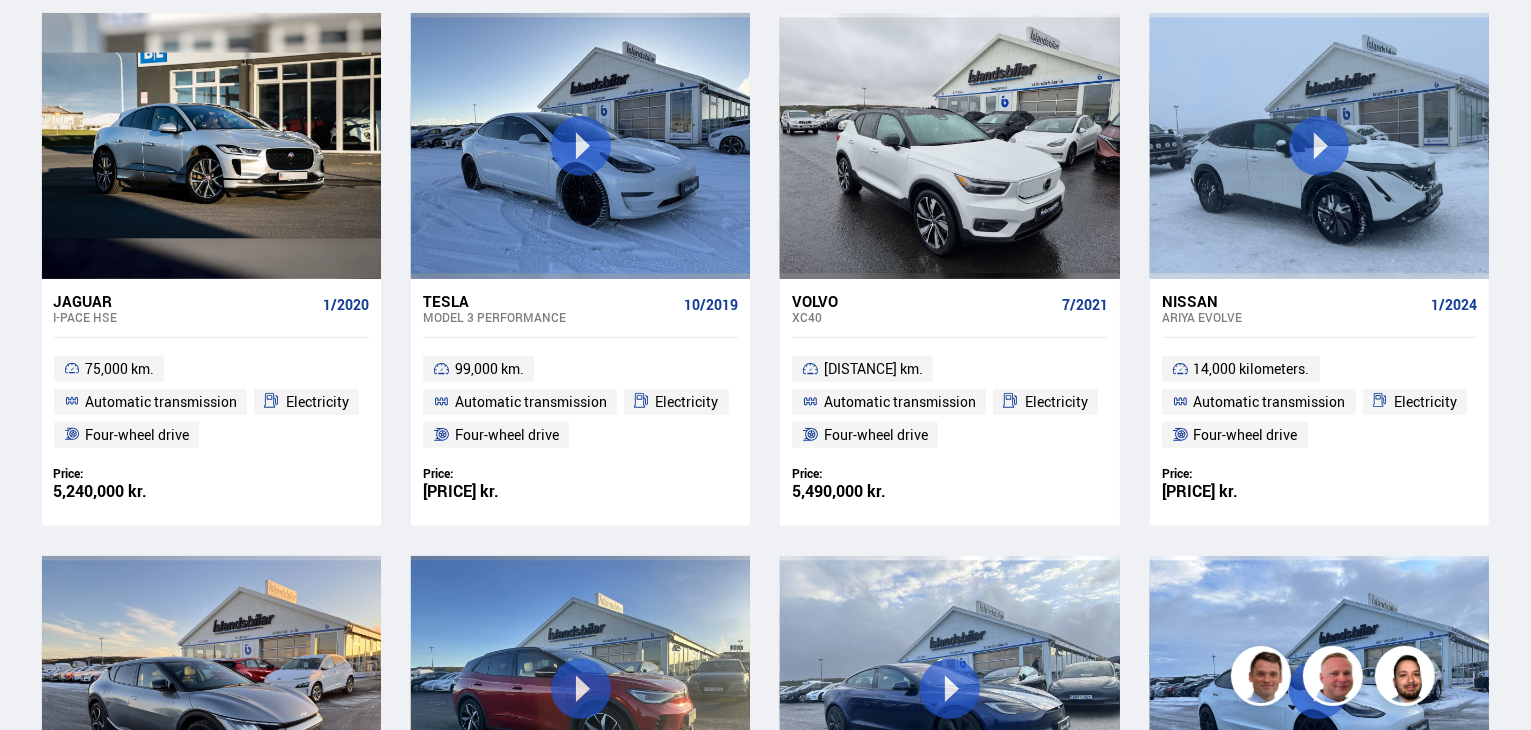 drag, startPoint x: 1494, startPoint y: 321, endPoint x: 1420, endPoint y: 297, distance: 77.7946 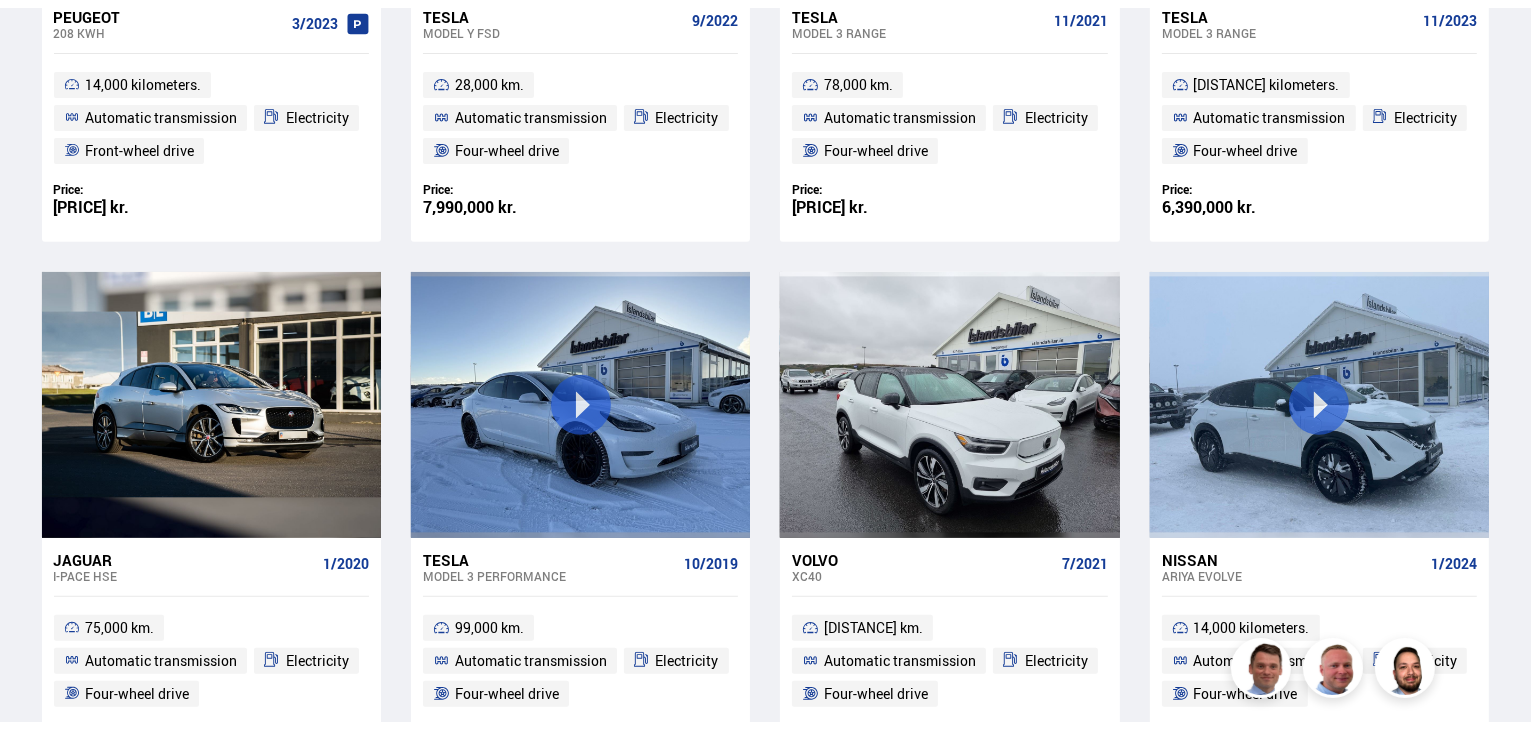 scroll, scrollTop: 760, scrollLeft: 0, axis: vertical 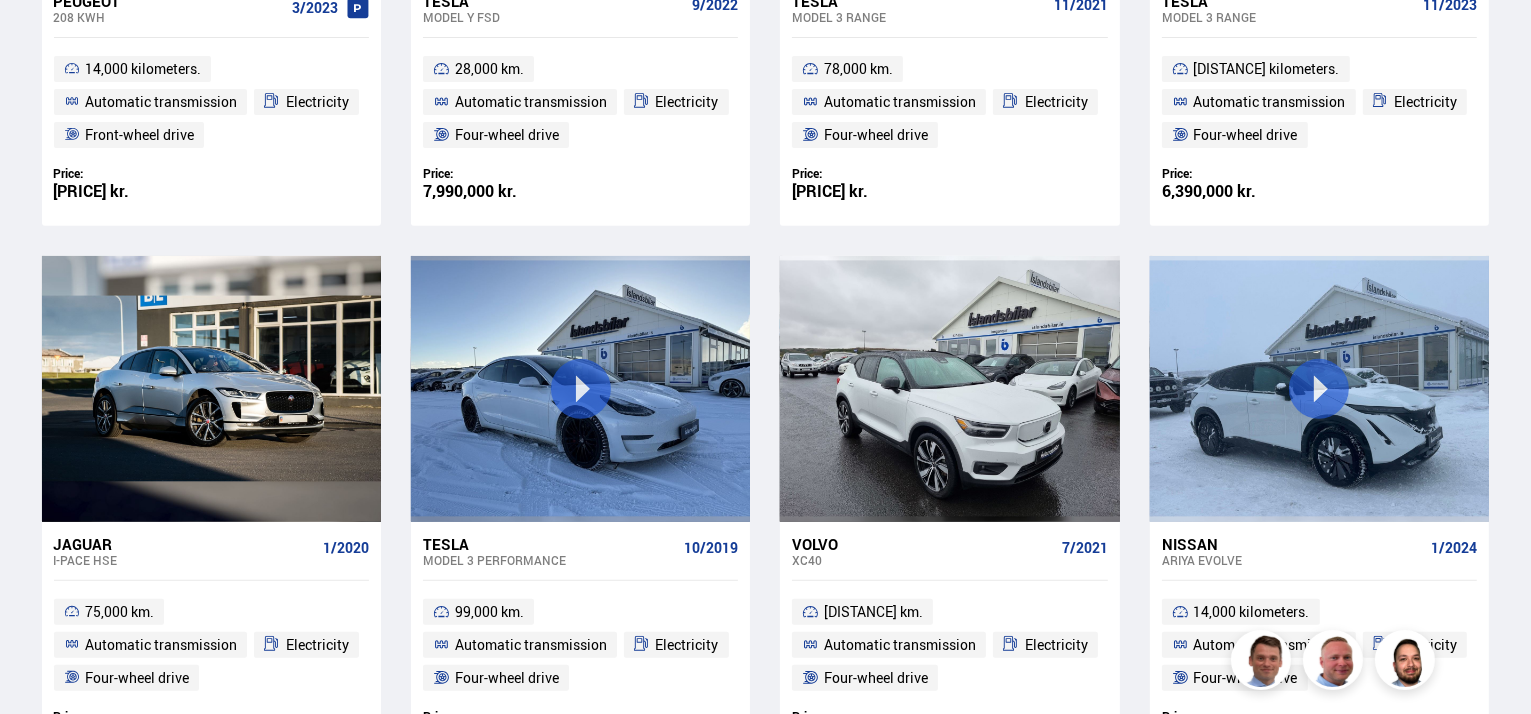 click on "Sales list
Services
Icelandic cars
Kaupumbila.is
Icelandic Defense
Instructions
About us
Online store
is     is
but
pl
Klettháls, [POSTAL_CODE] [CITY]
0
Sales list
Services
Icelandic cars
Kaupumbila.is
Icelandic Defense
Instructions
About us
Online store
Klettháls, [POSTAL_CODE] [CITY]   is     is
but
pl
Automatic transmission Electricity Select manufacturer, model or feature 0   Categories 0   Drive 0   Automatic transmission Division 0   Electricity Energy source 0   Price   100,000   kr.   10,000,000   kr.
+
100000 10000000   Year of manufacture   2005     2025       2005 2025   Driving   0   km.   200,000" at bounding box center [765, 1330] 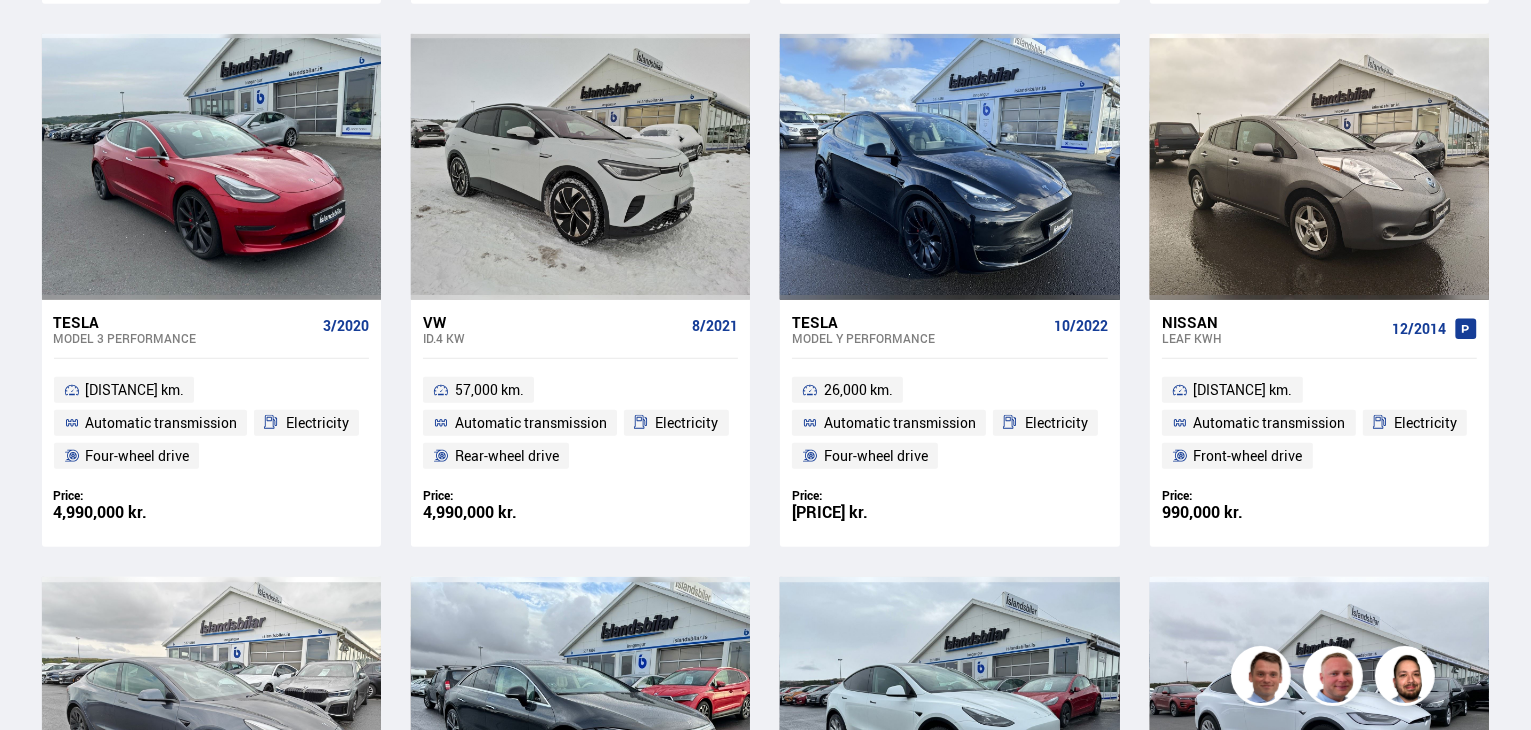 scroll, scrollTop: 2070, scrollLeft: 0, axis: vertical 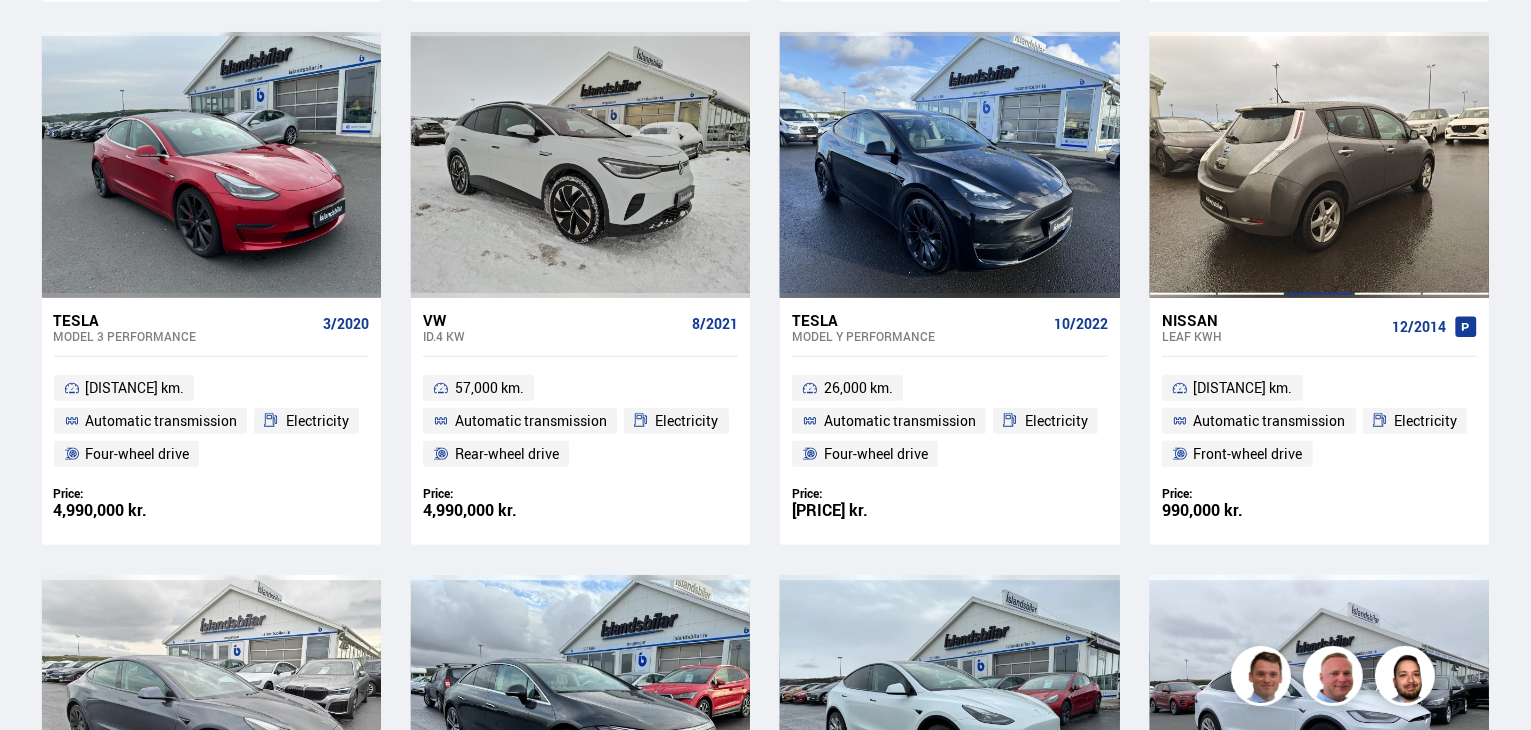 click at bounding box center [1319, 165] 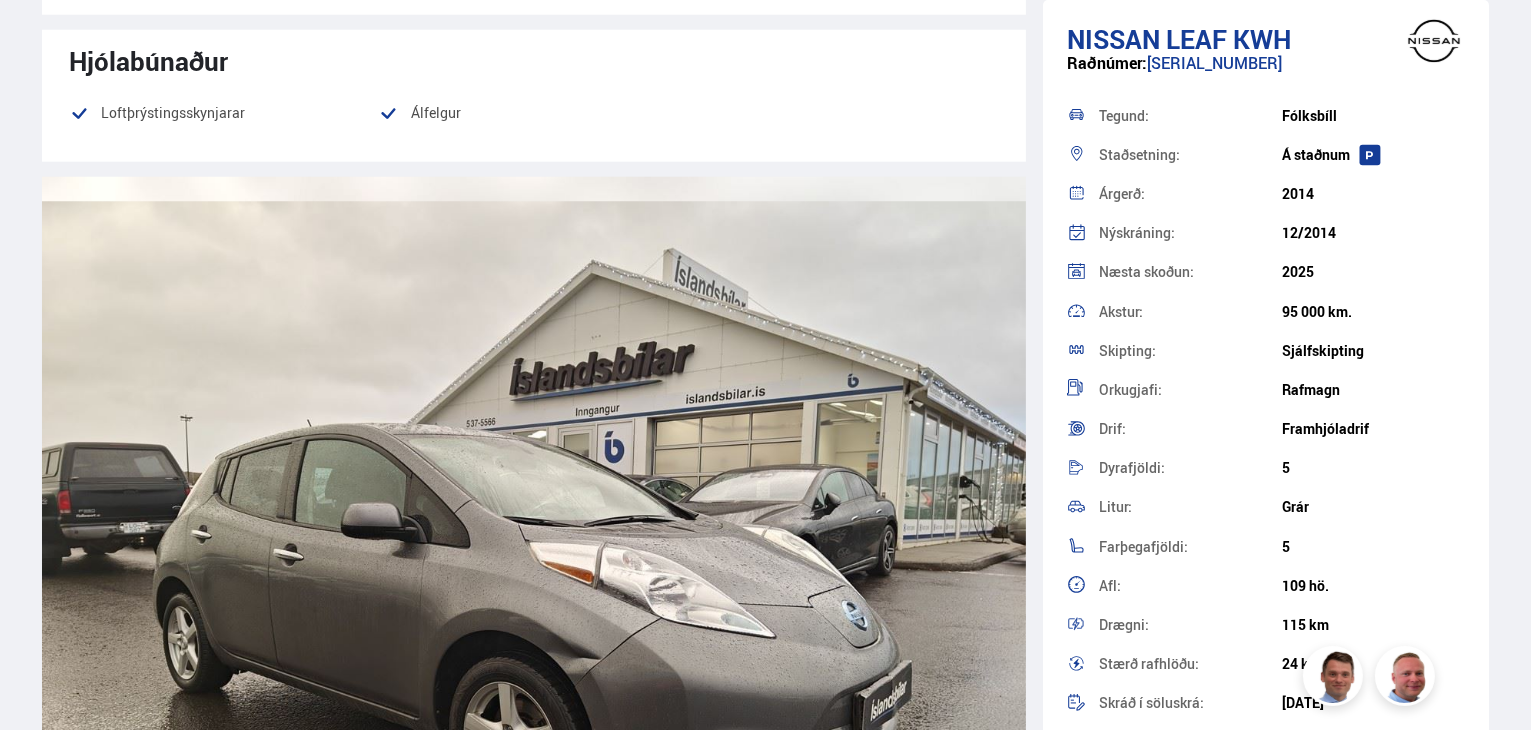 scroll, scrollTop: 0, scrollLeft: 0, axis: both 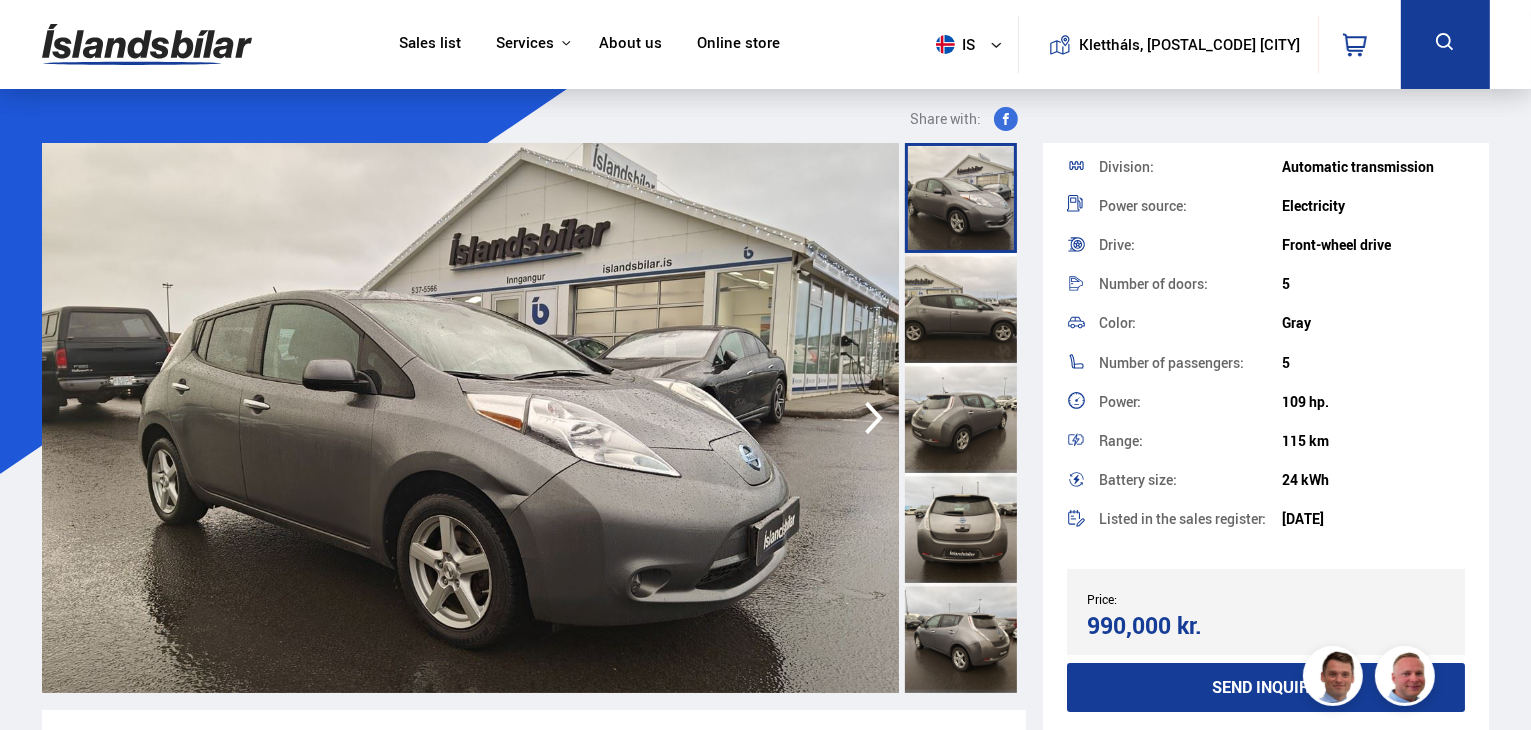 click at bounding box center (961, 528) 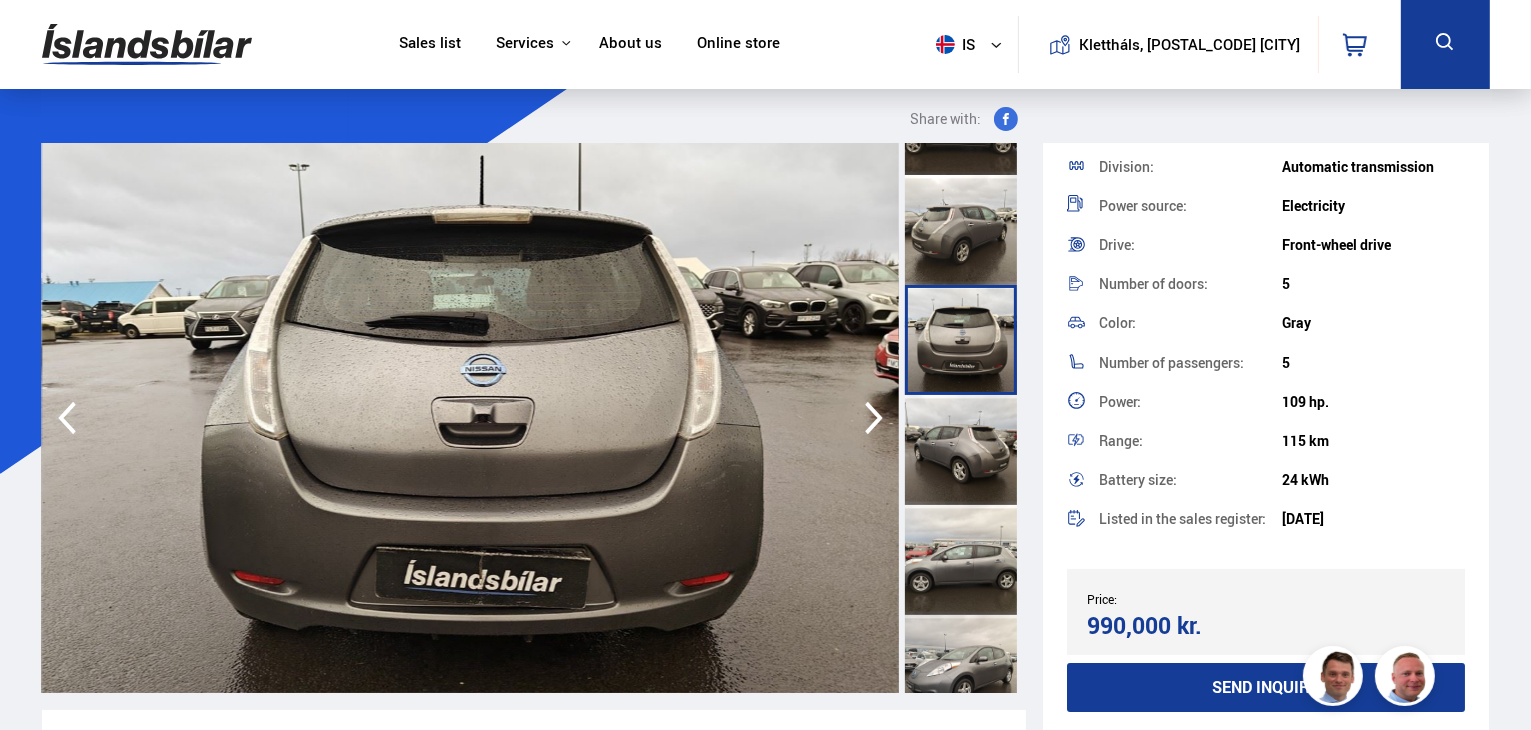 scroll, scrollTop: 0, scrollLeft: 0, axis: both 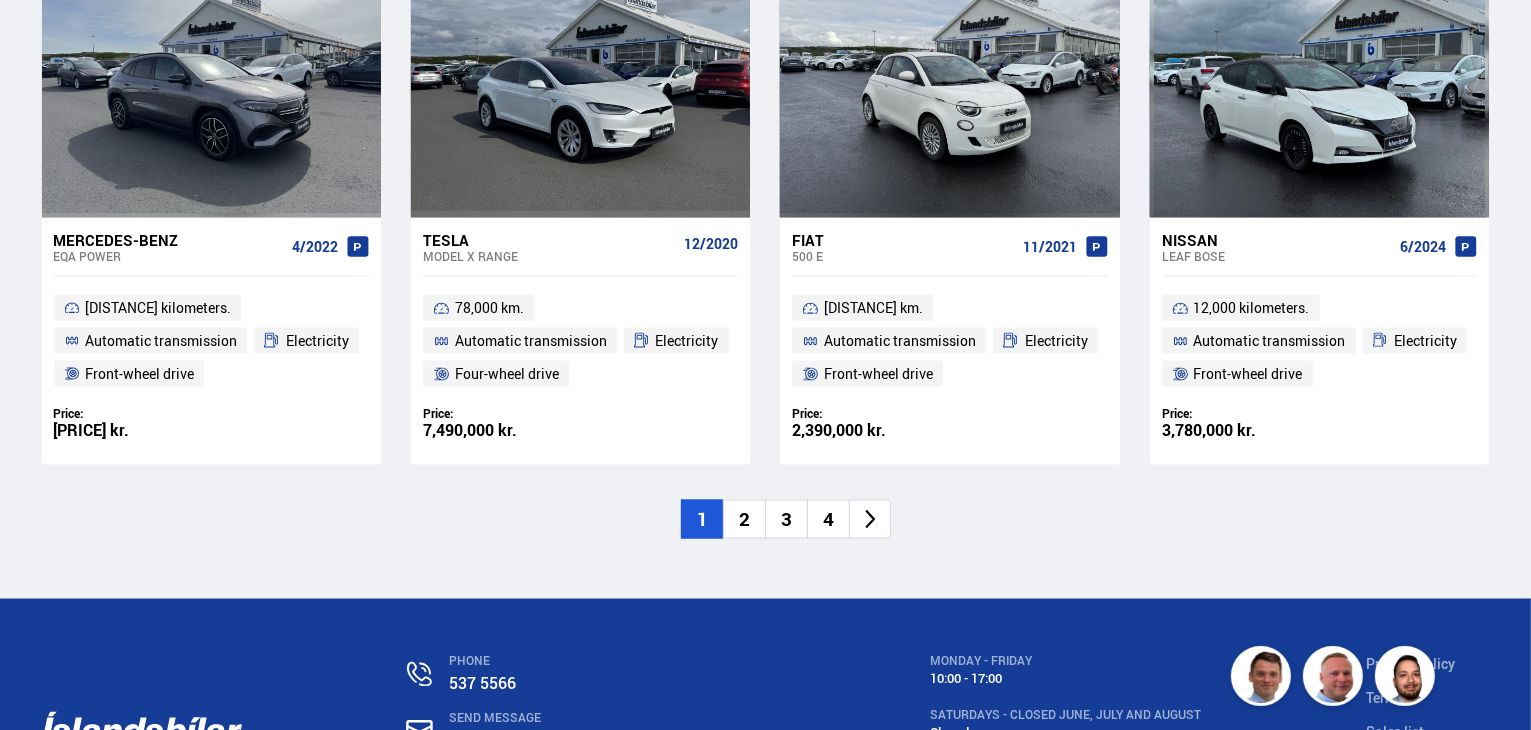 click on "3" at bounding box center (786, 519) 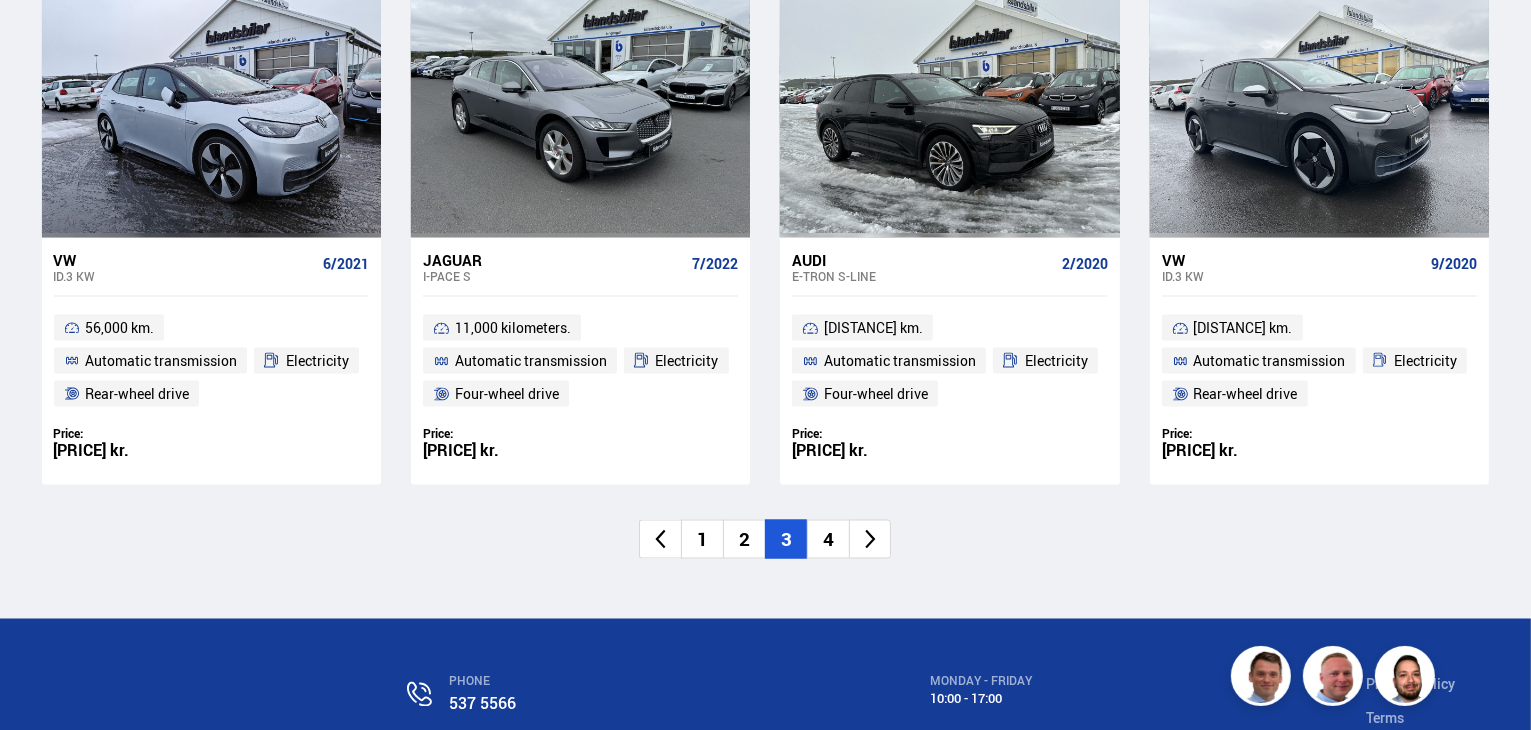 scroll, scrollTop: 3215, scrollLeft: 0, axis: vertical 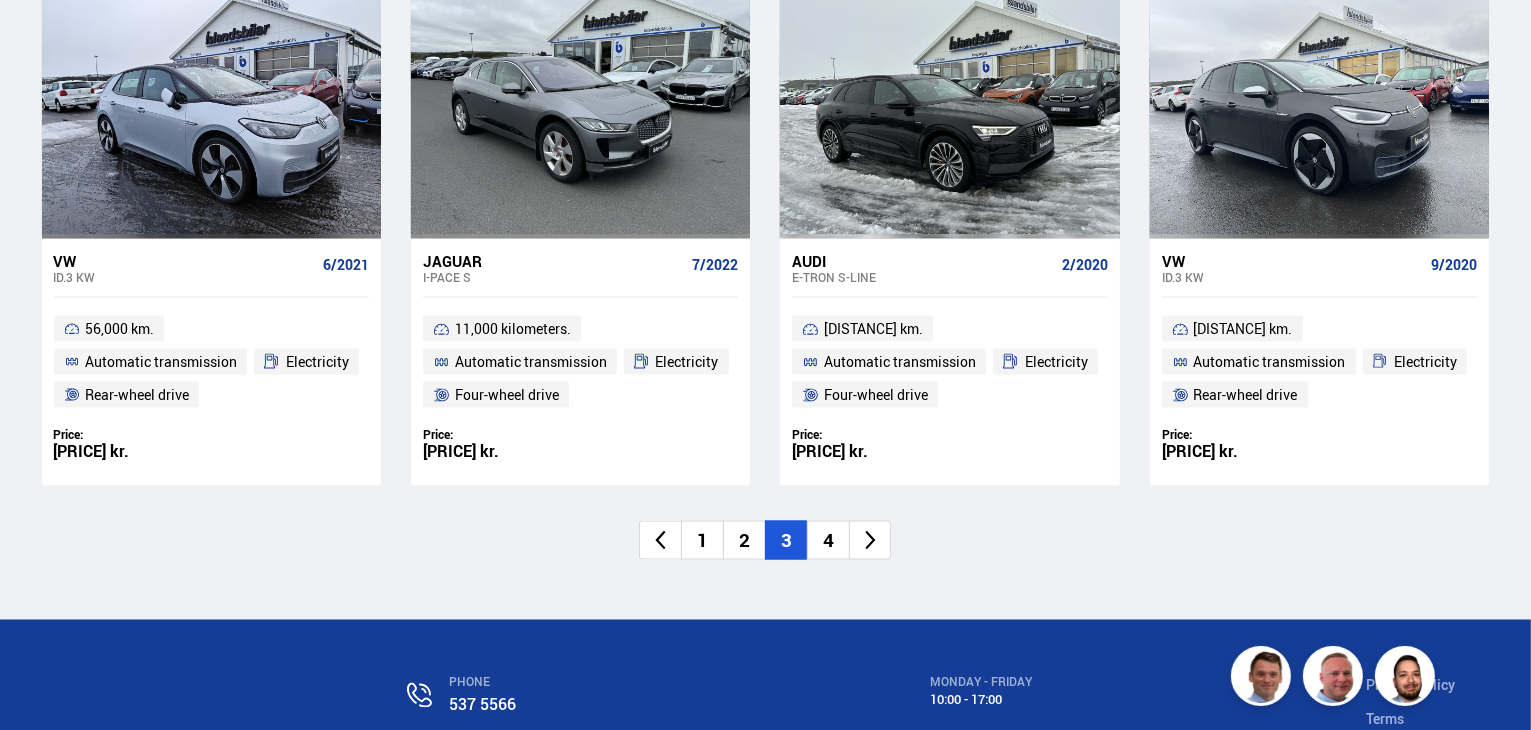 click on "4" at bounding box center (828, 540) 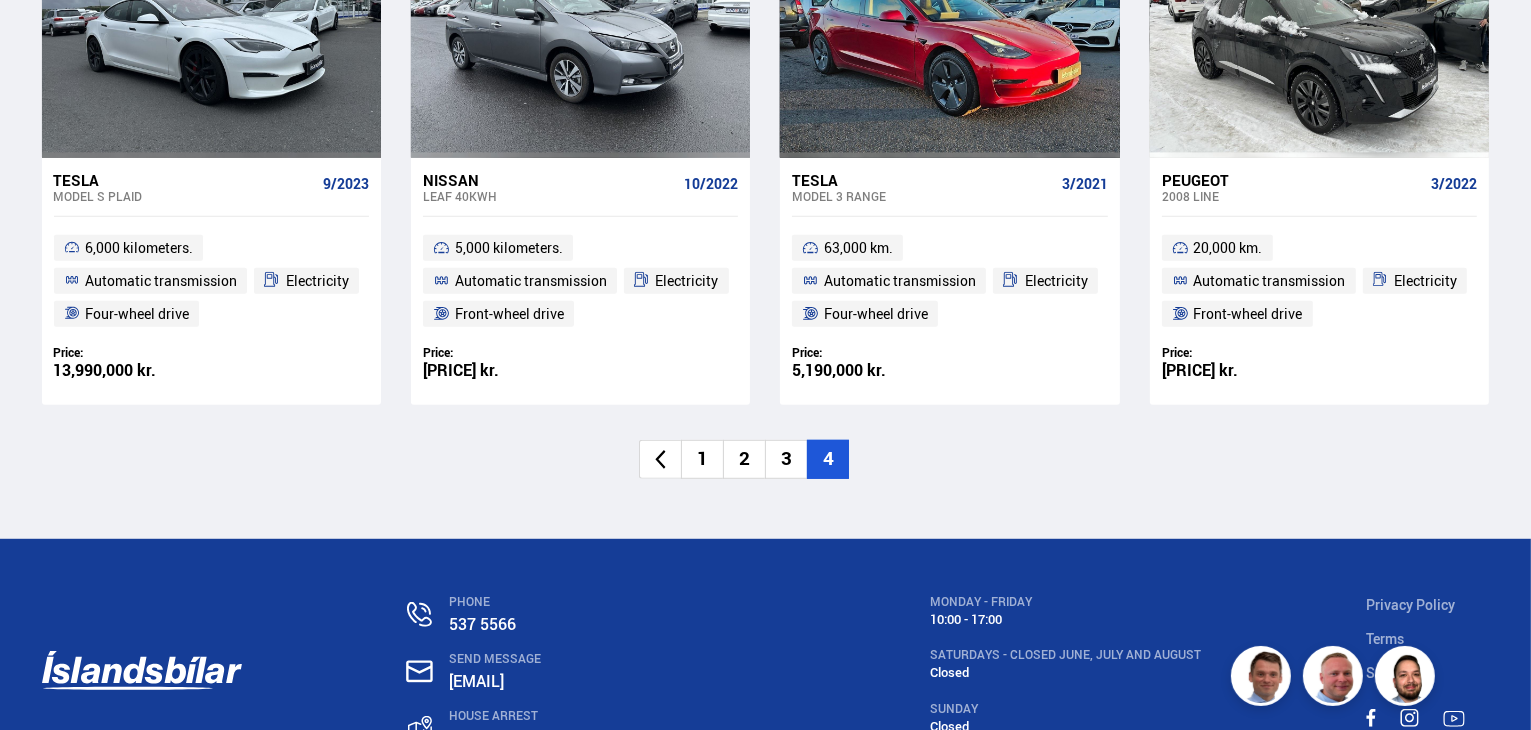 scroll, scrollTop: 1120, scrollLeft: 0, axis: vertical 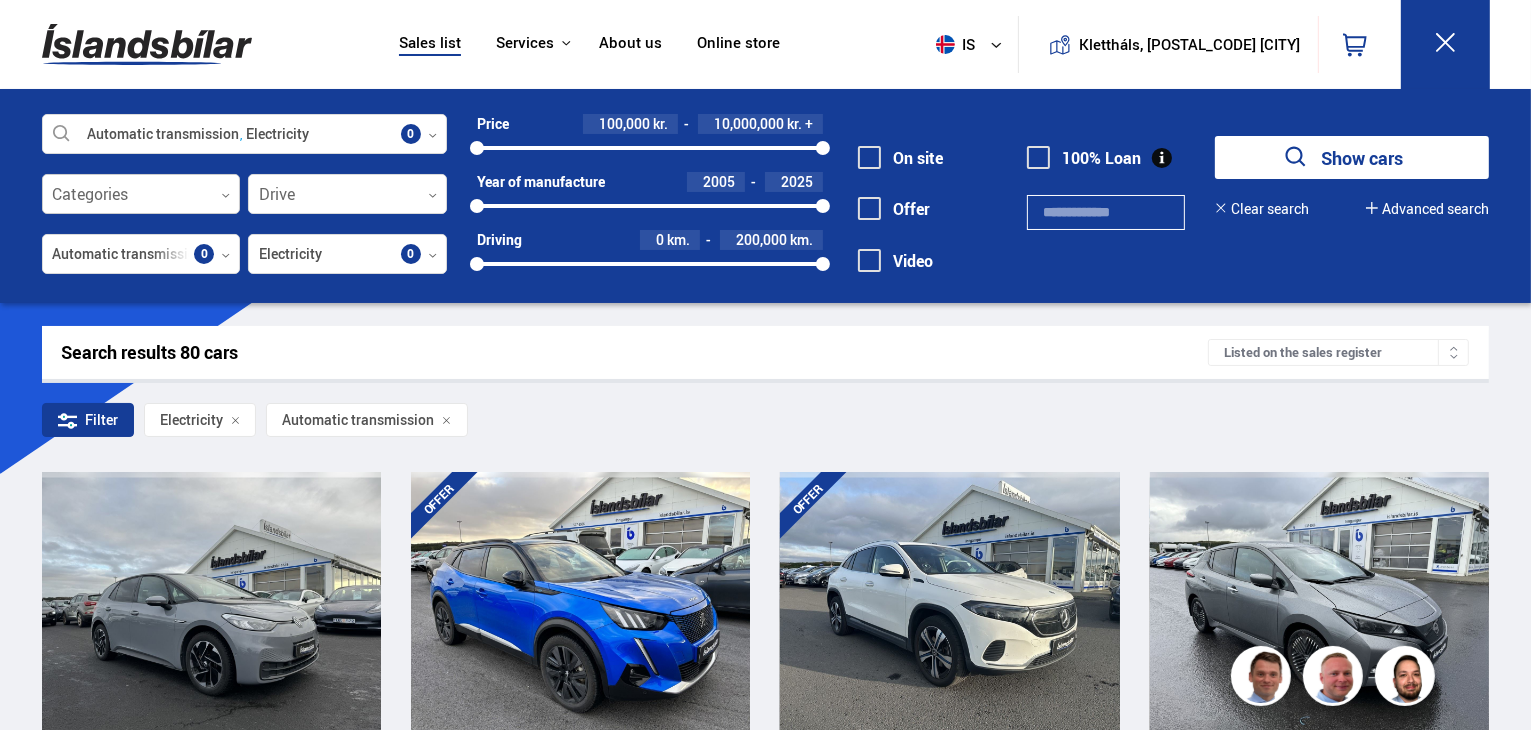 click at bounding box center [141, 195] 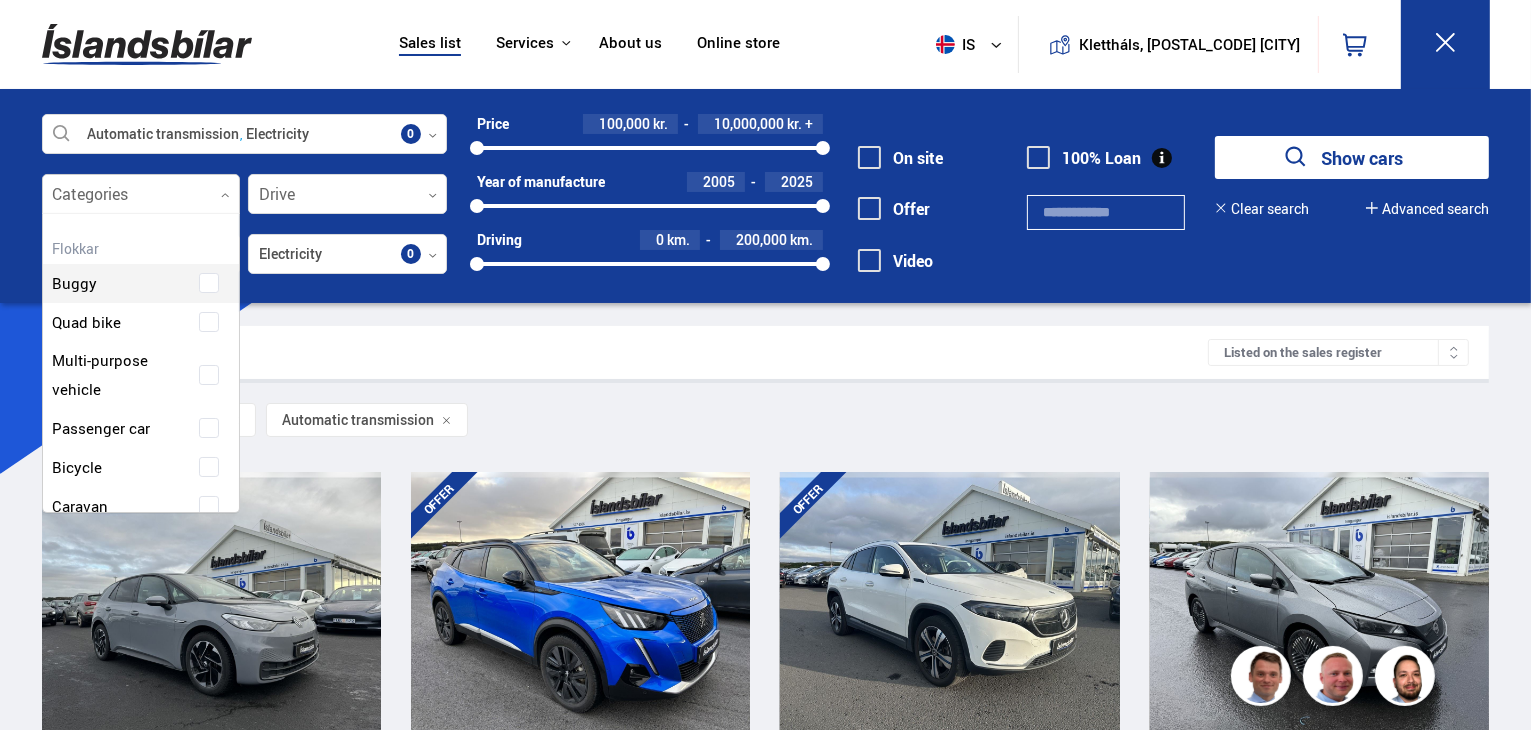 scroll, scrollTop: 301, scrollLeft: 206, axis: both 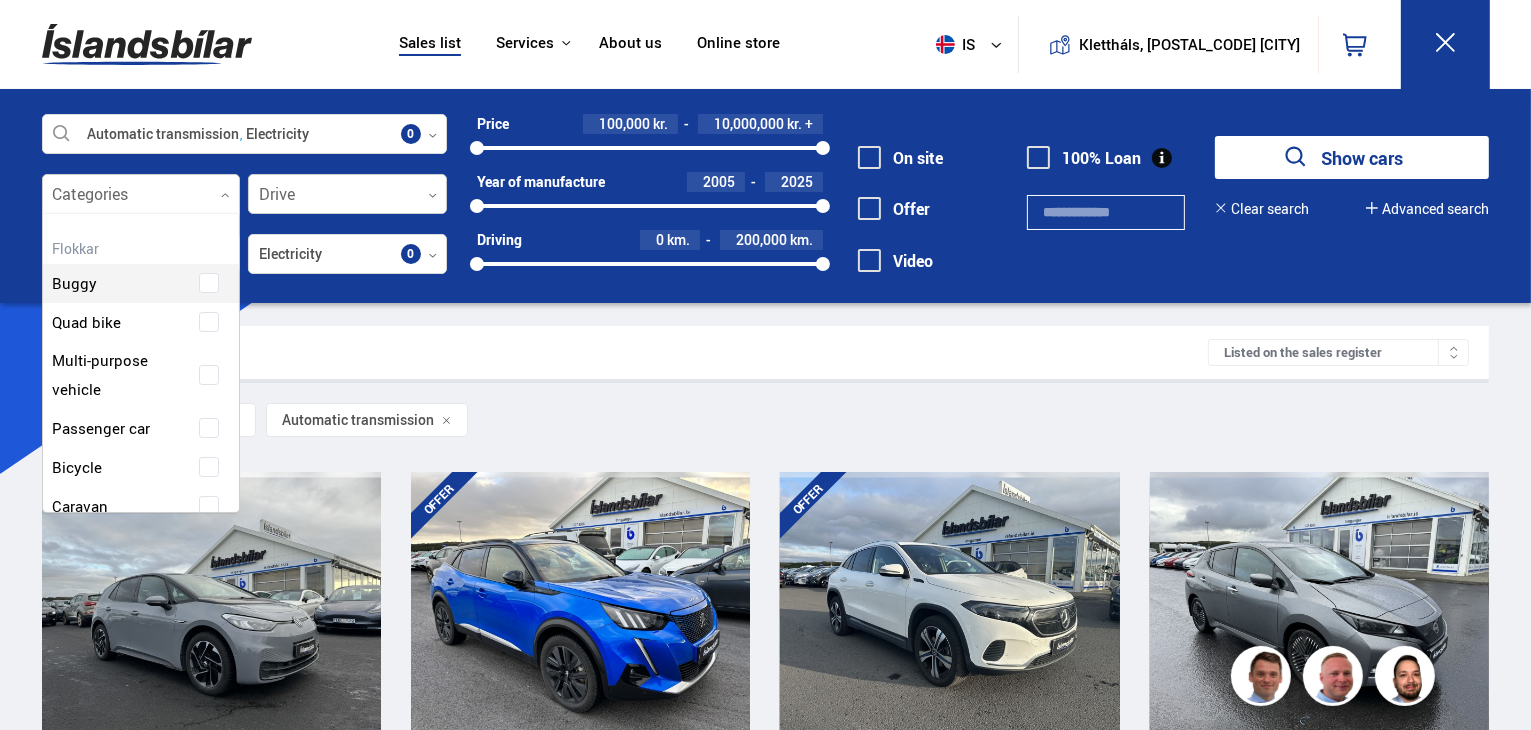 click at bounding box center (347, 195) 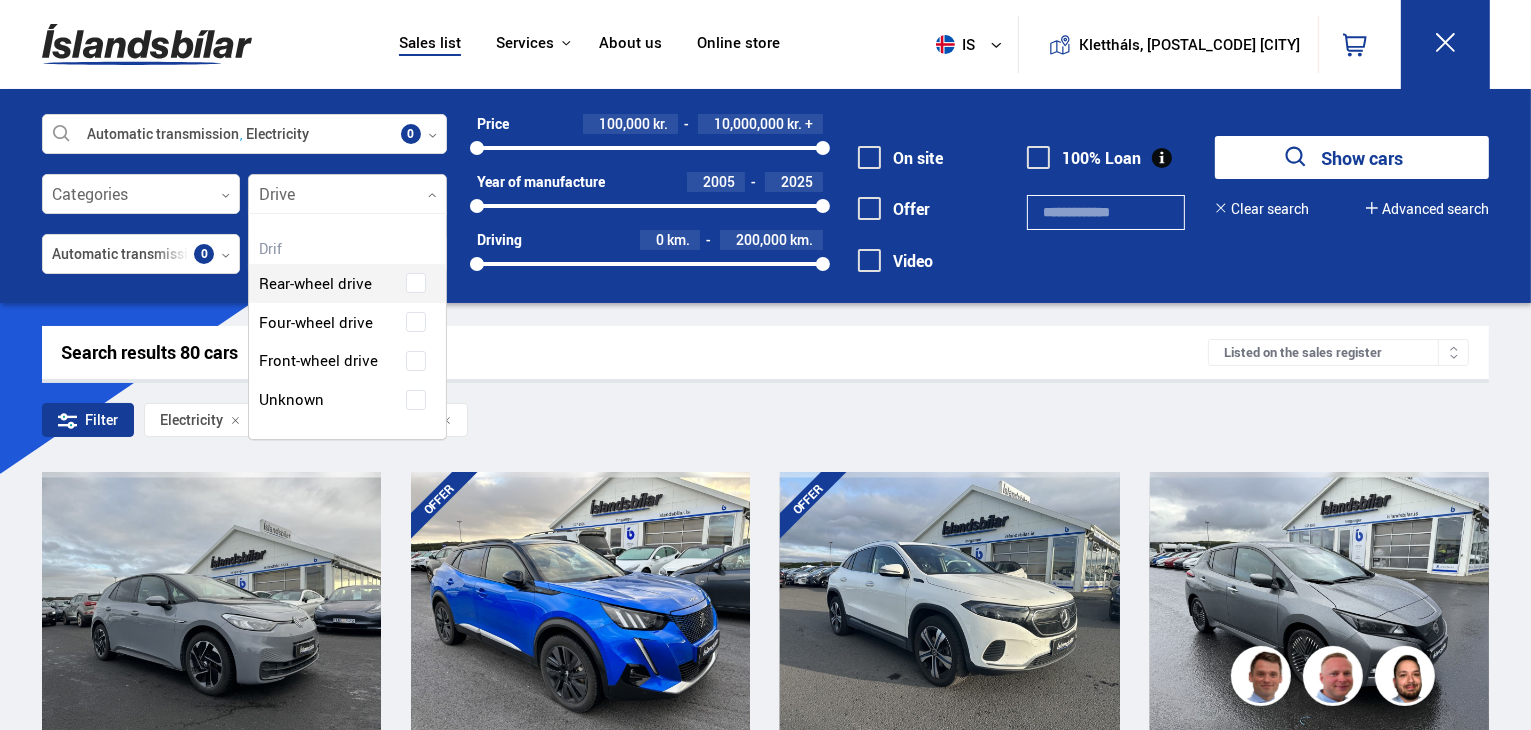 scroll, scrollTop: 228, scrollLeft: 201, axis: both 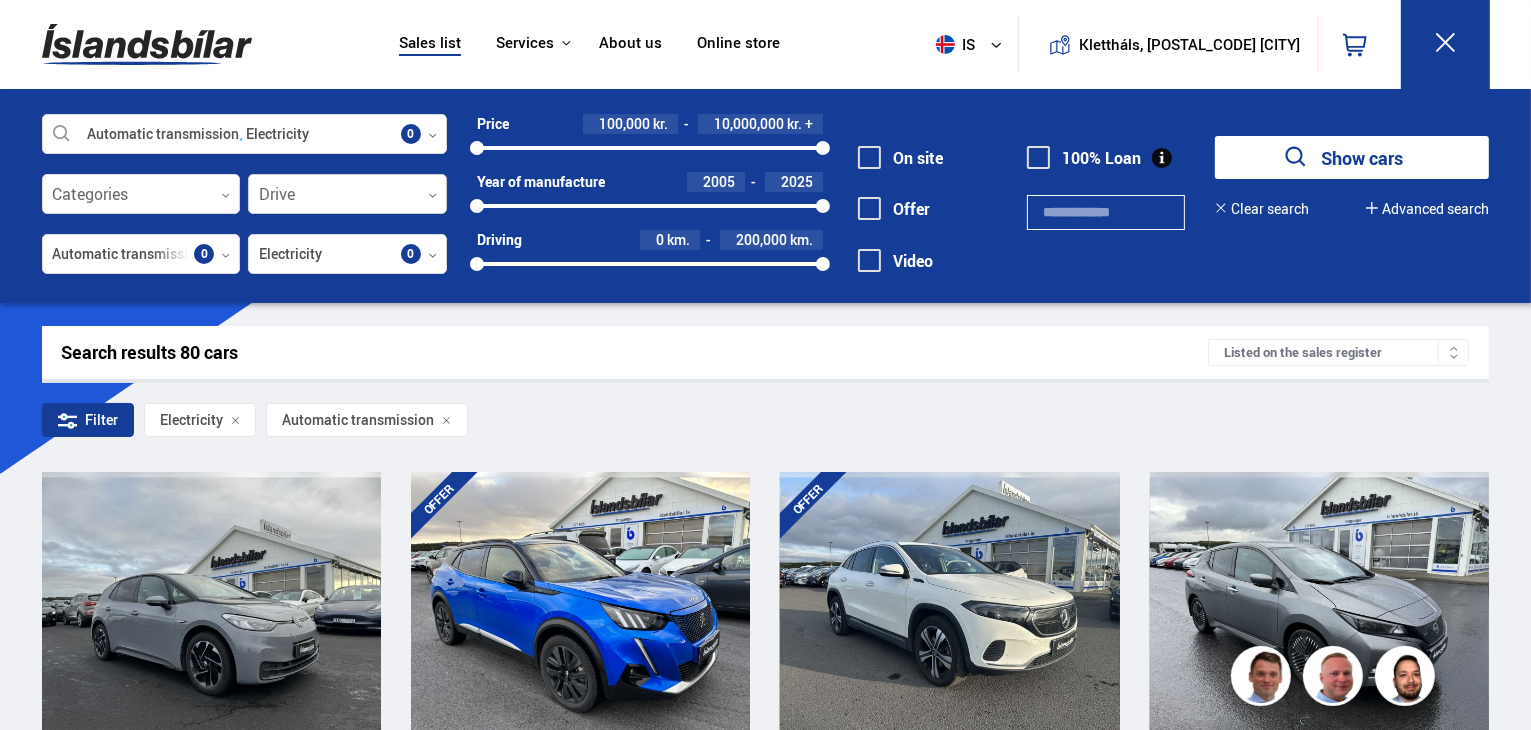 click at bounding box center [347, 195] 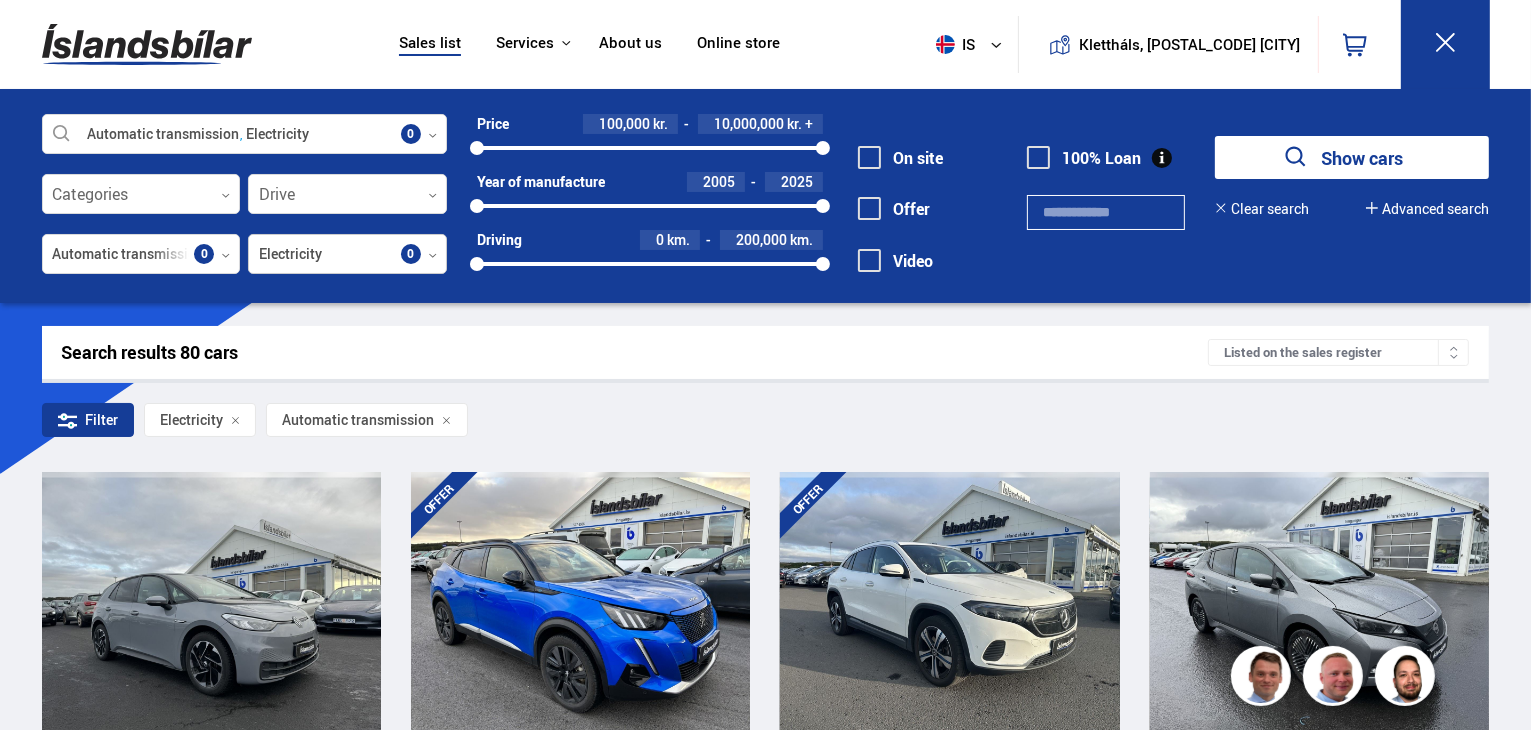 click at bounding box center (347, 255) 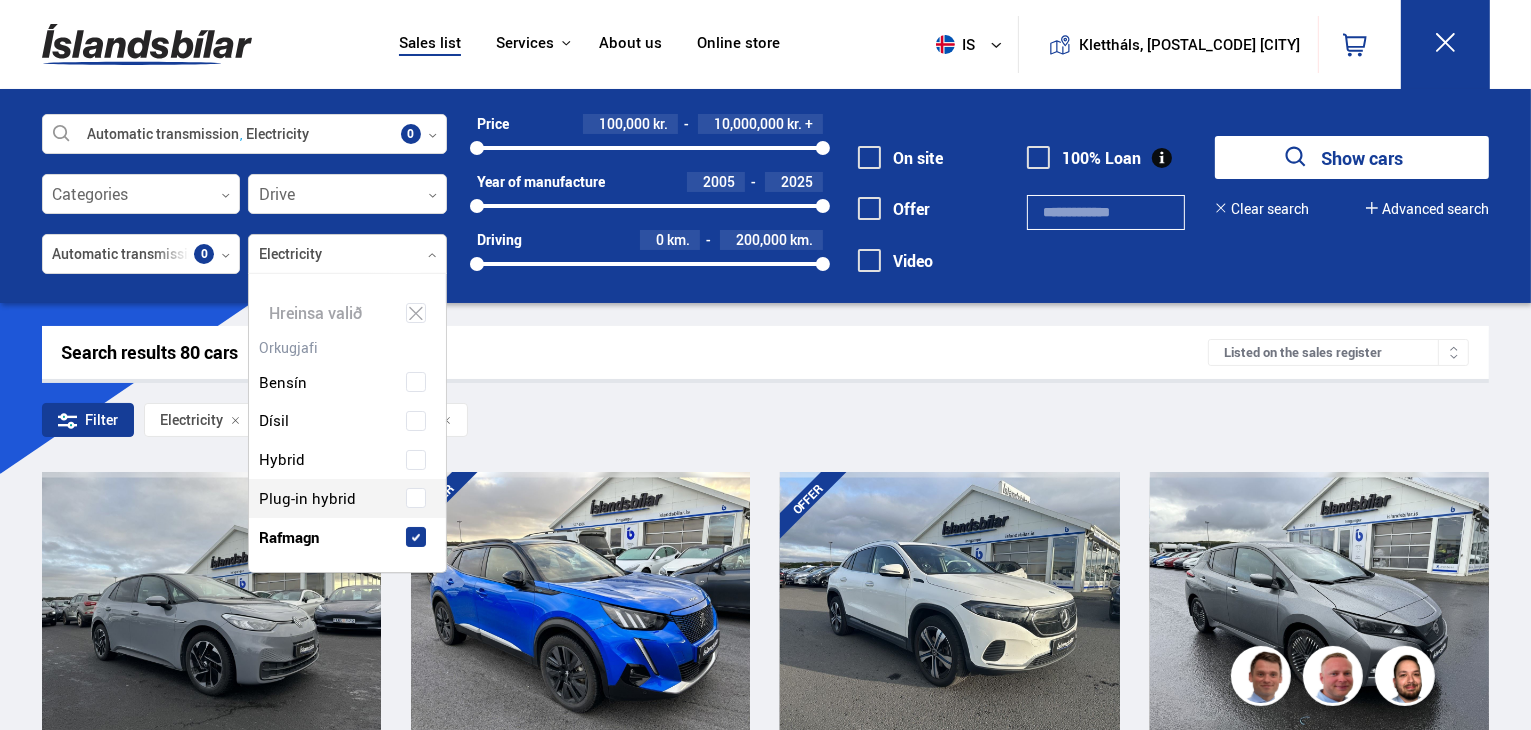 scroll, scrollTop: 301, scrollLeft: 206, axis: both 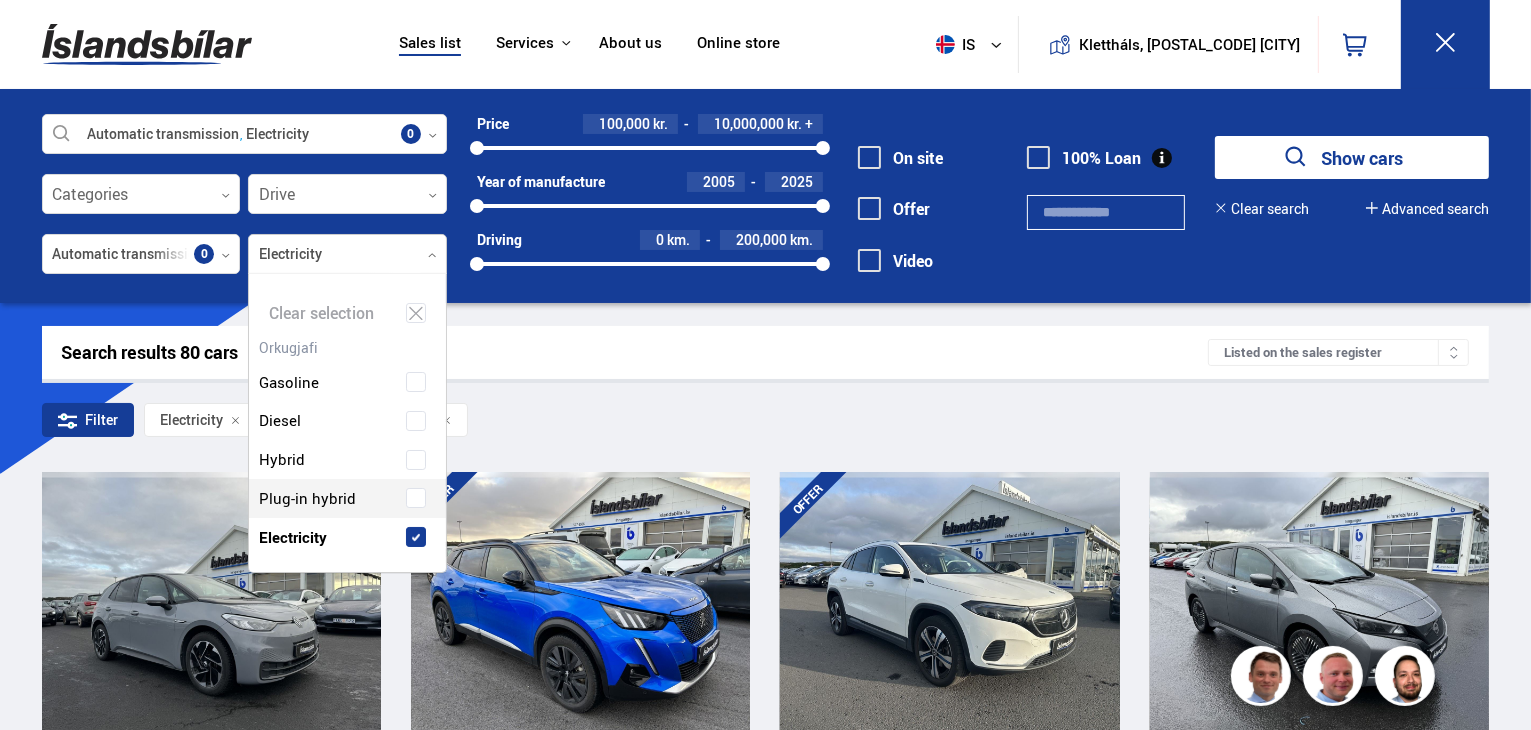 click at bounding box center [347, 255] 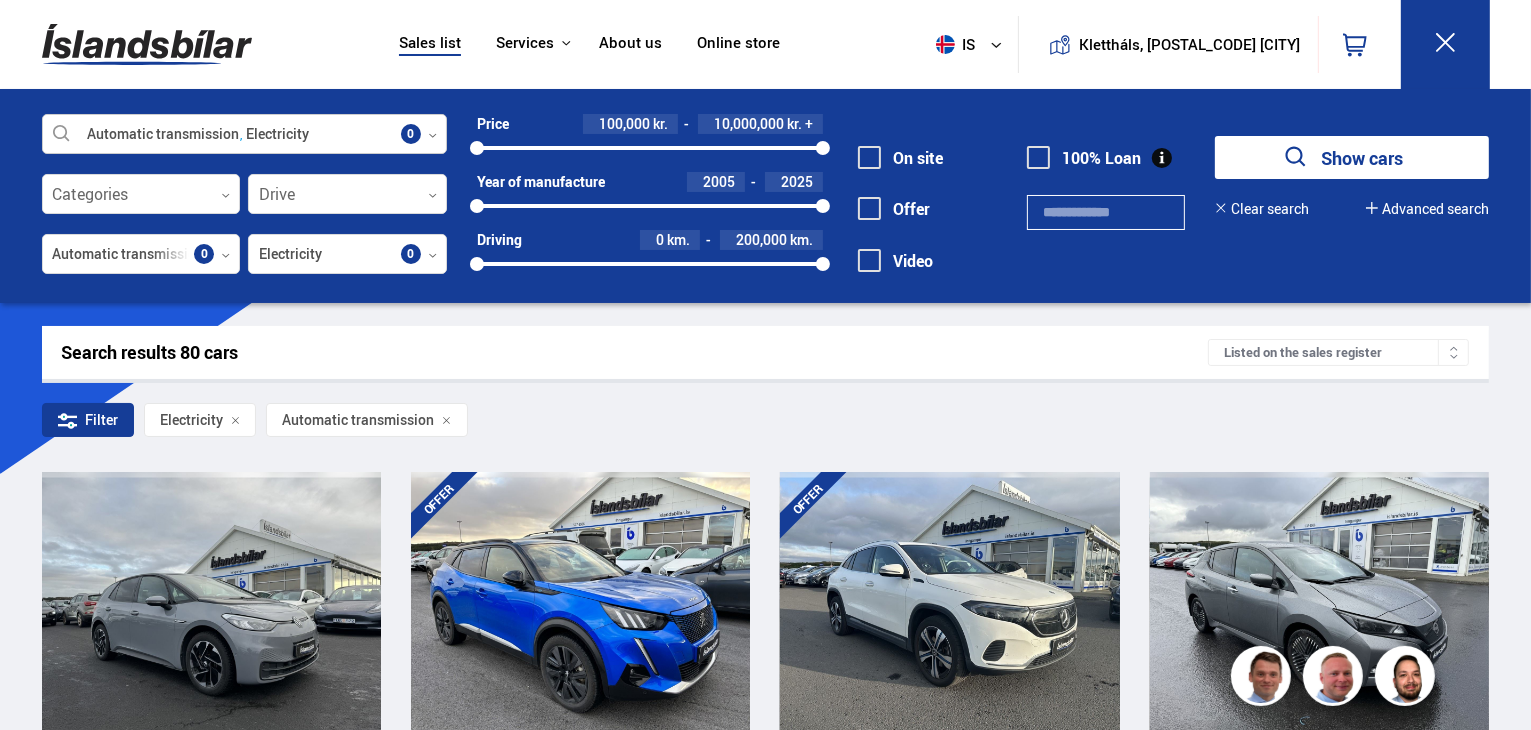 click at bounding box center (244, 135) 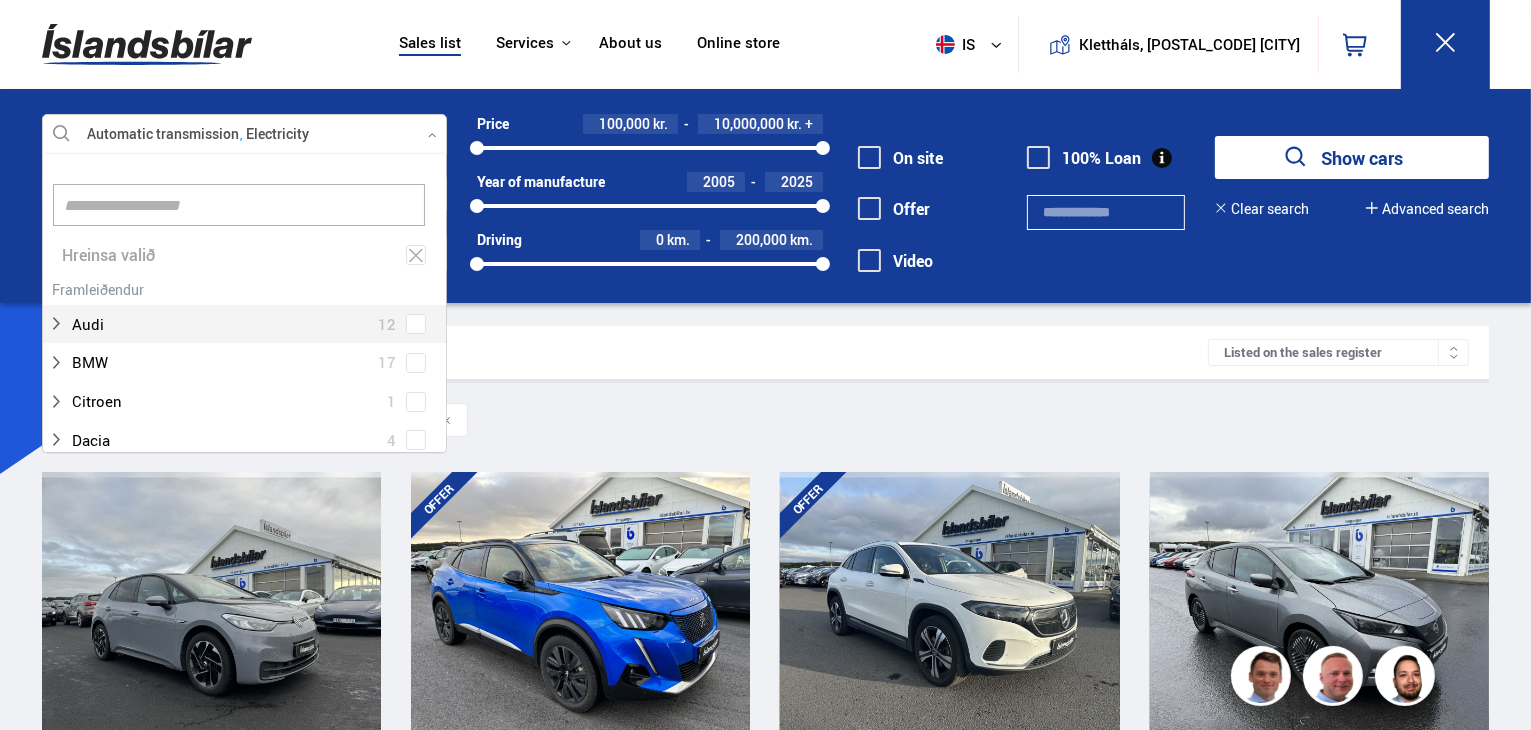 scroll, scrollTop: 301, scrollLeft: 411, axis: both 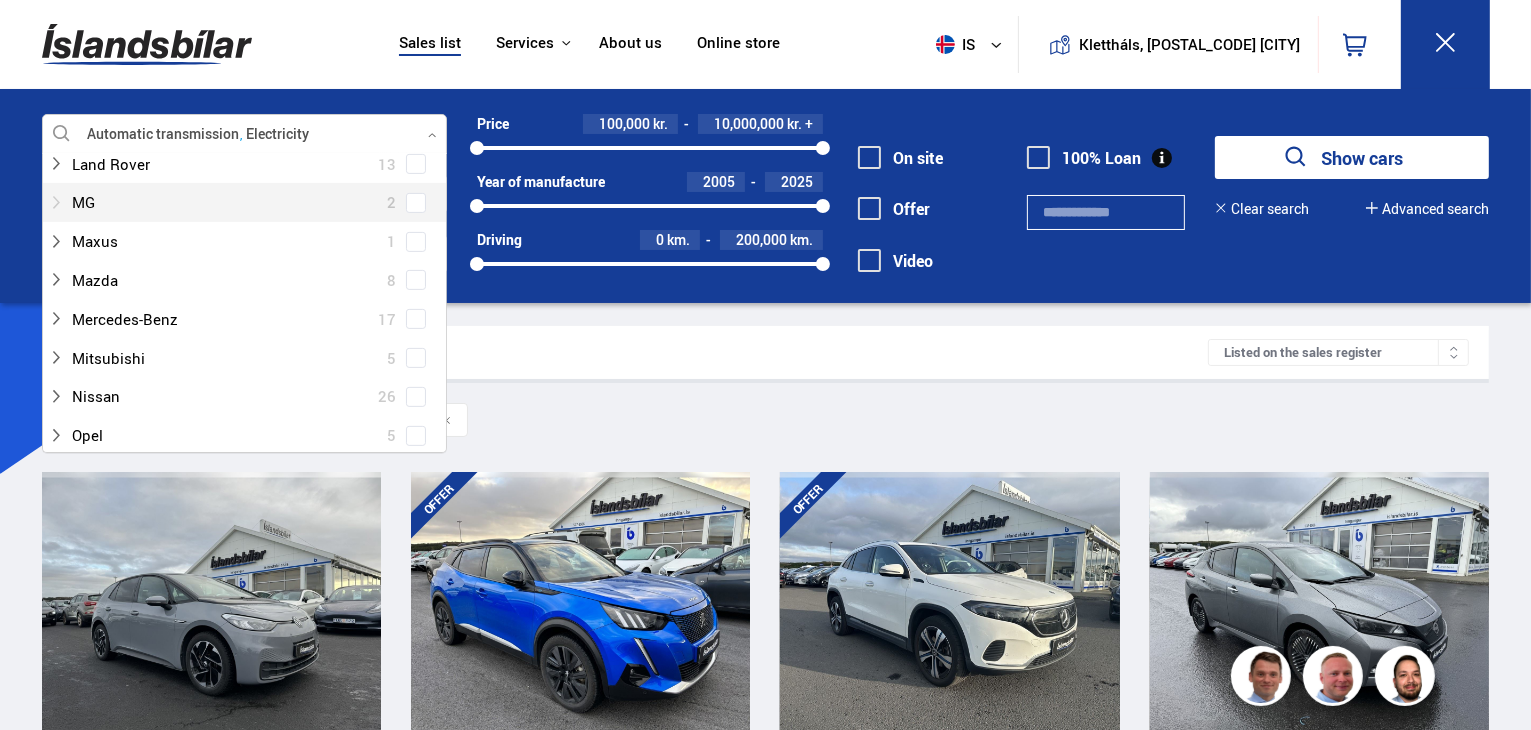 click at bounding box center [224, 202] 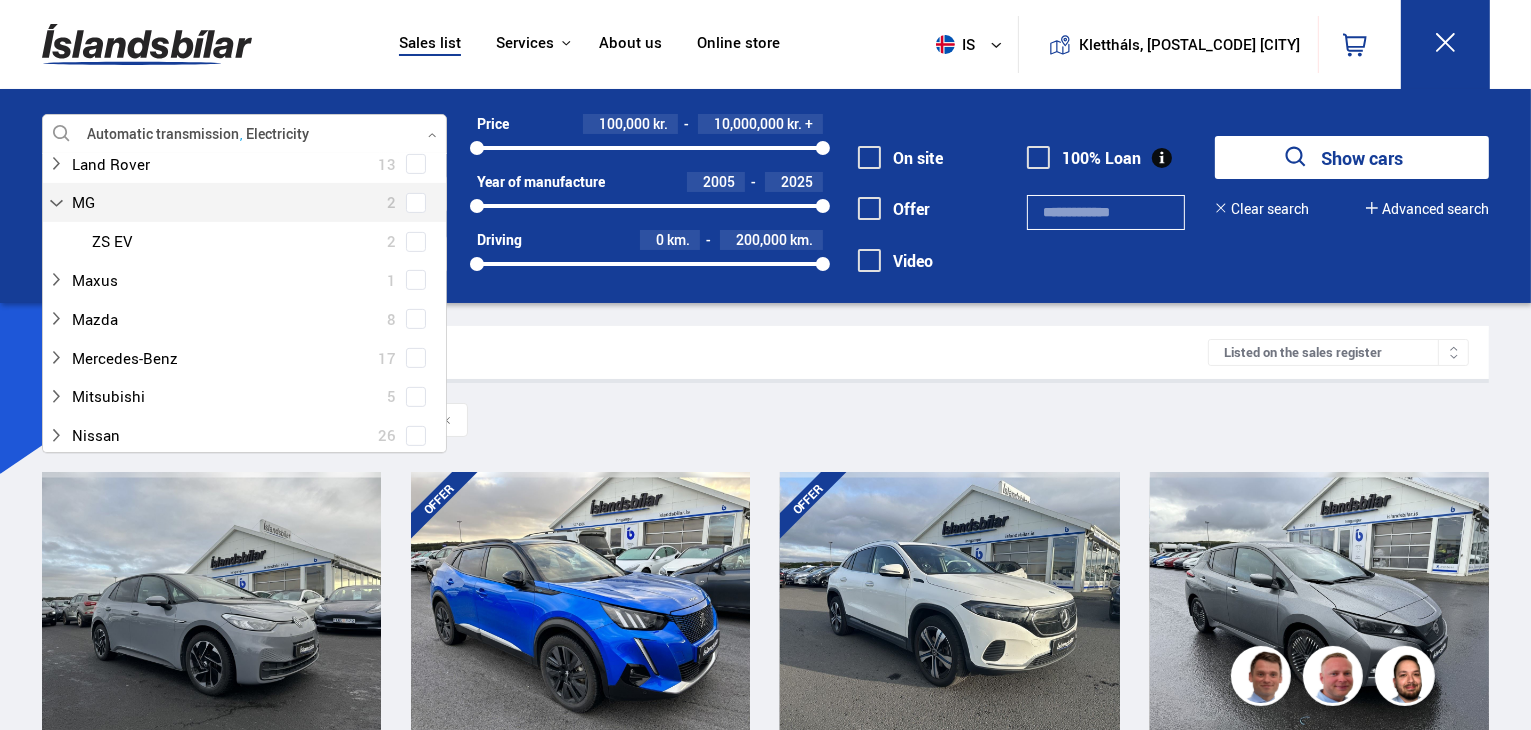 click at bounding box center [416, 203] 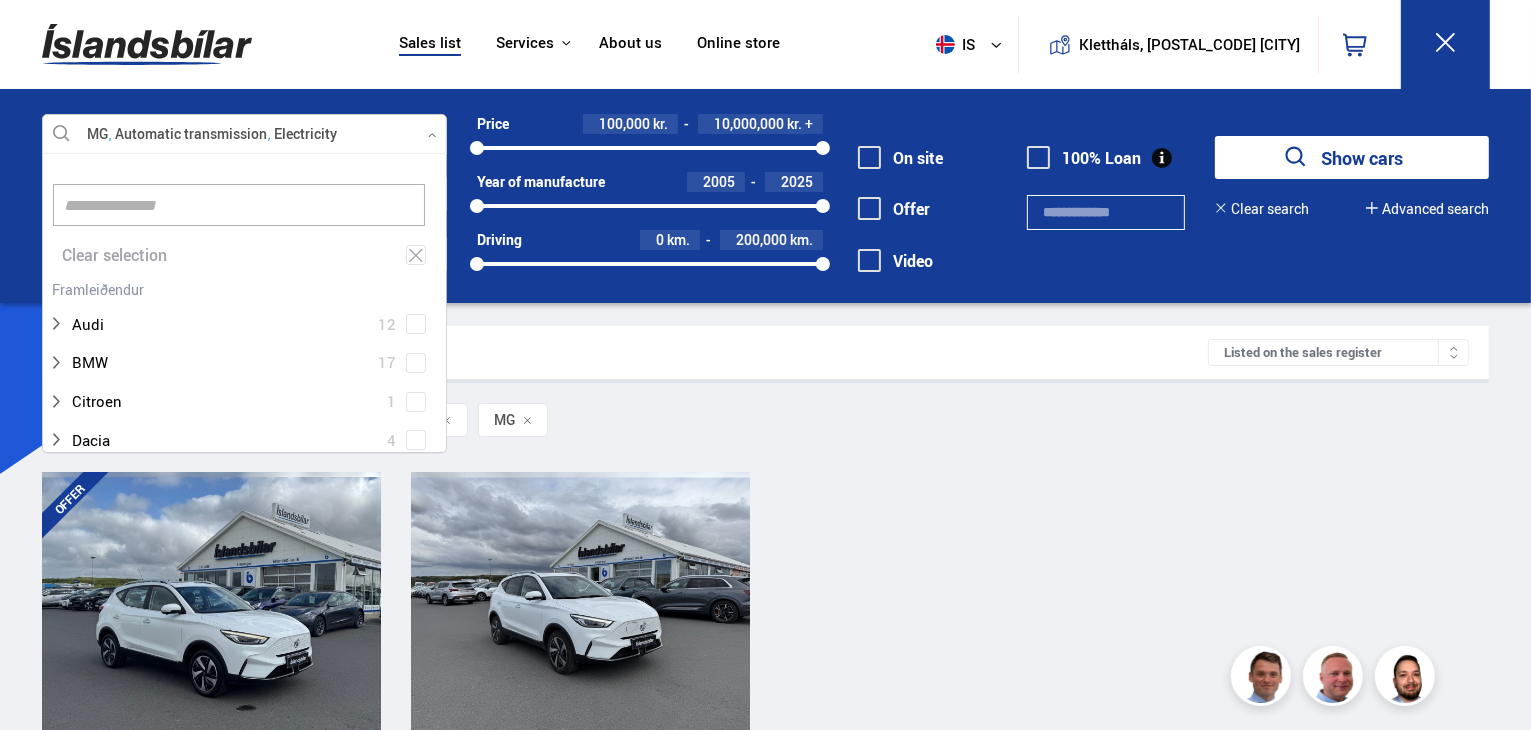 click on "Filter
Electricity     Automatic transmission     MG" at bounding box center [766, 424] 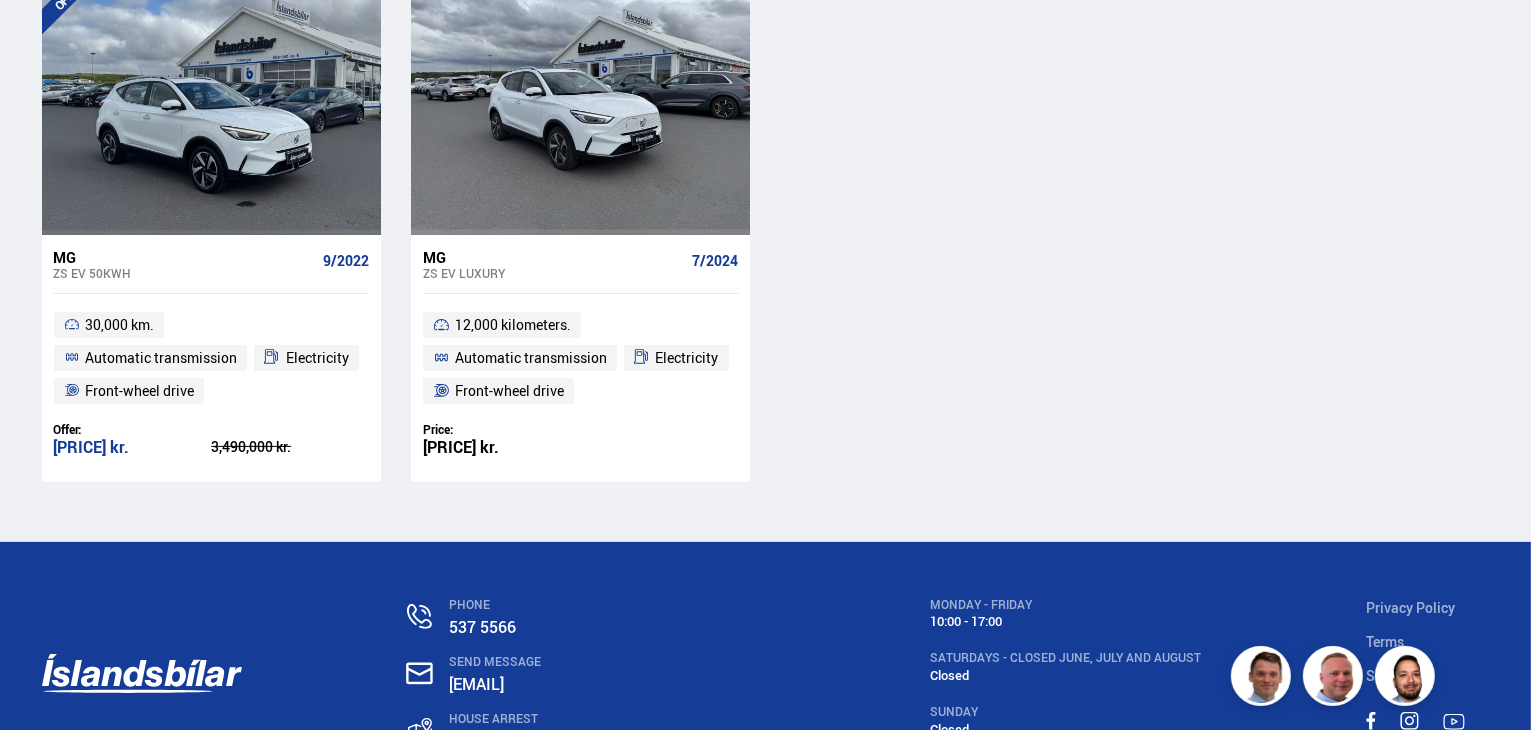 scroll, scrollTop: 506, scrollLeft: 0, axis: vertical 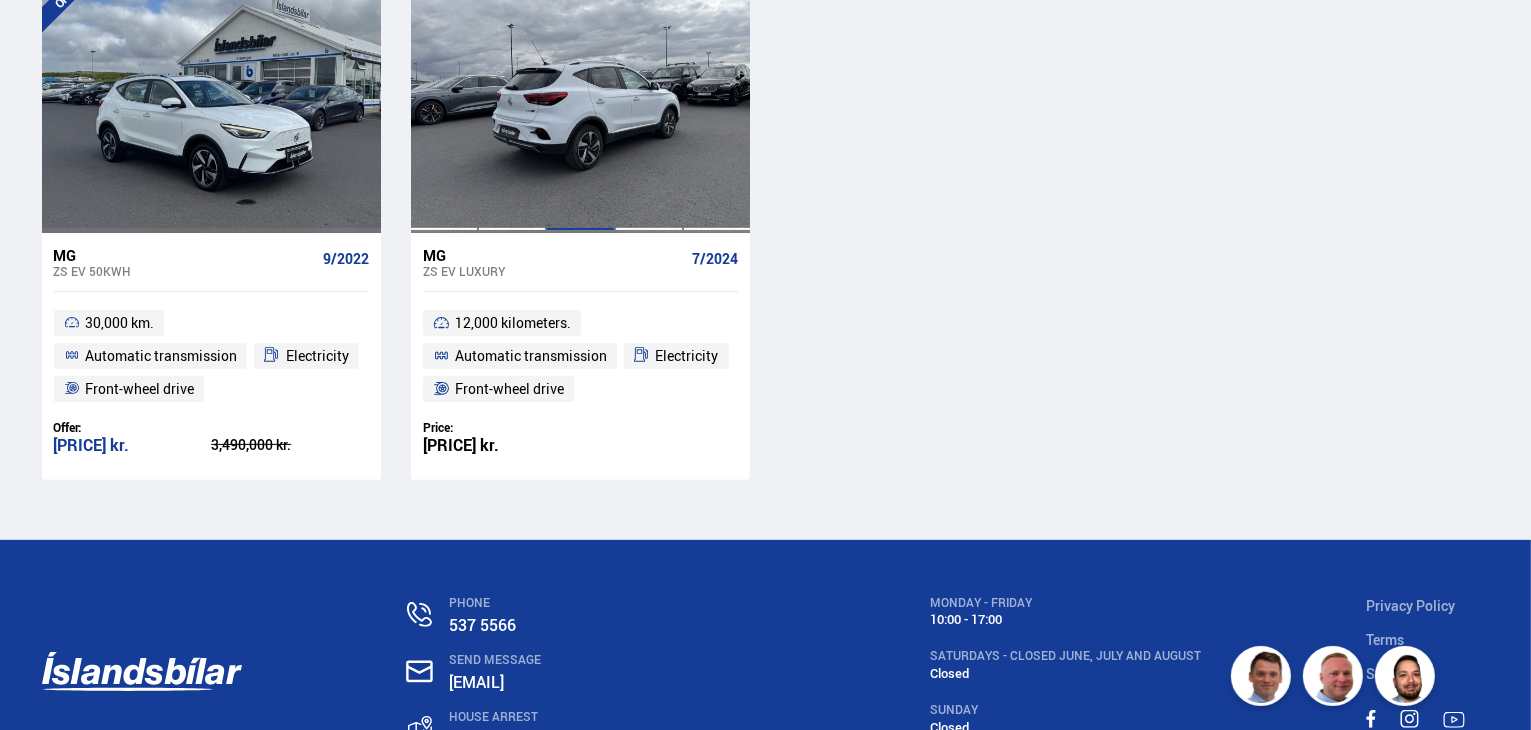 click at bounding box center (580, 99) 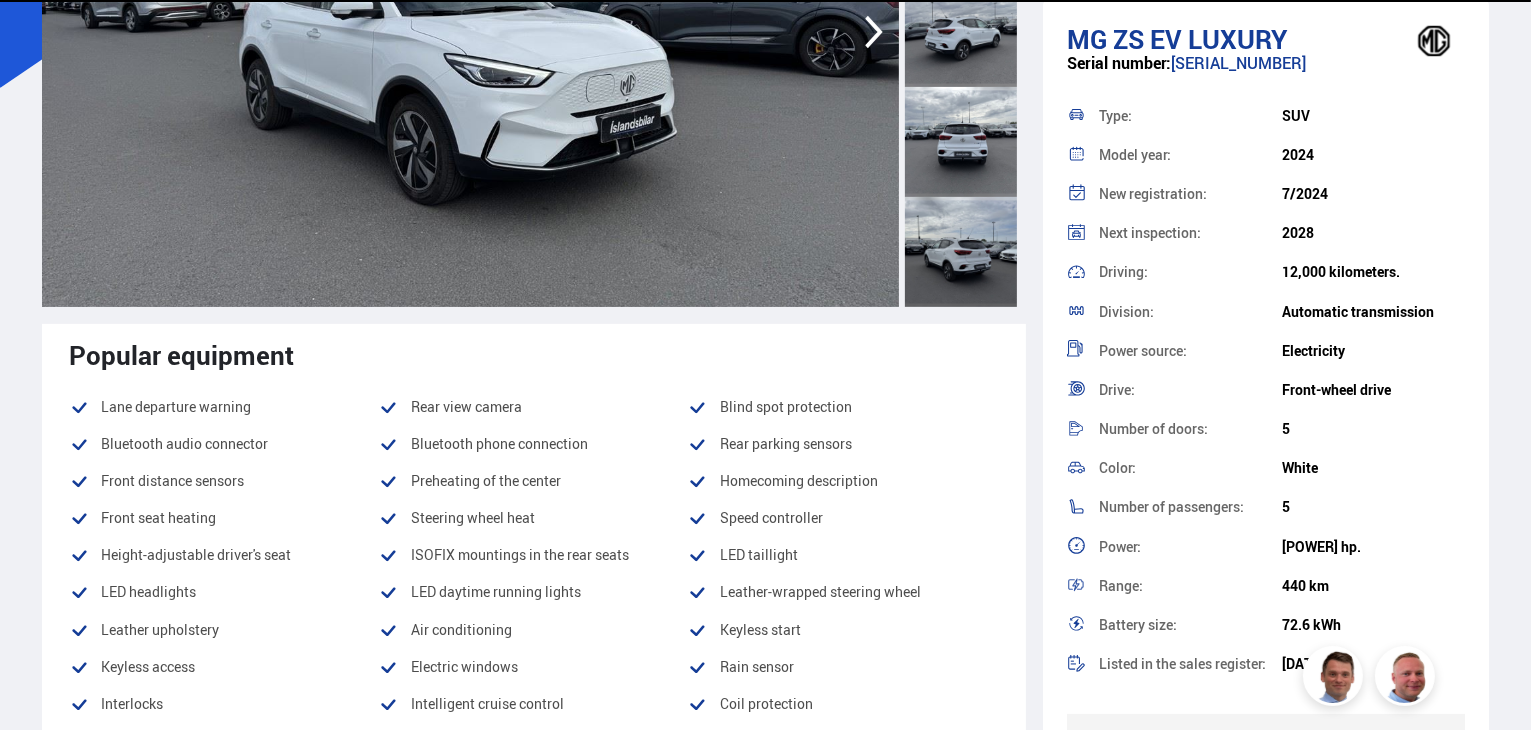 scroll, scrollTop: 388, scrollLeft: 0, axis: vertical 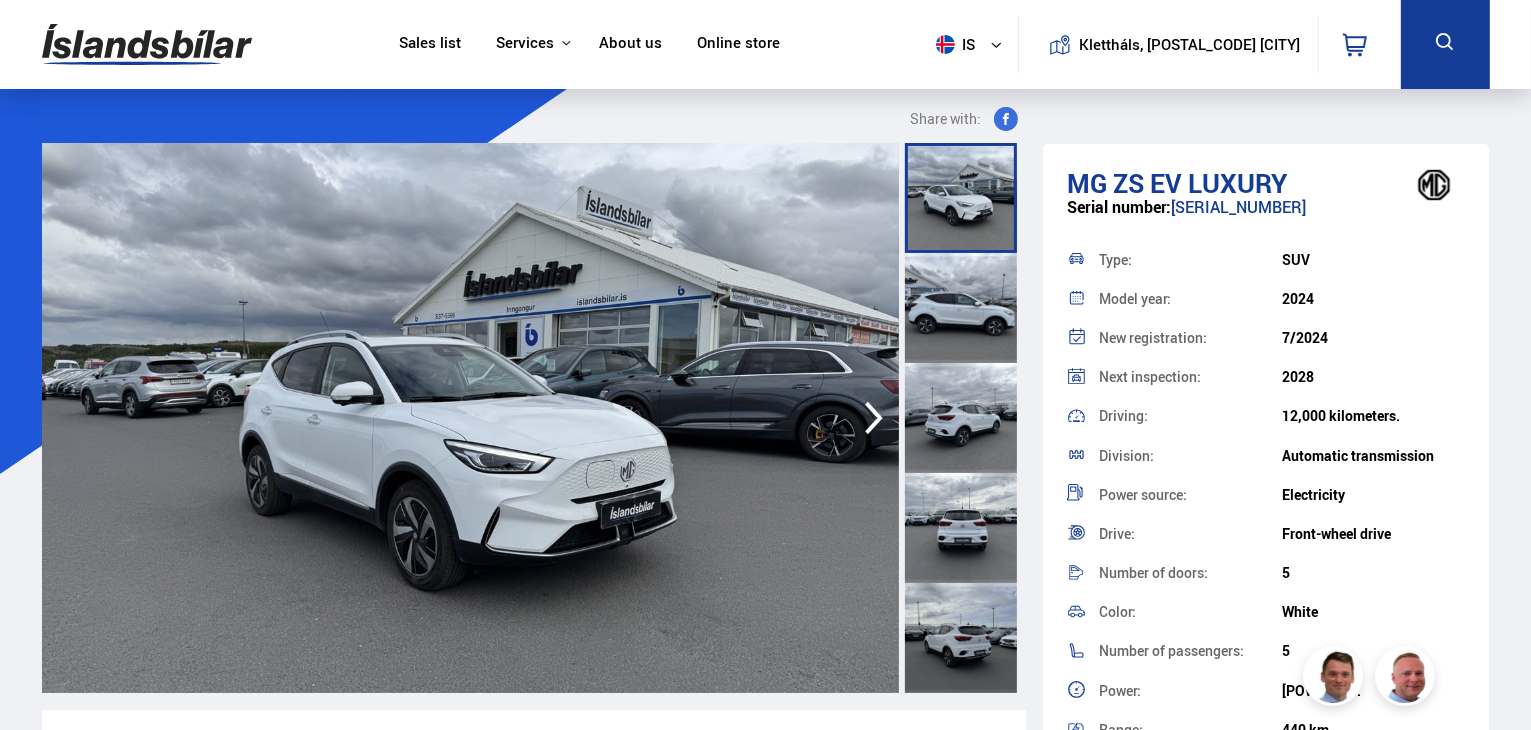 click at bounding box center (961, 418) 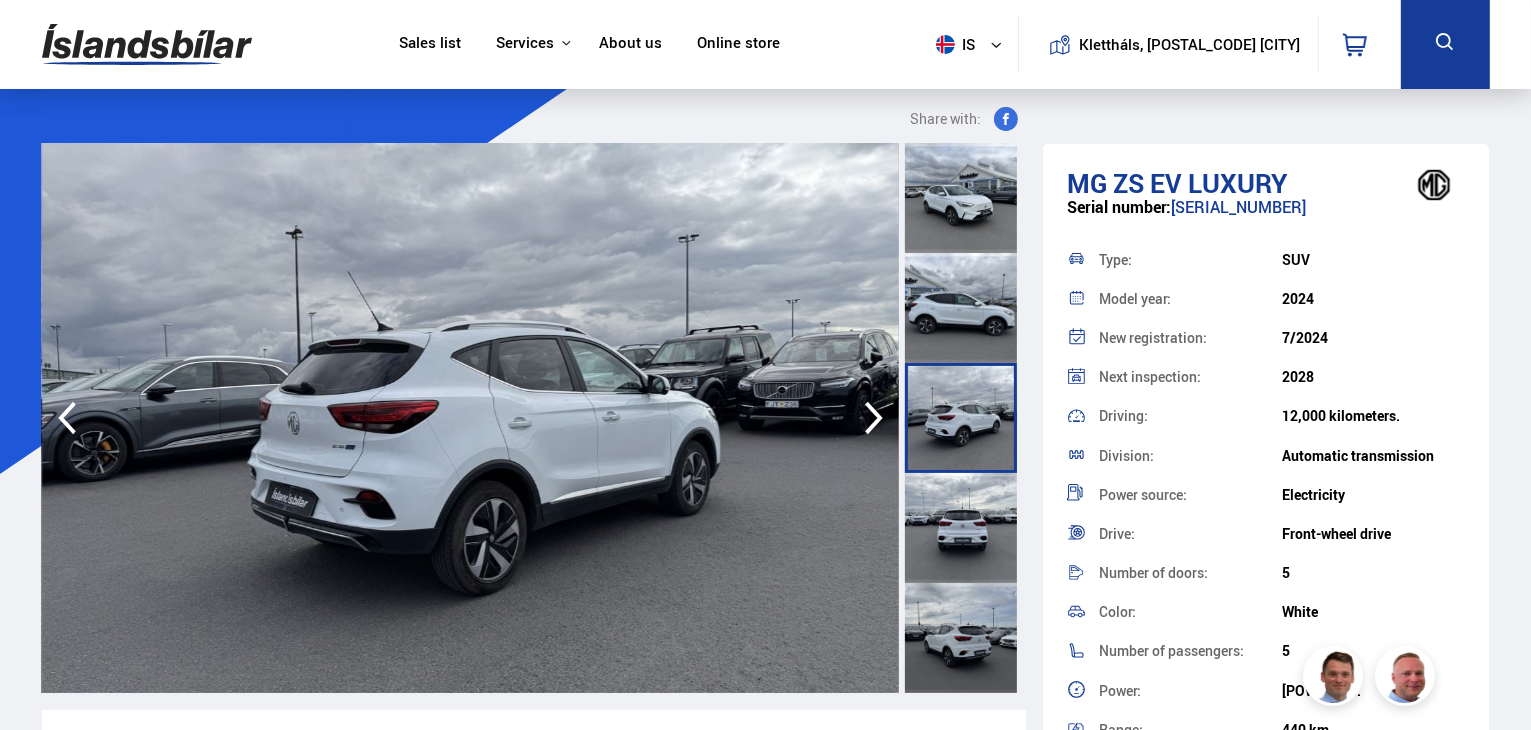 click at bounding box center [961, 528] 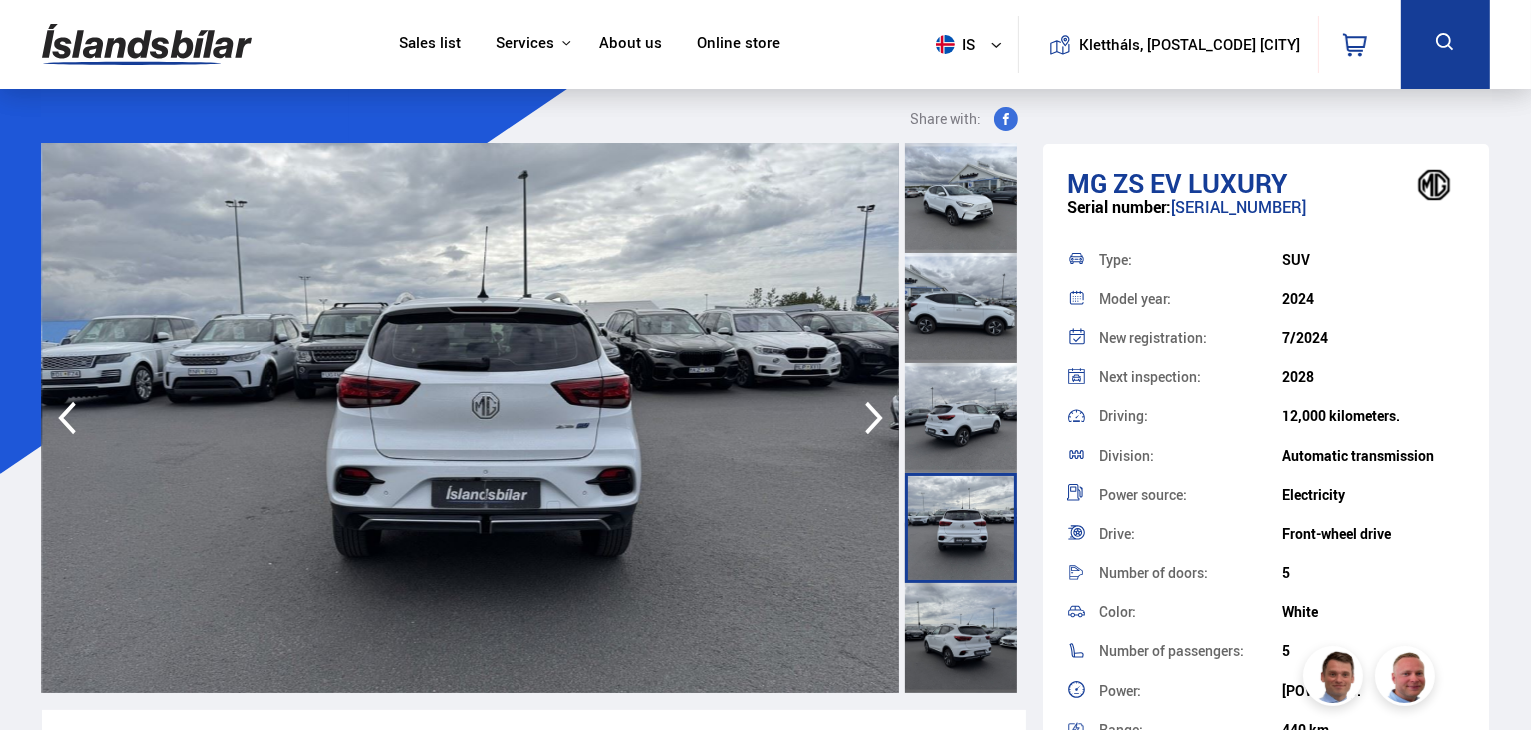click at bounding box center (961, 638) 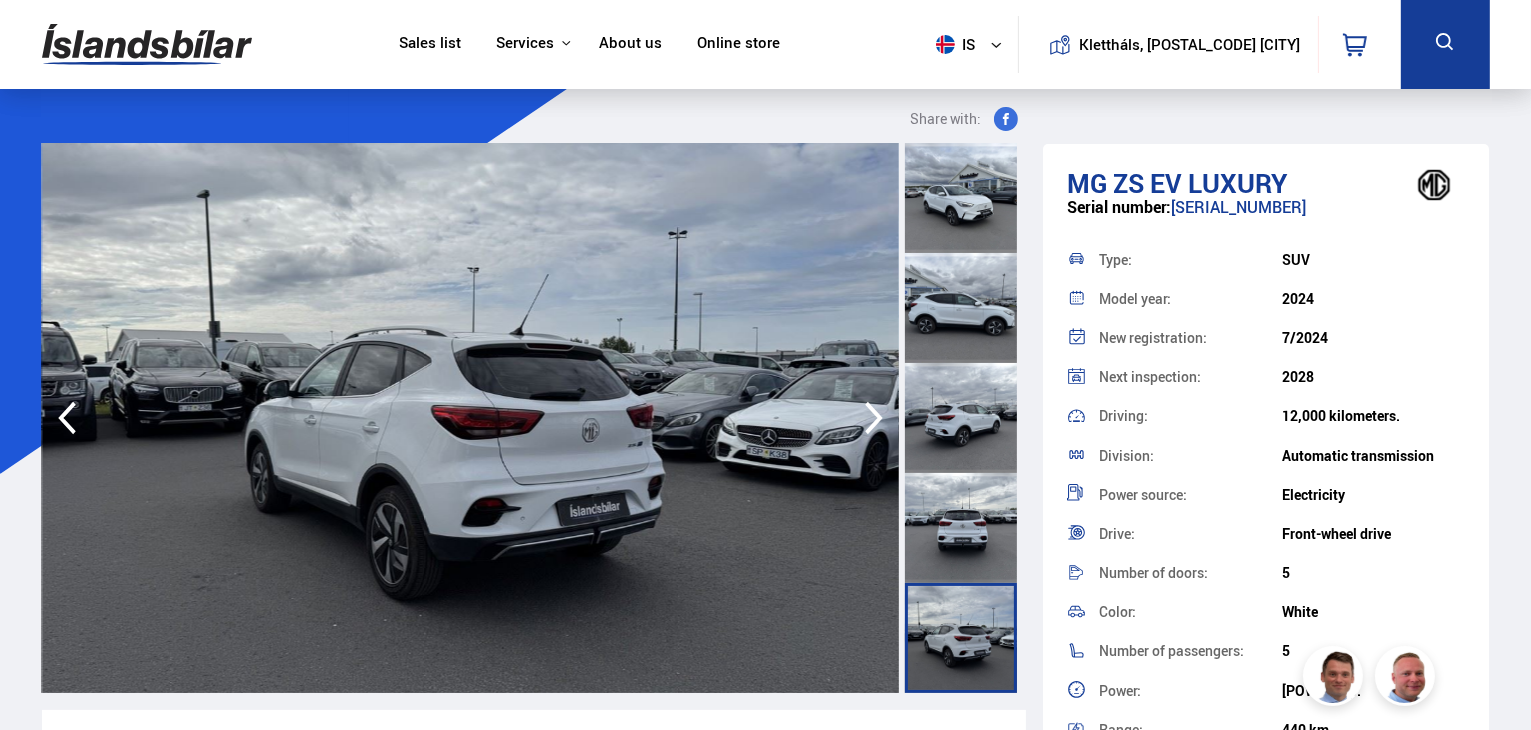 click at bounding box center (961, 198) 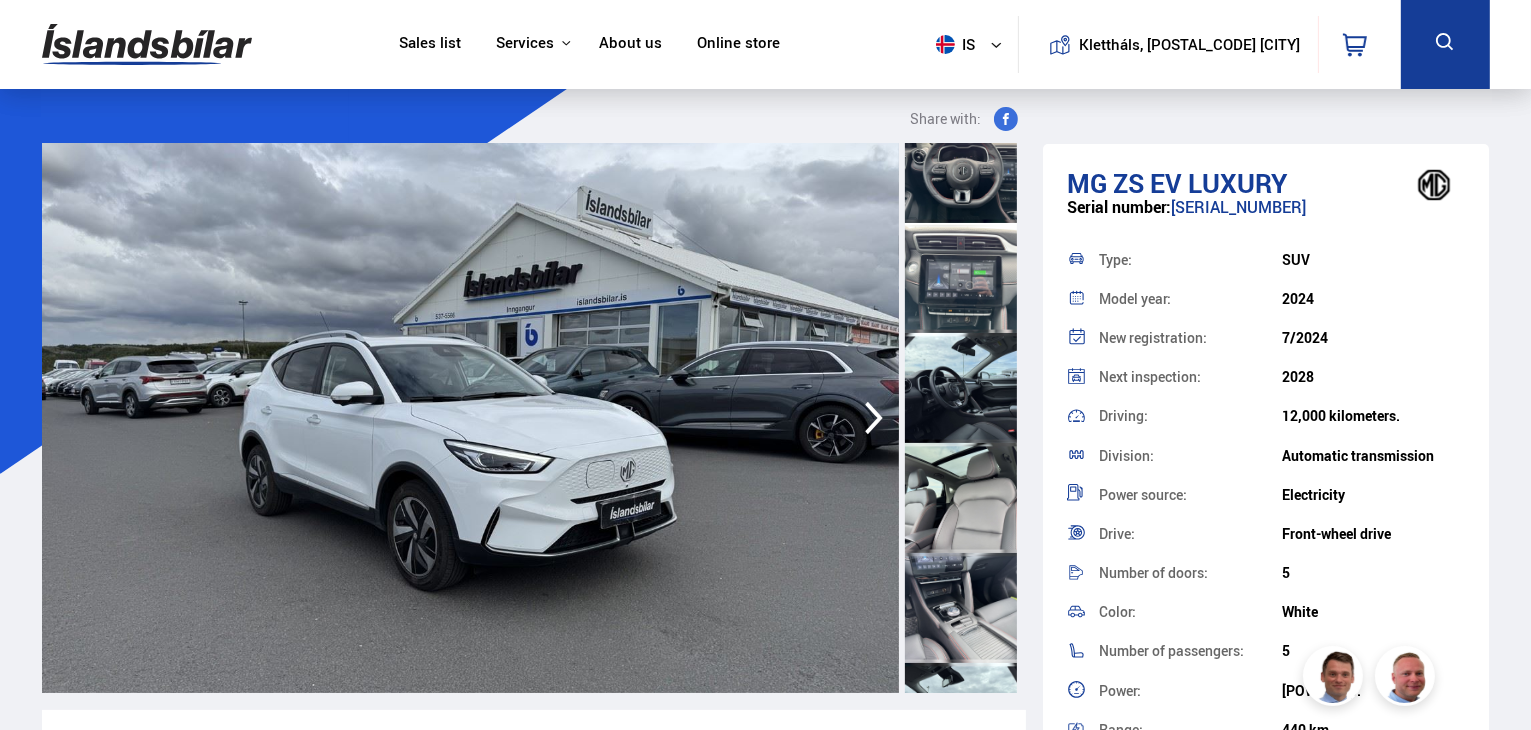 scroll, scrollTop: 1022, scrollLeft: 0, axis: vertical 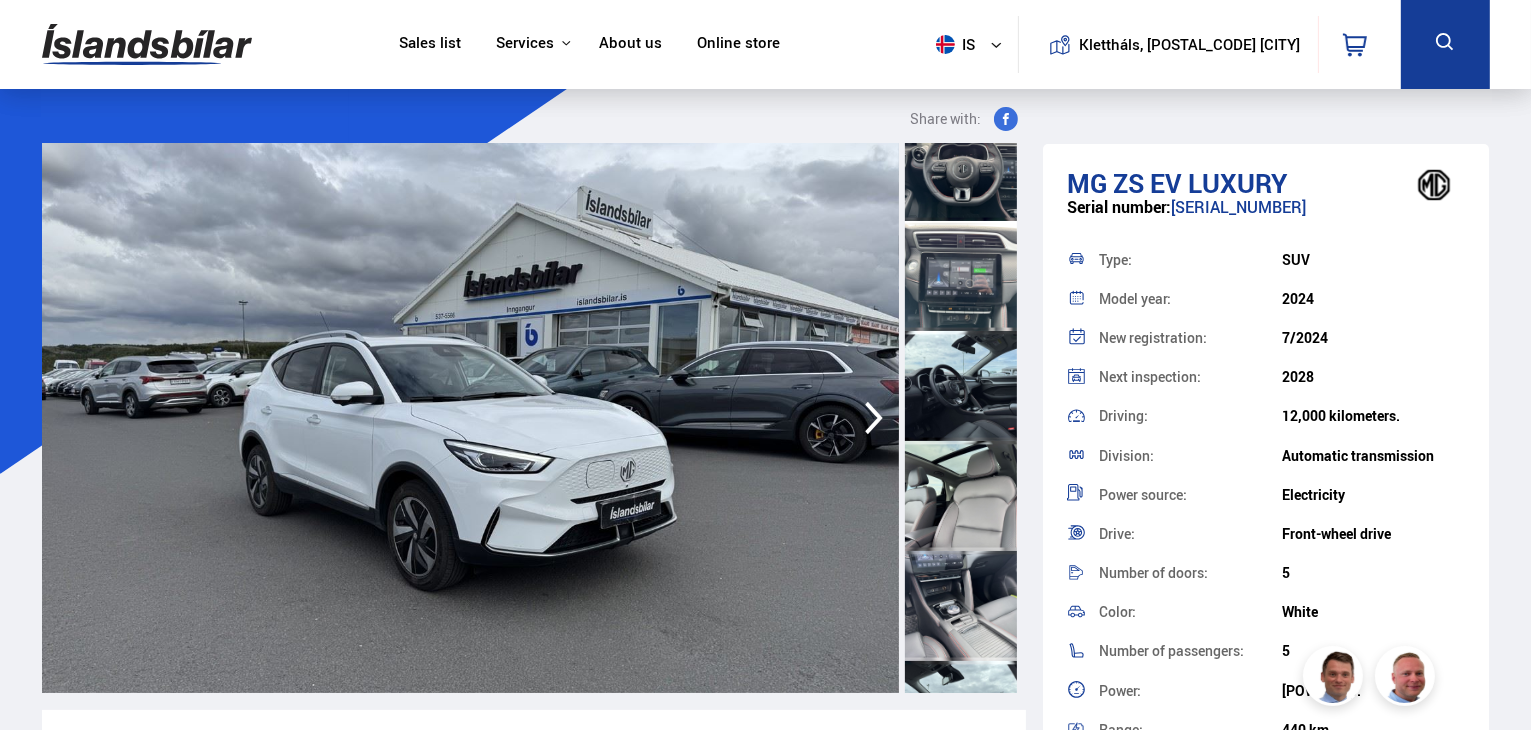click at bounding box center (961, 386) 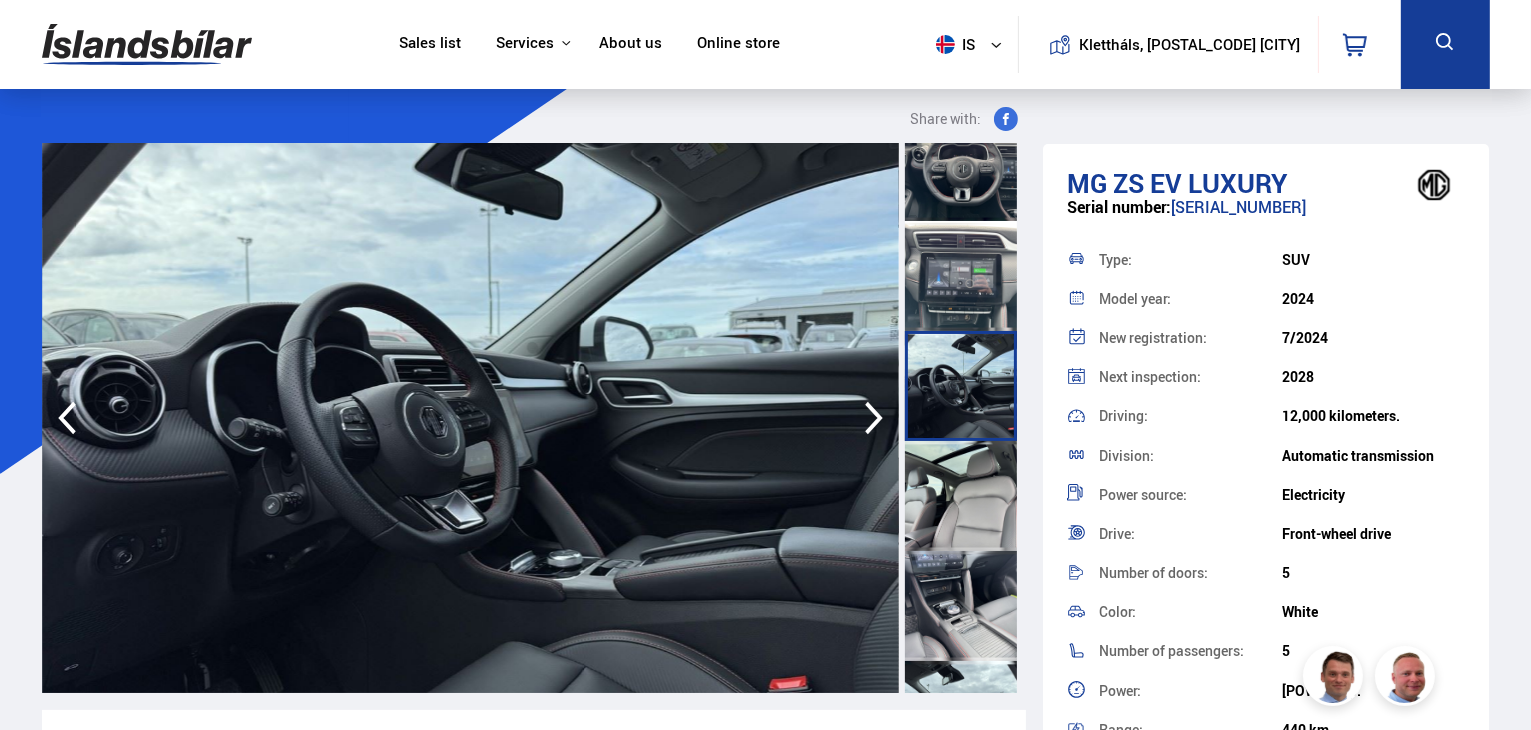 click at bounding box center [961, 496] 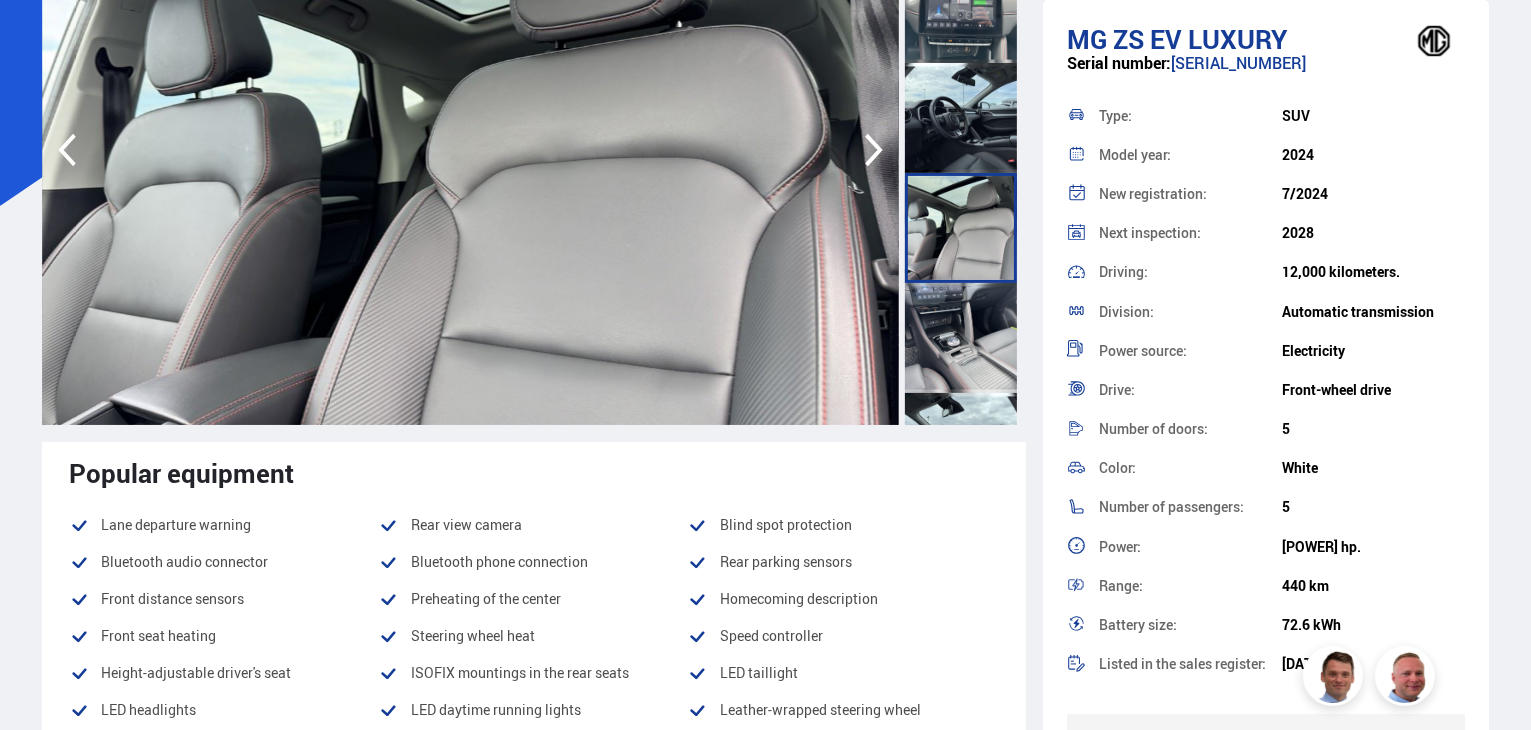 scroll, scrollTop: 268, scrollLeft: 0, axis: vertical 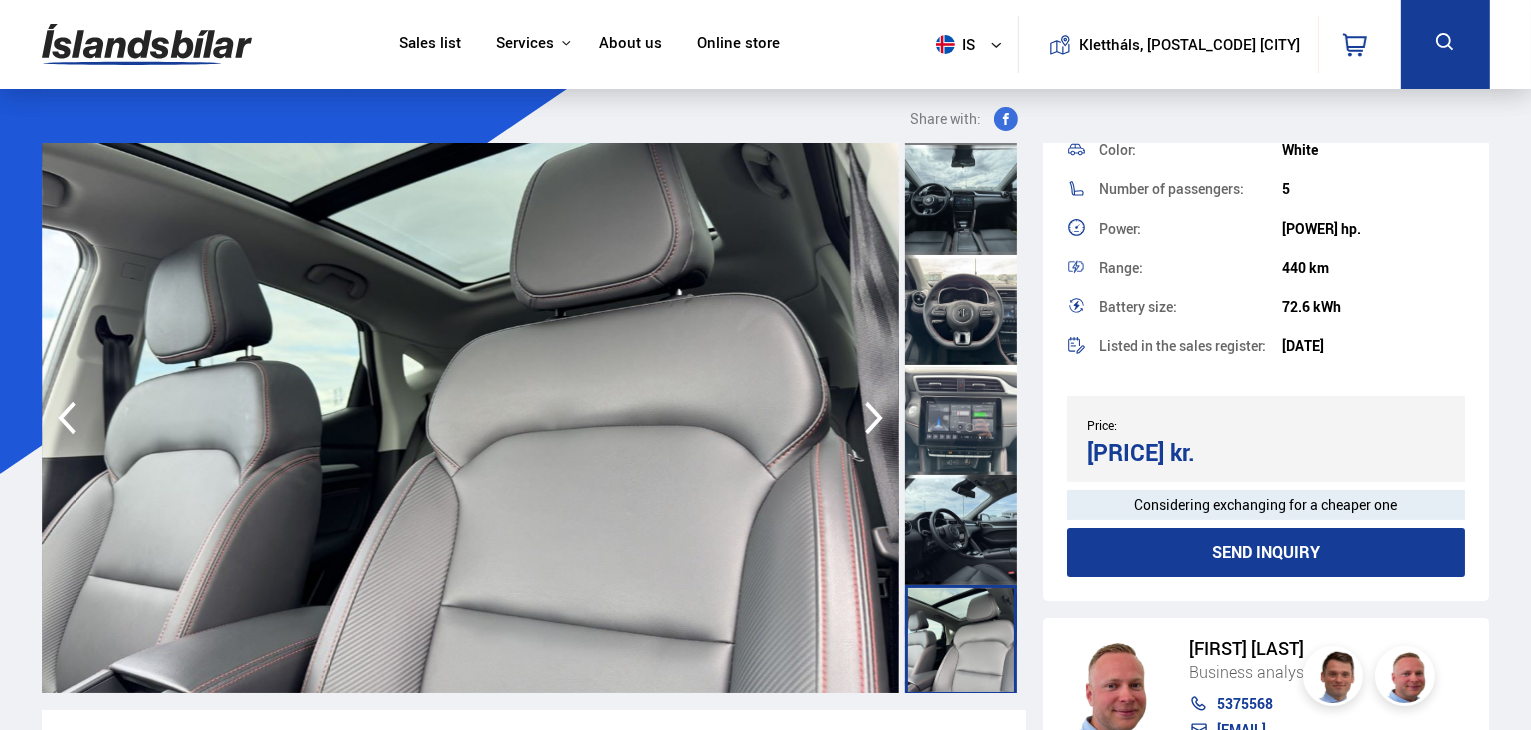 drag, startPoint x: 1221, startPoint y: 451, endPoint x: 1083, endPoint y: 441, distance: 138.36185 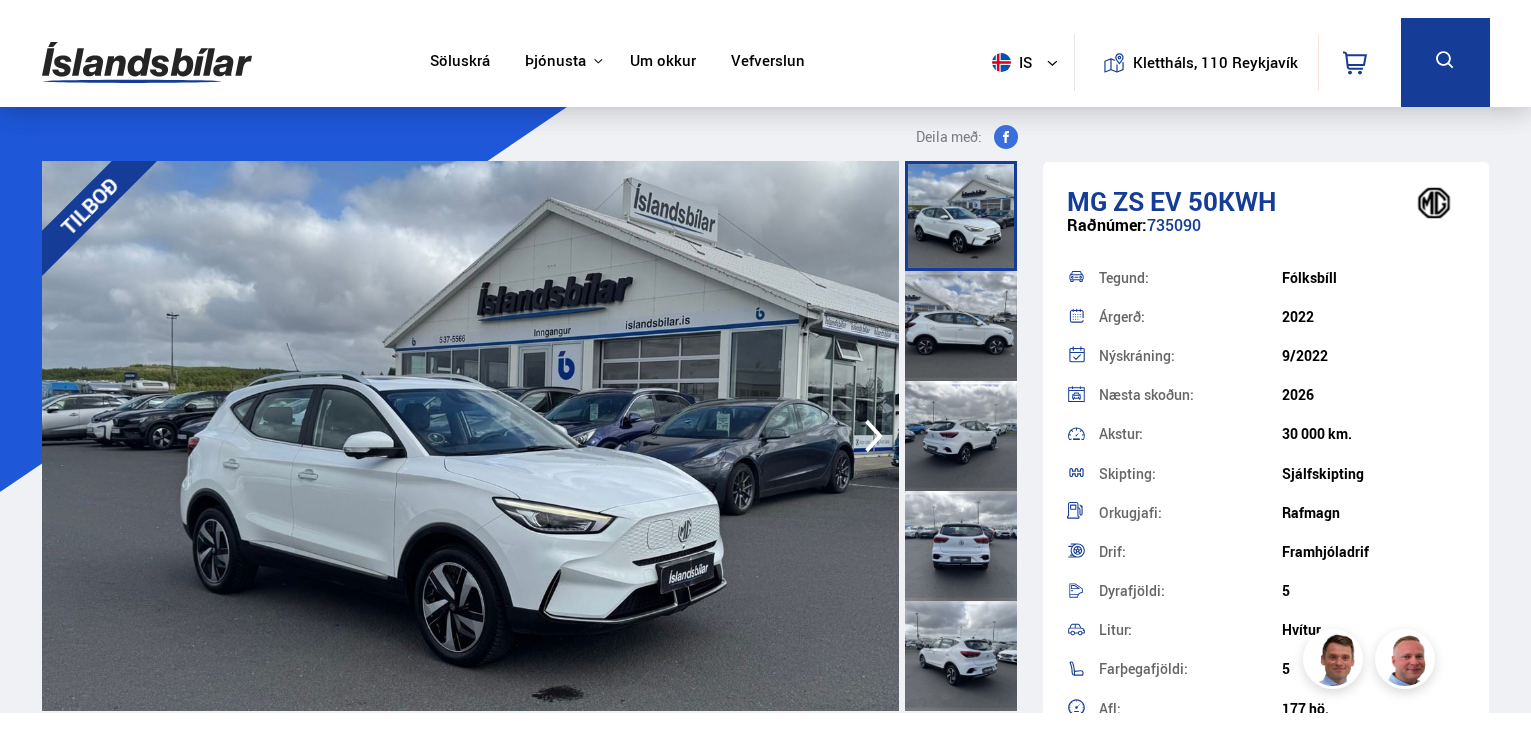scroll, scrollTop: 0, scrollLeft: 0, axis: both 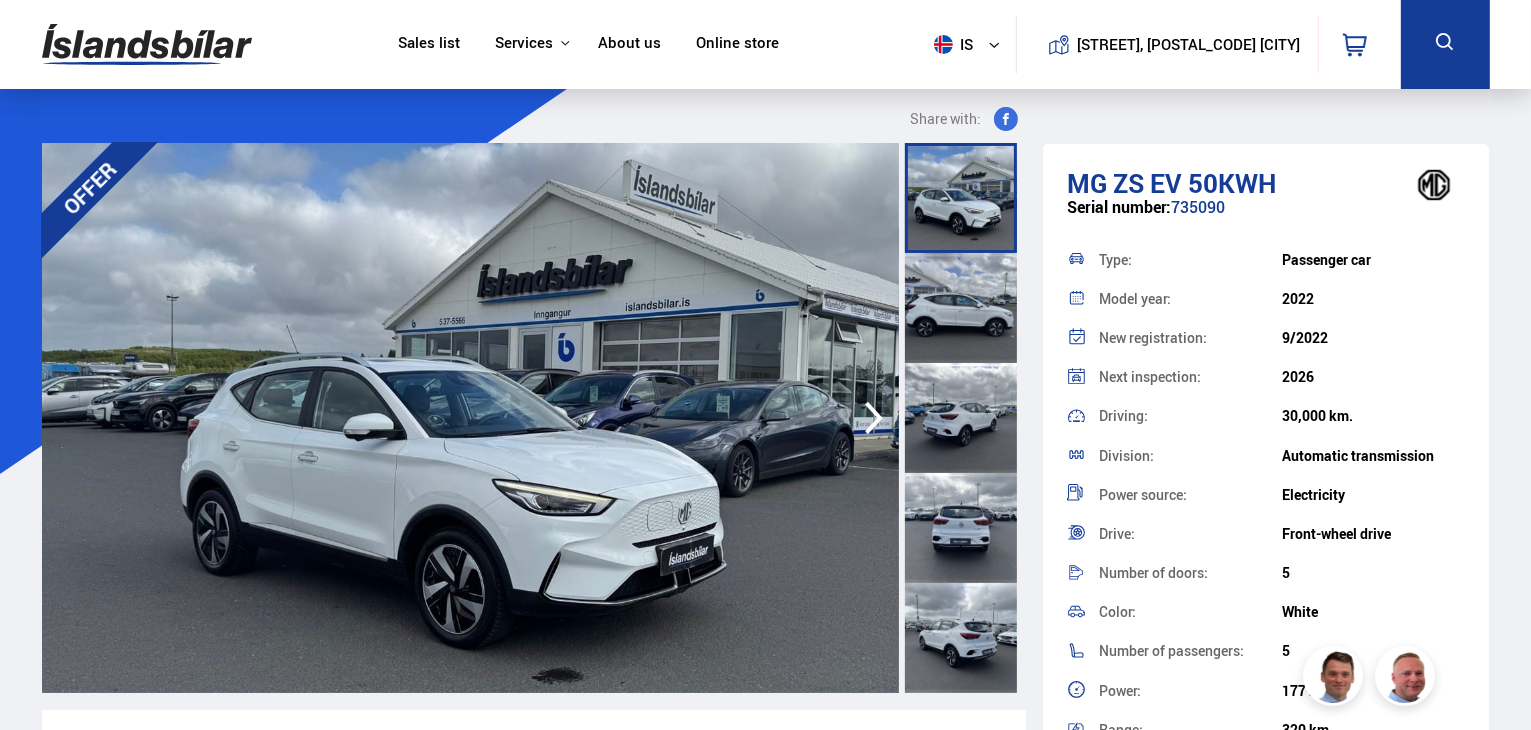 click on "Sales list" at bounding box center [429, 42] 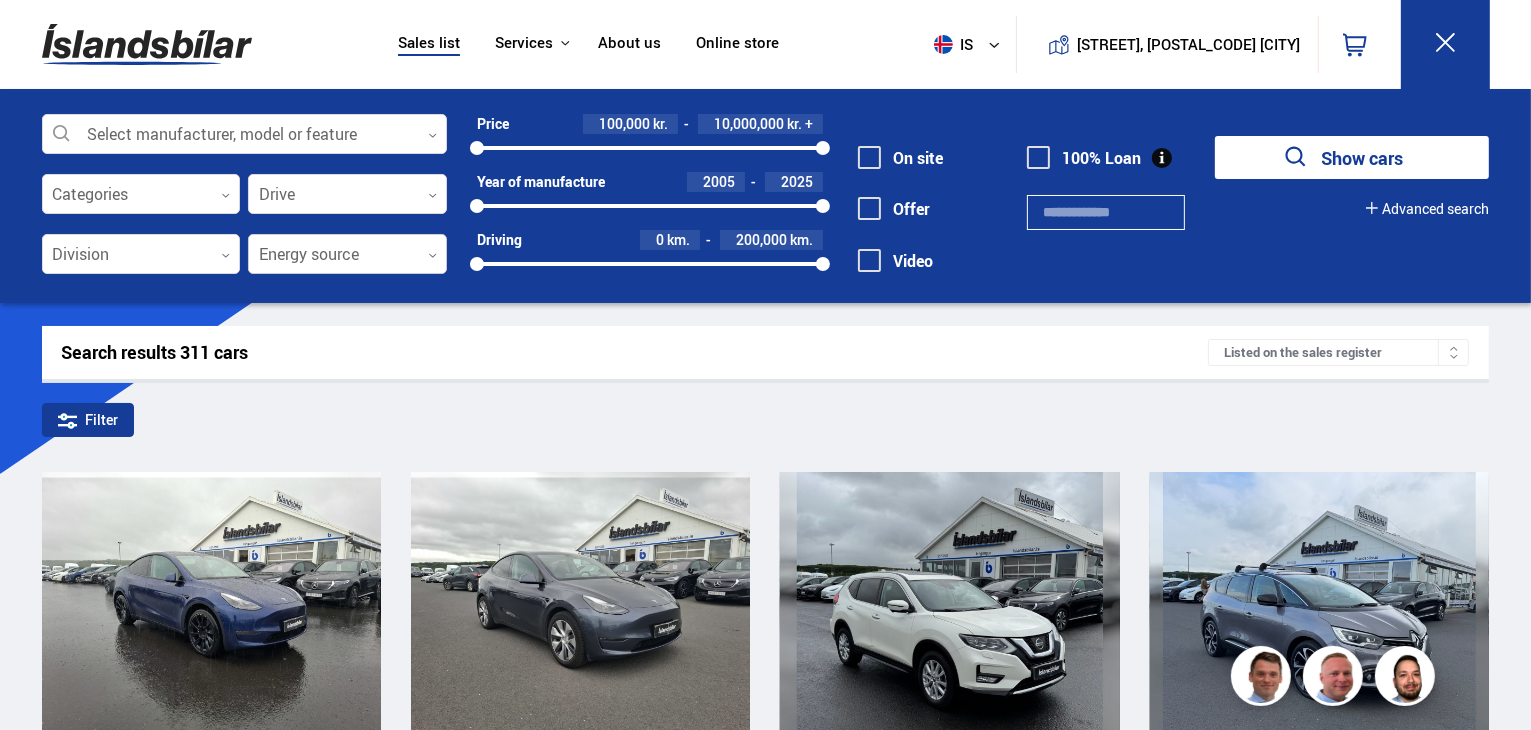 click at bounding box center (347, 255) 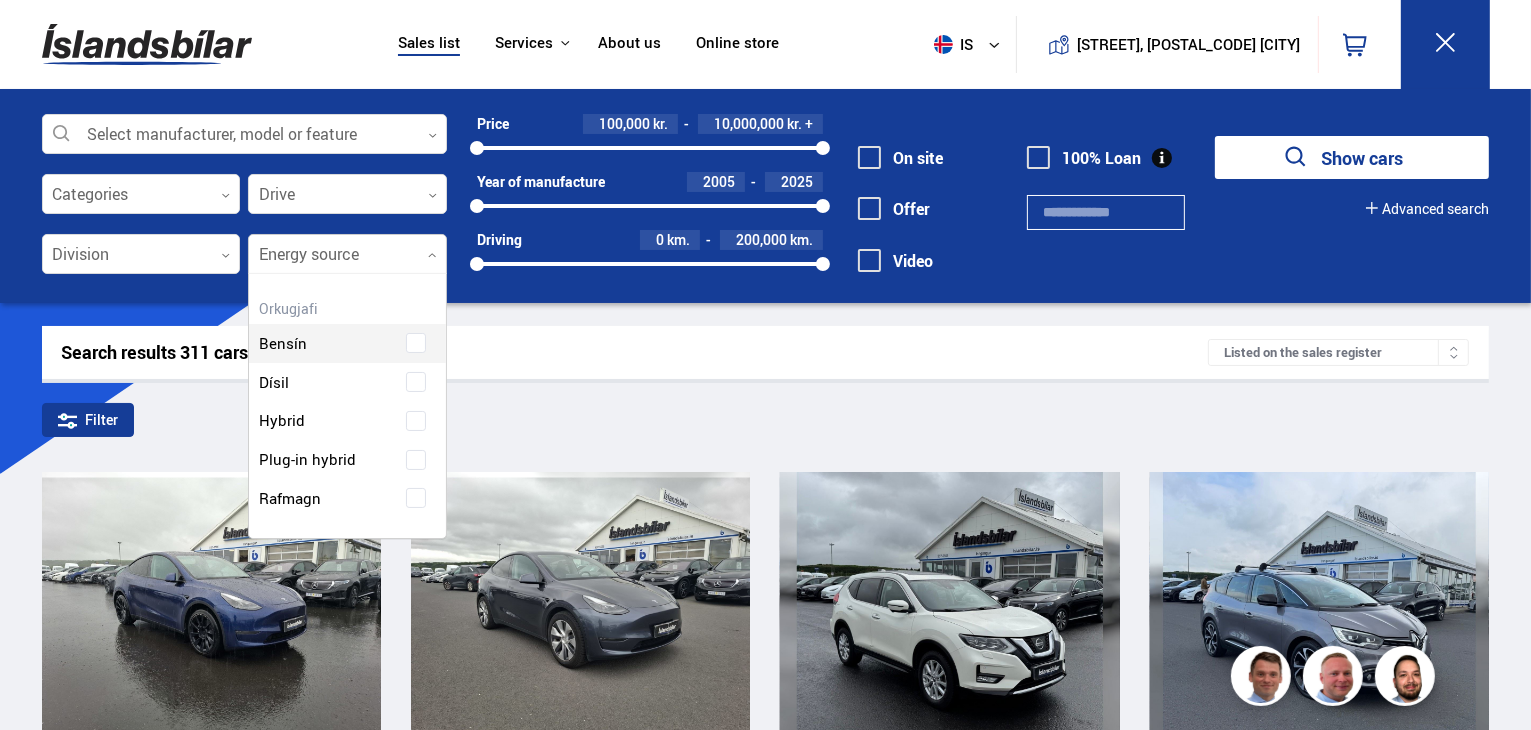 scroll, scrollTop: 264, scrollLeft: 201, axis: both 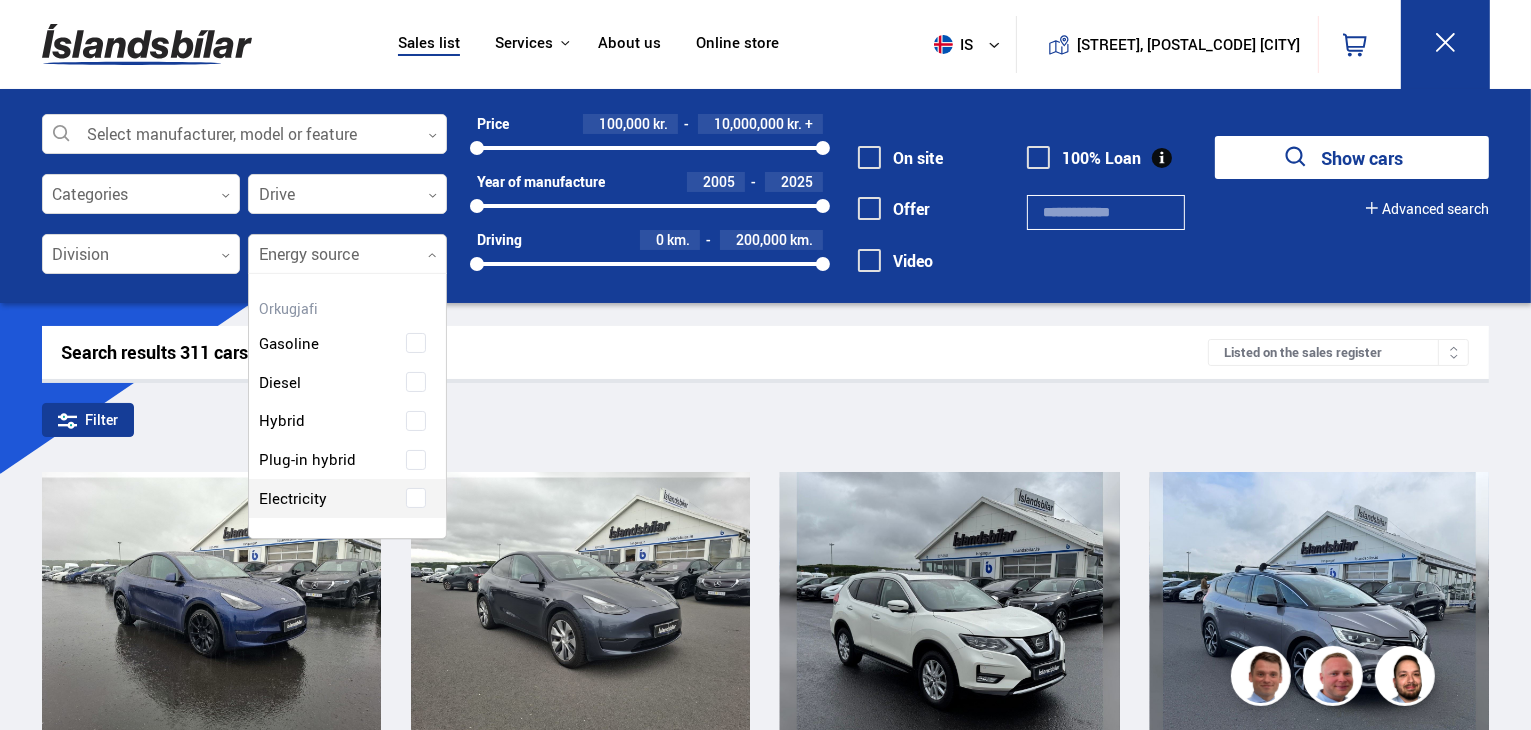 click on "Gasoline   Diesel   Hybrid   Plug-in hybrid   Electricity" at bounding box center [347, 406] 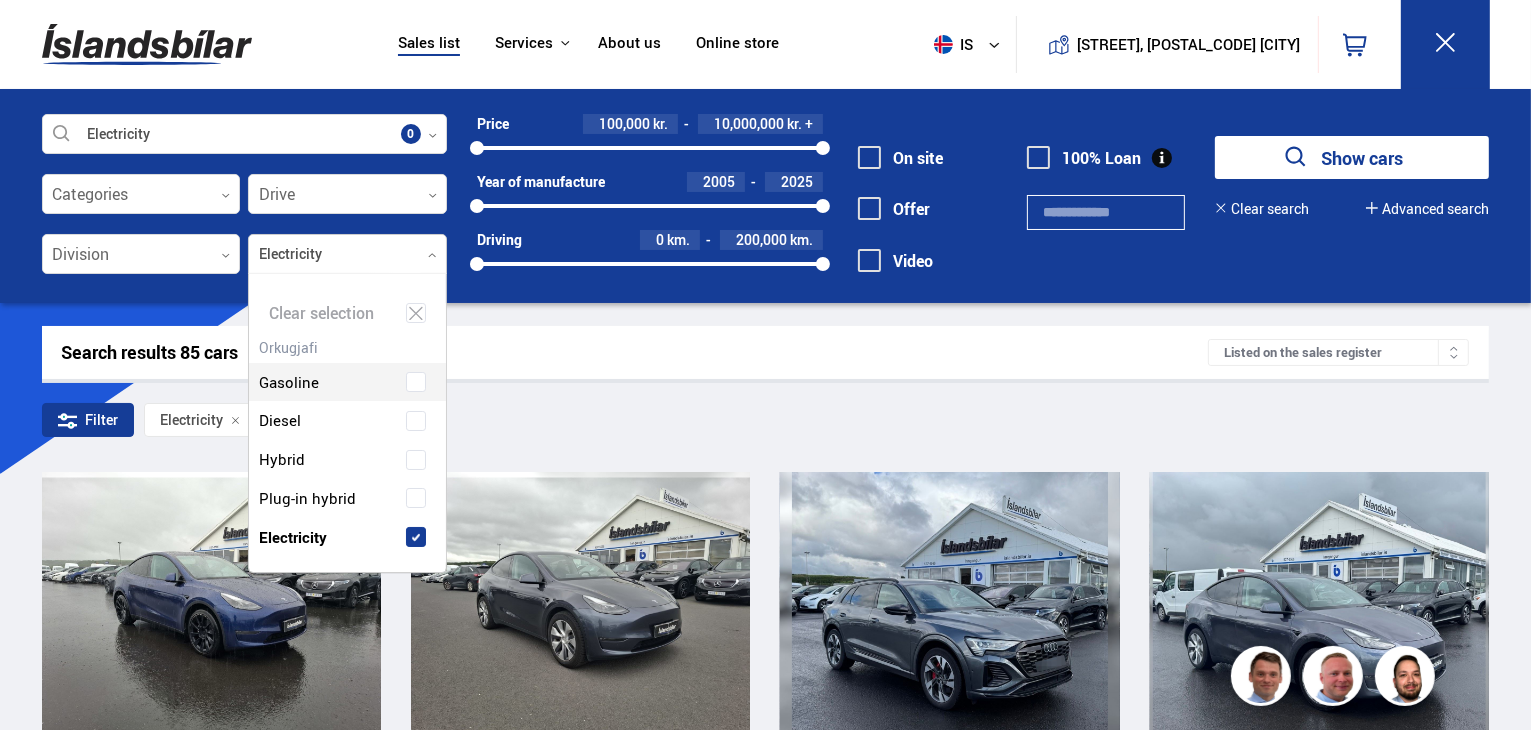 click on "Electricity Select manufacturer, model or feature 0   Categories 0   Drive 0   Division 0   Electricity Energy source 0
Clear selection
Gasoline   Diesel   Hybrid   Plug-in hybrid   Electricity" at bounding box center (244, 204) 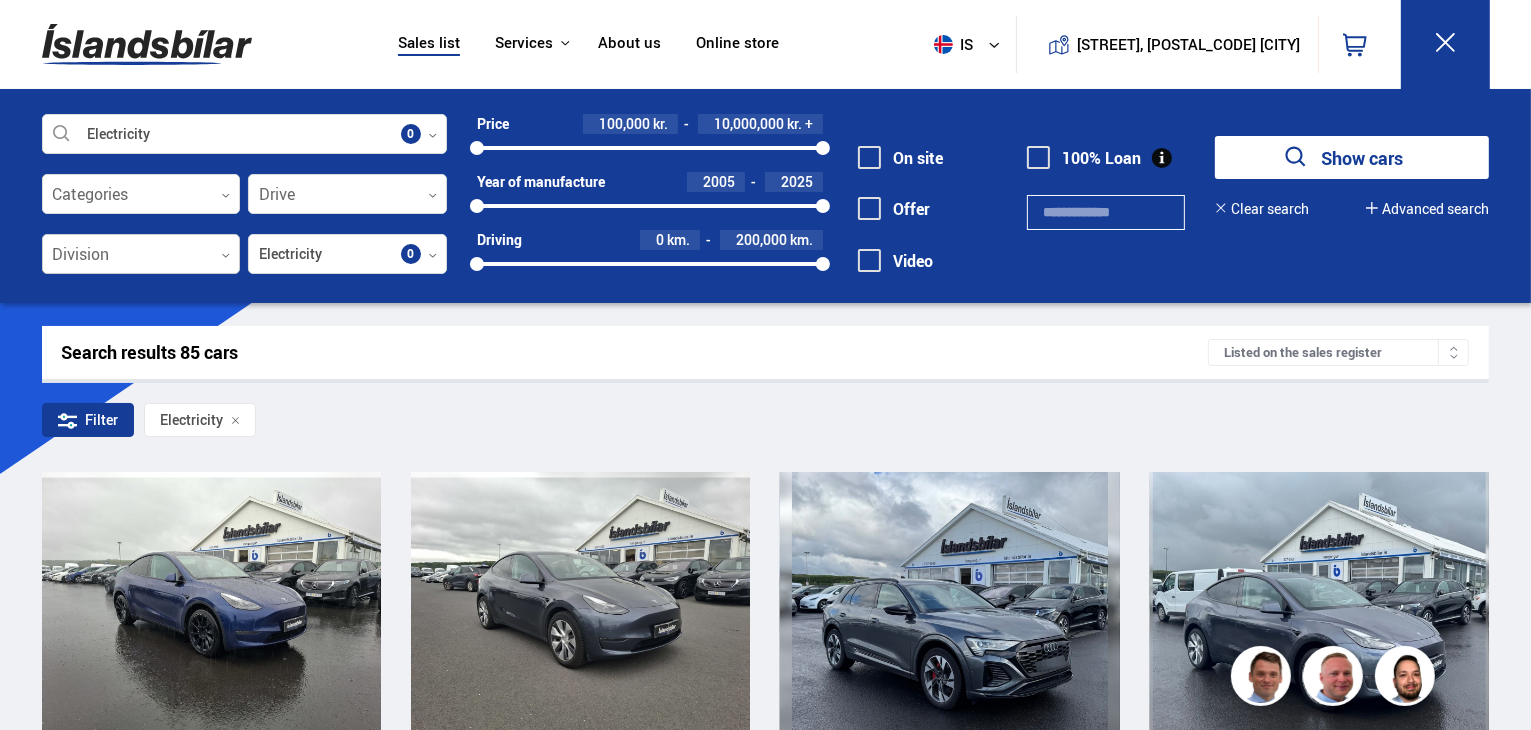 click at bounding box center [141, 255] 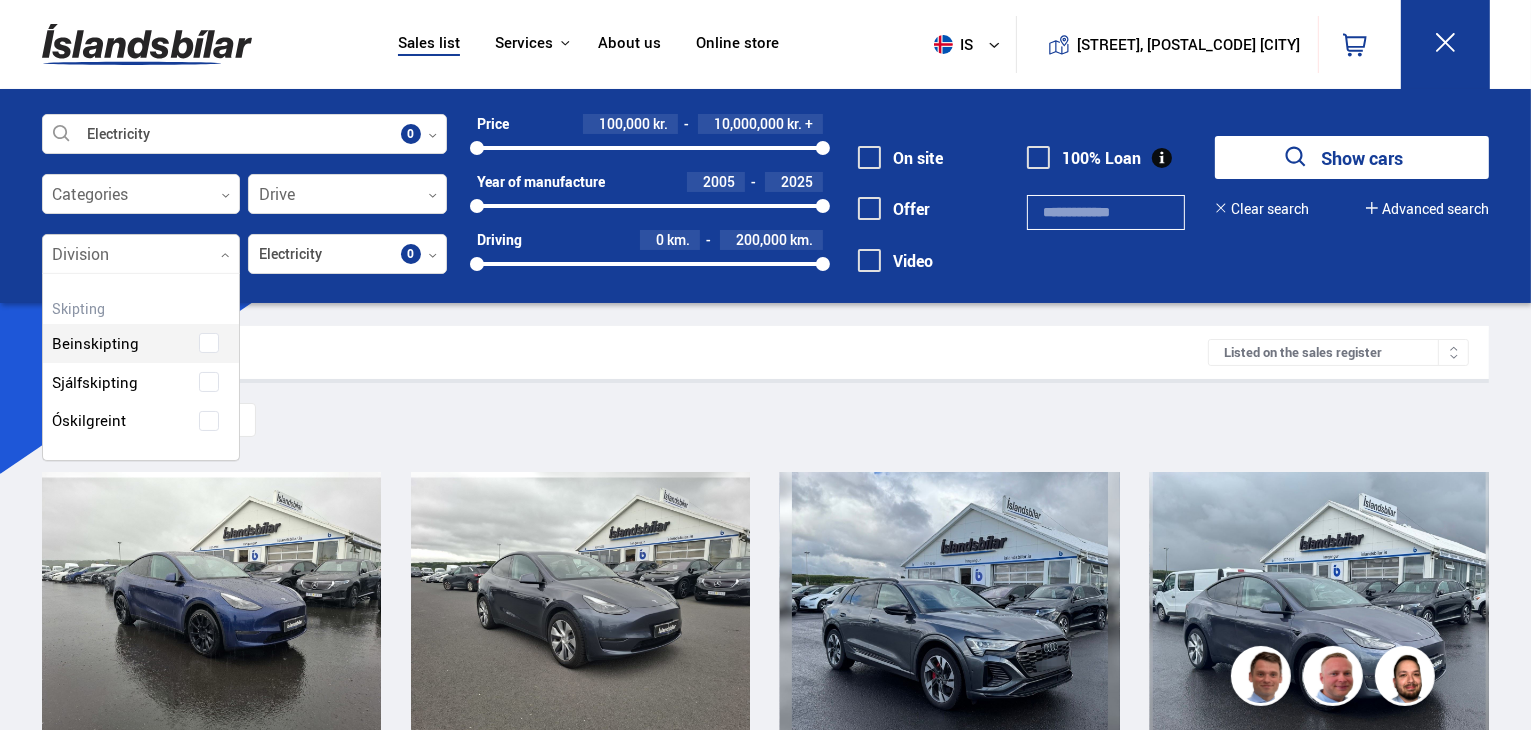 scroll, scrollTop: 217, scrollLeft: 201, axis: both 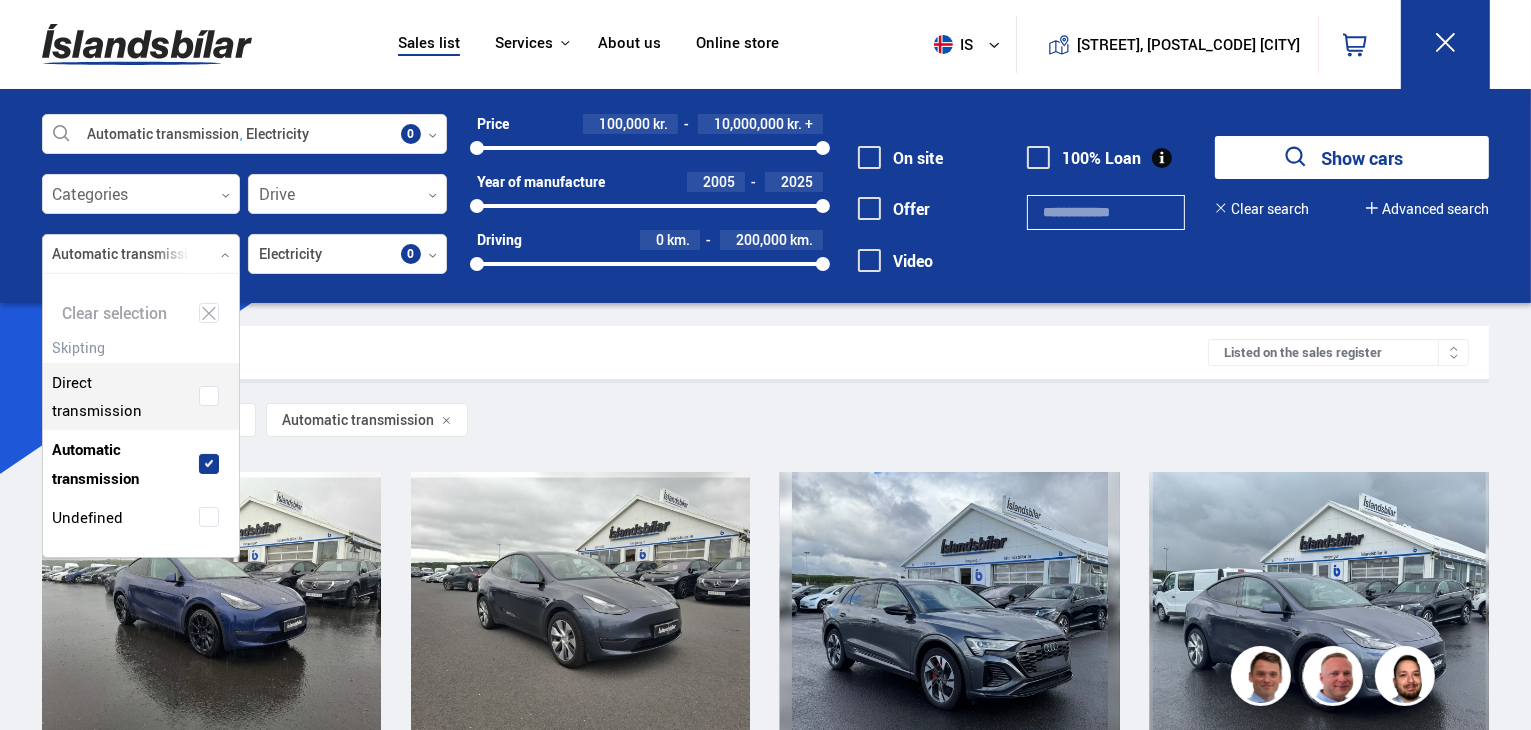 click on "Search results 81 cars
Listed on the sales register" at bounding box center (766, 352) 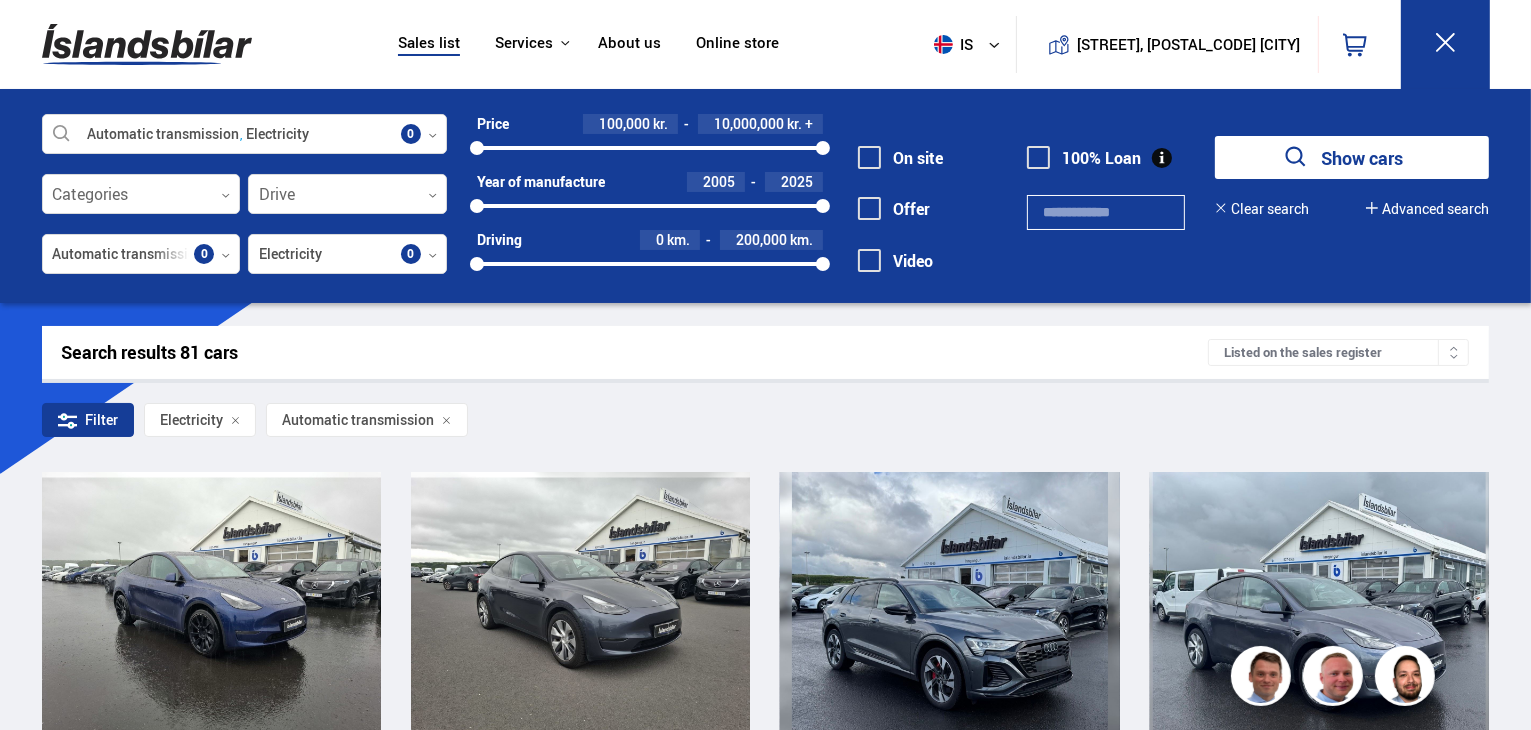 click at bounding box center [869, 208] 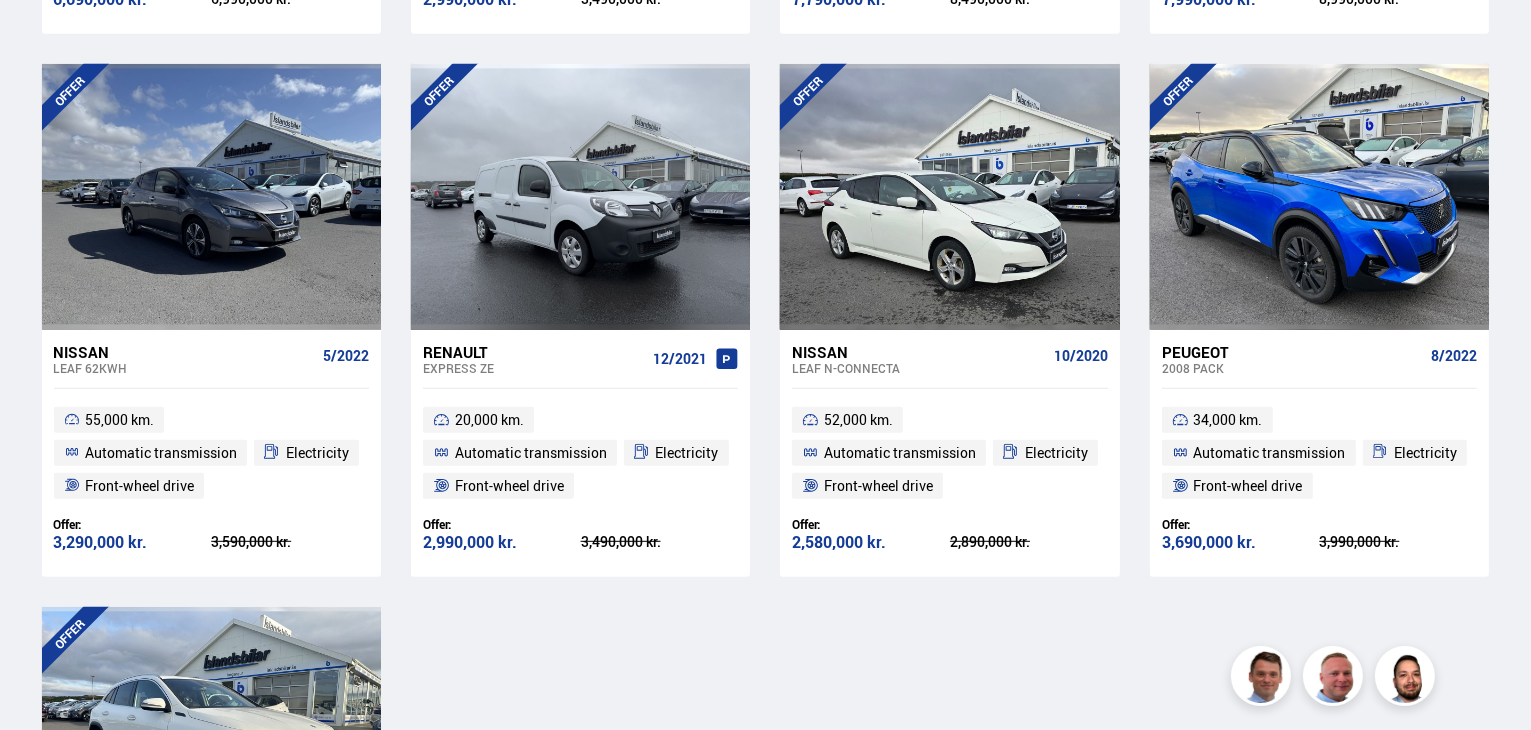 scroll, scrollTop: 951, scrollLeft: 0, axis: vertical 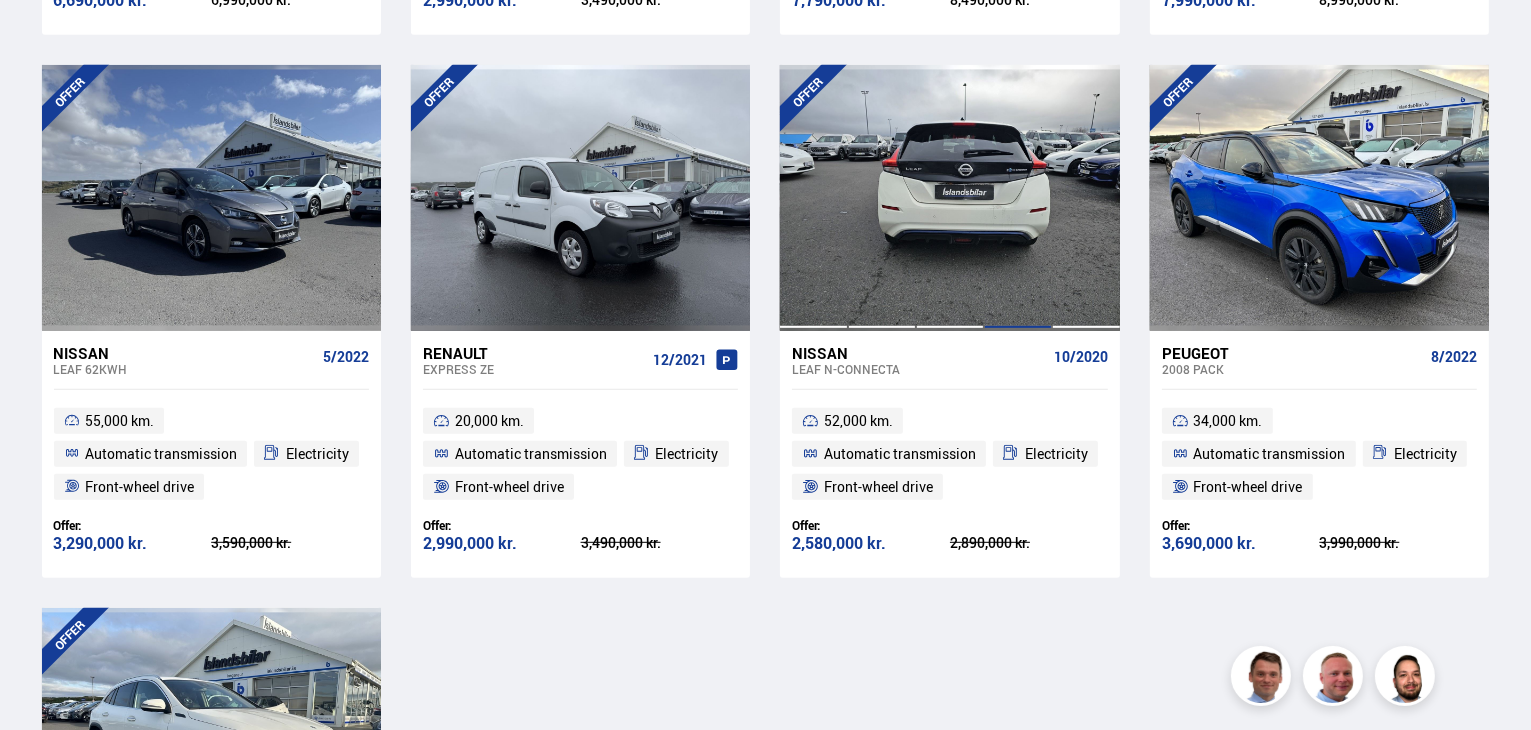 click at bounding box center (1018, 198) 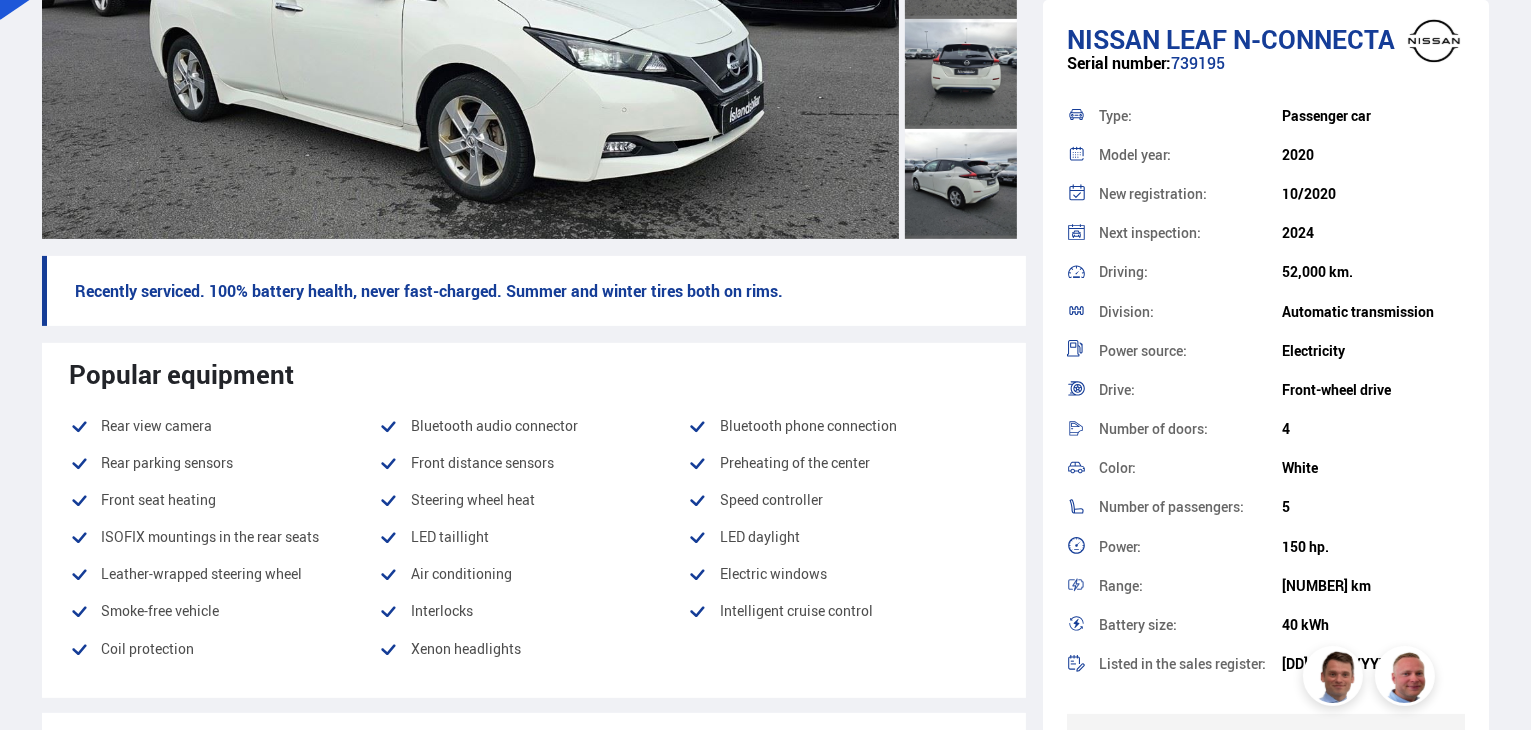 scroll, scrollTop: 455, scrollLeft: 0, axis: vertical 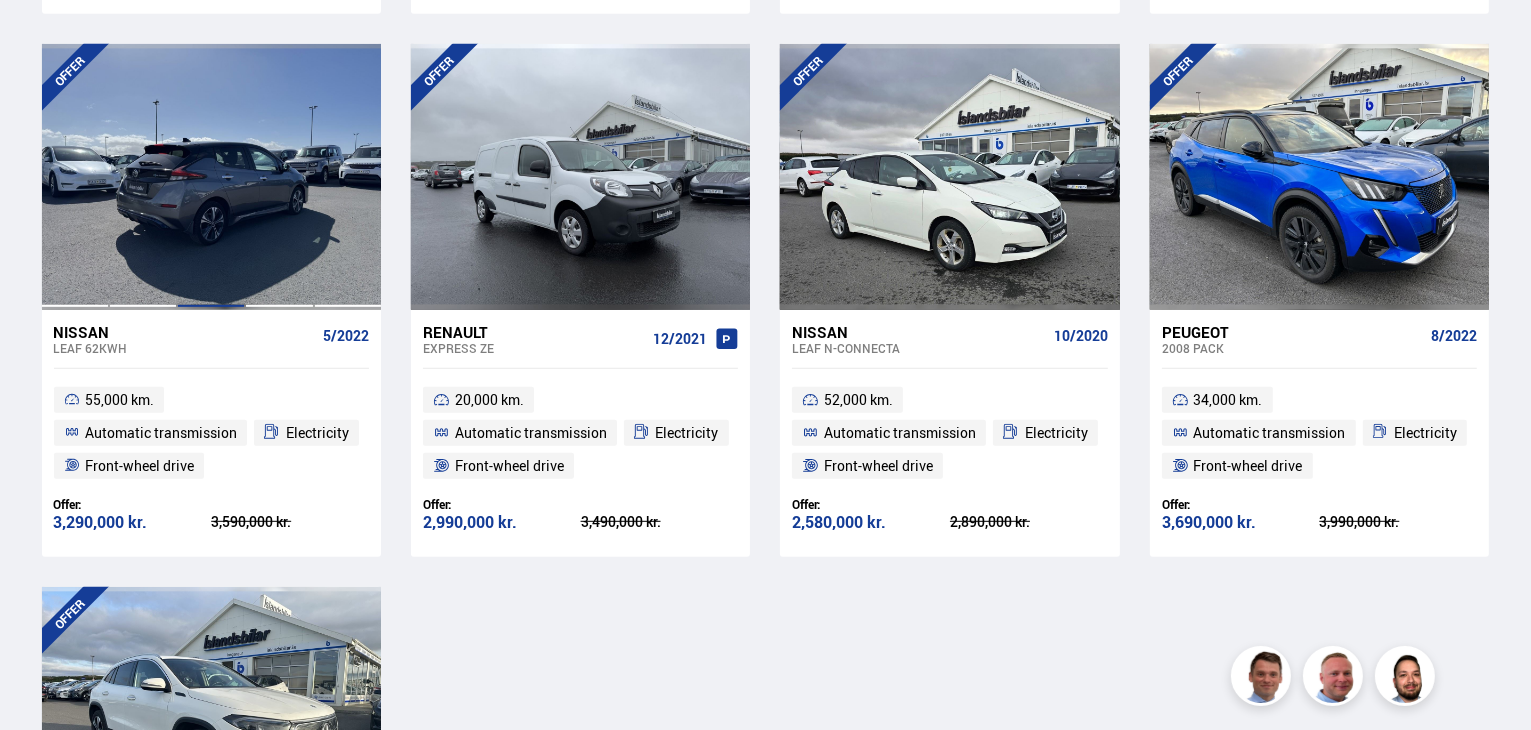 click at bounding box center [211, 177] 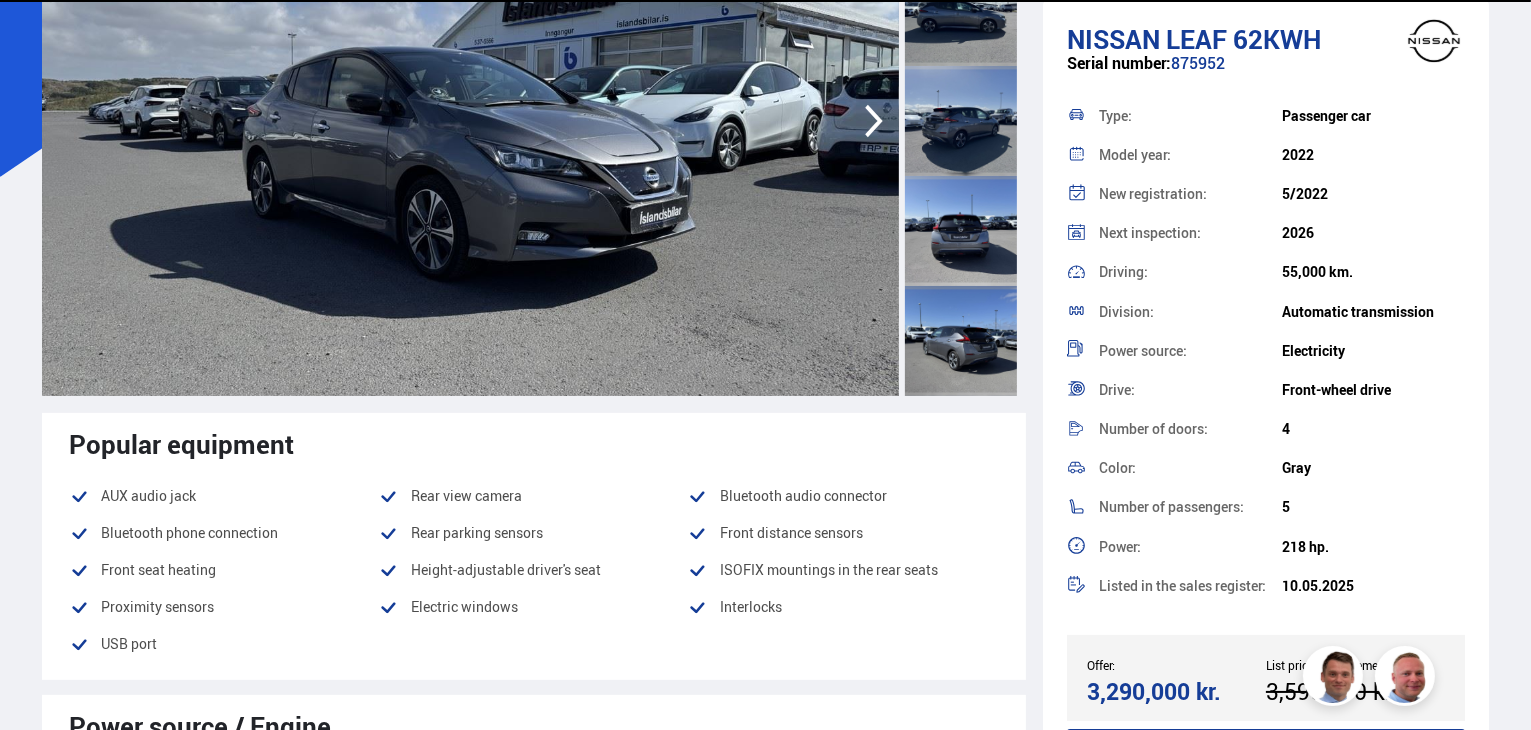 scroll, scrollTop: 299, scrollLeft: 0, axis: vertical 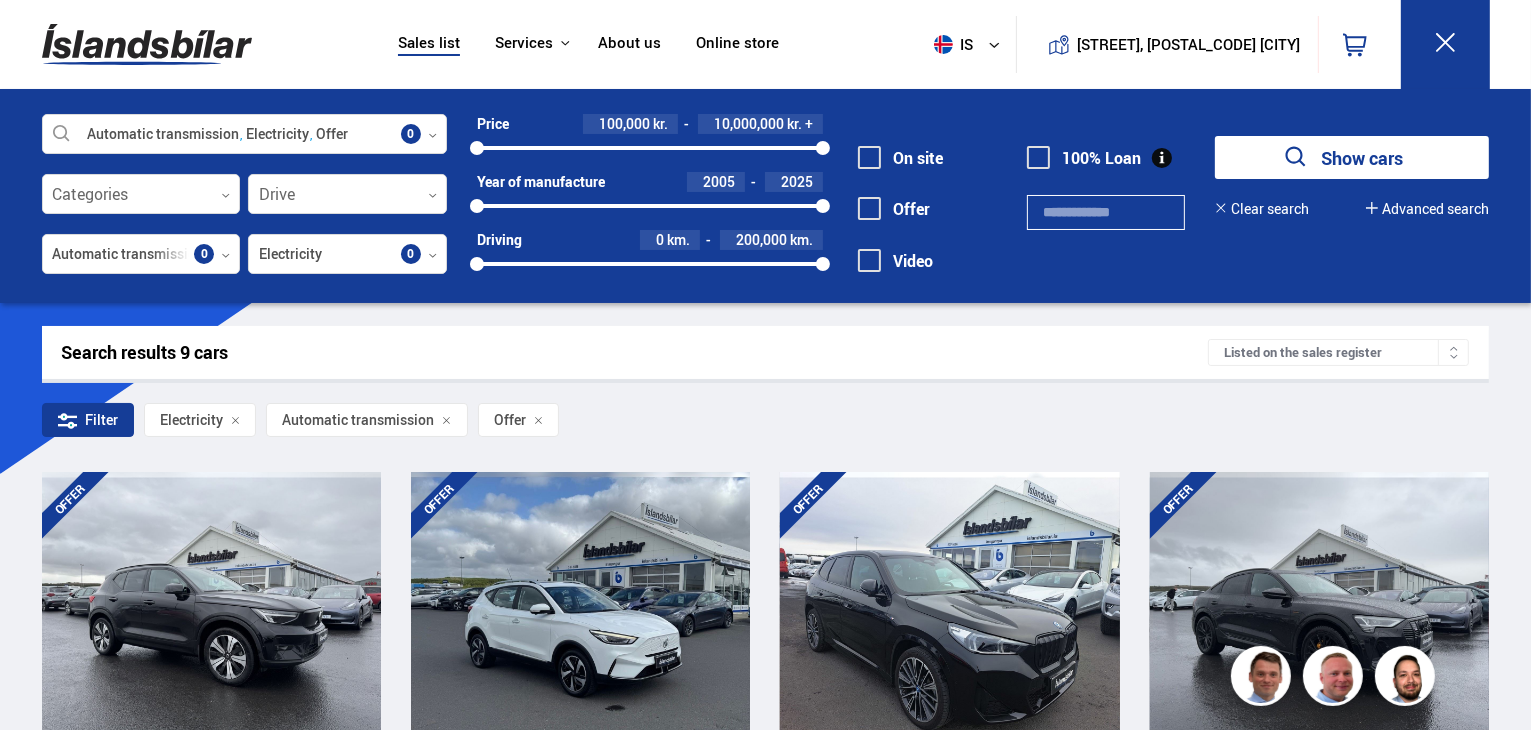 click at bounding box center [869, 208] 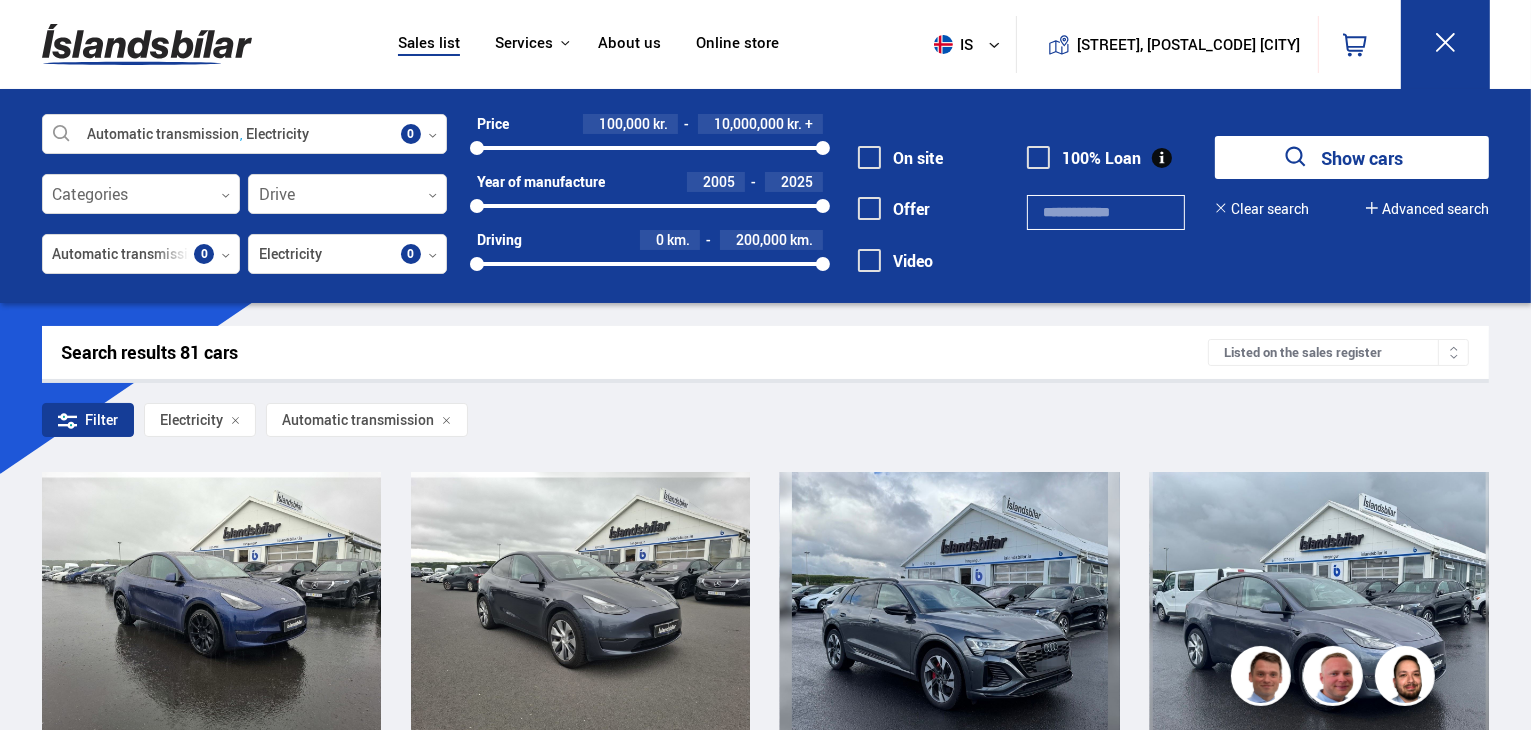 drag, startPoint x: 814, startPoint y: 148, endPoint x: 684, endPoint y: 143, distance: 130.09612 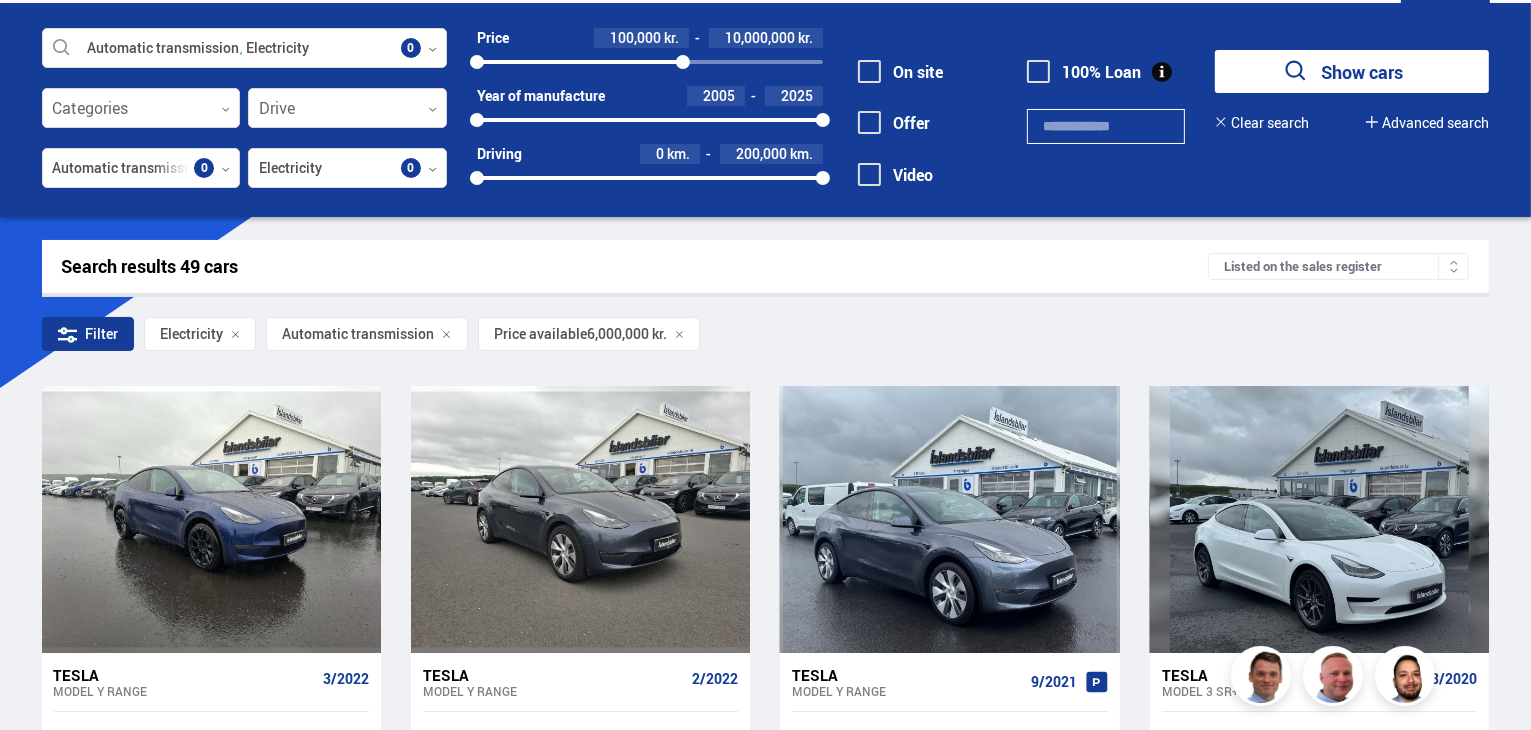 scroll, scrollTop: 82, scrollLeft: 0, axis: vertical 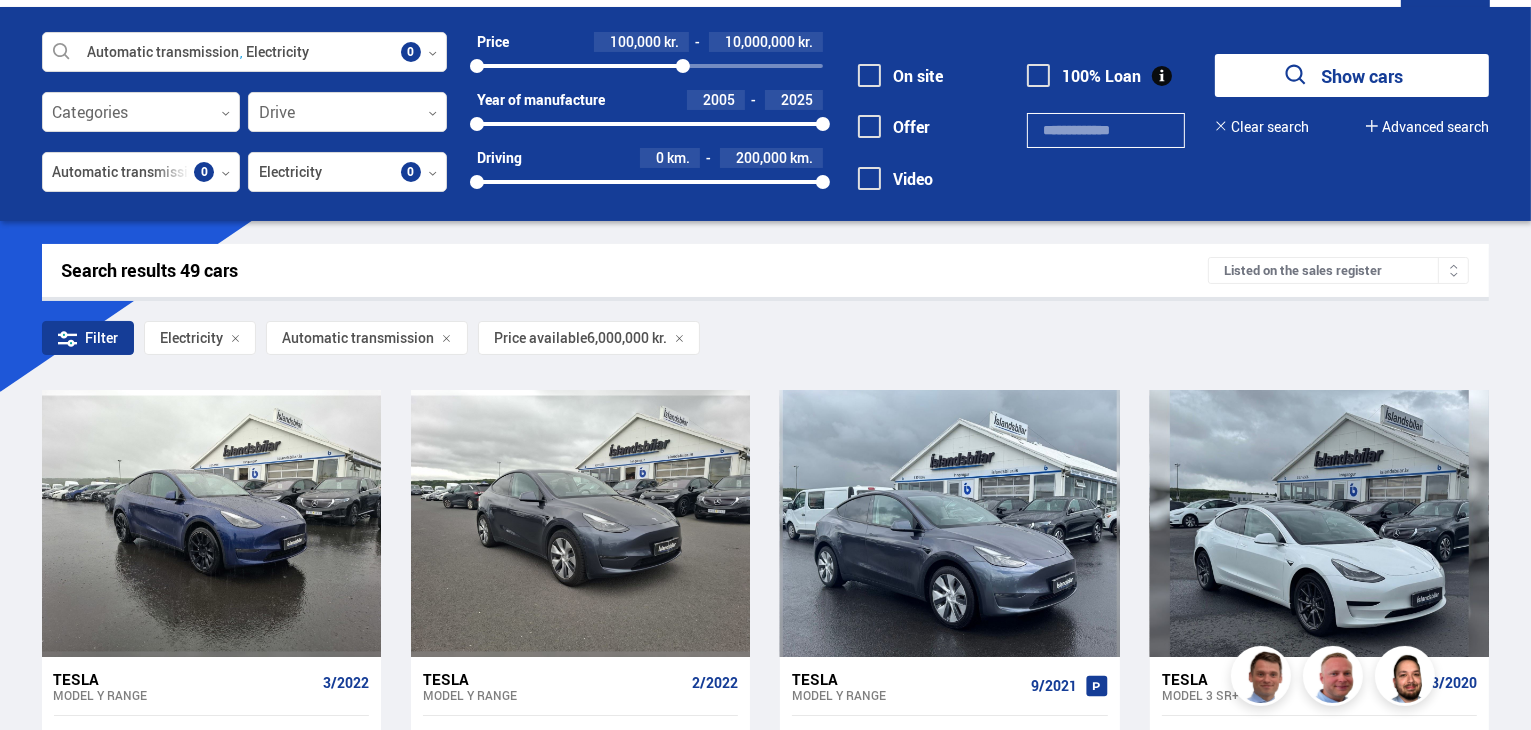 drag, startPoint x: 684, startPoint y: 73, endPoint x: 636, endPoint y: 70, distance: 48.09366 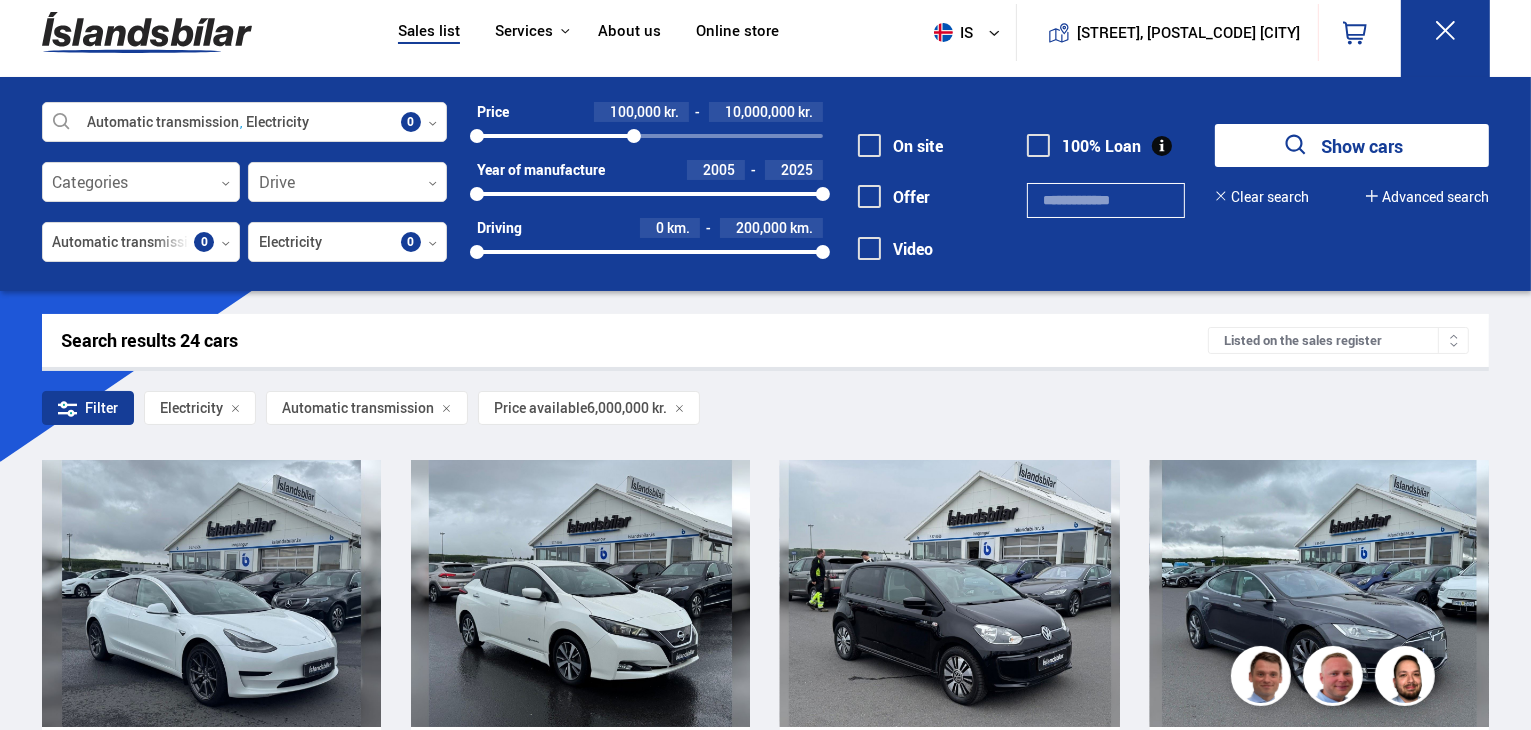 scroll, scrollTop: 0, scrollLeft: 0, axis: both 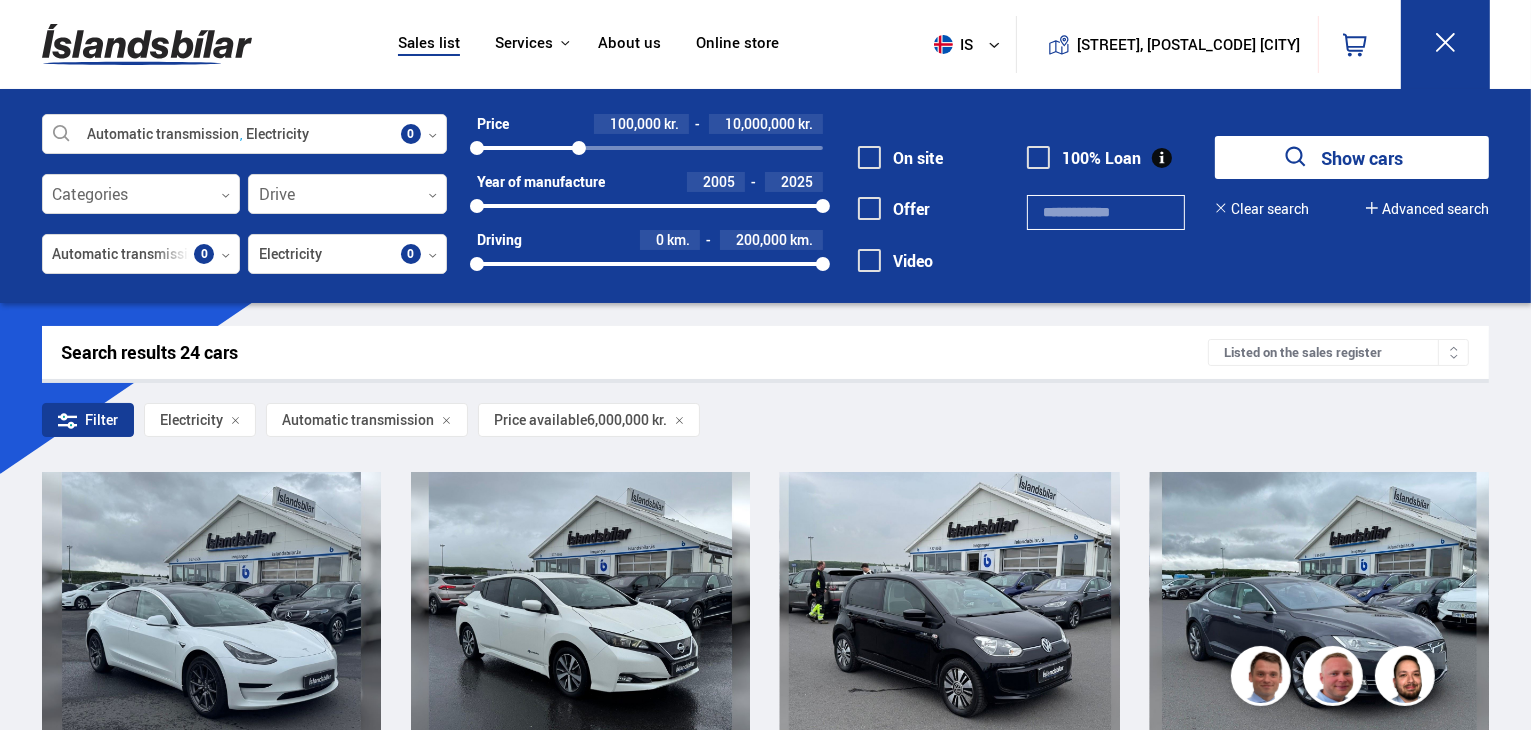 drag, startPoint x: 634, startPoint y: 145, endPoint x: 578, endPoint y: 139, distance: 56.32051 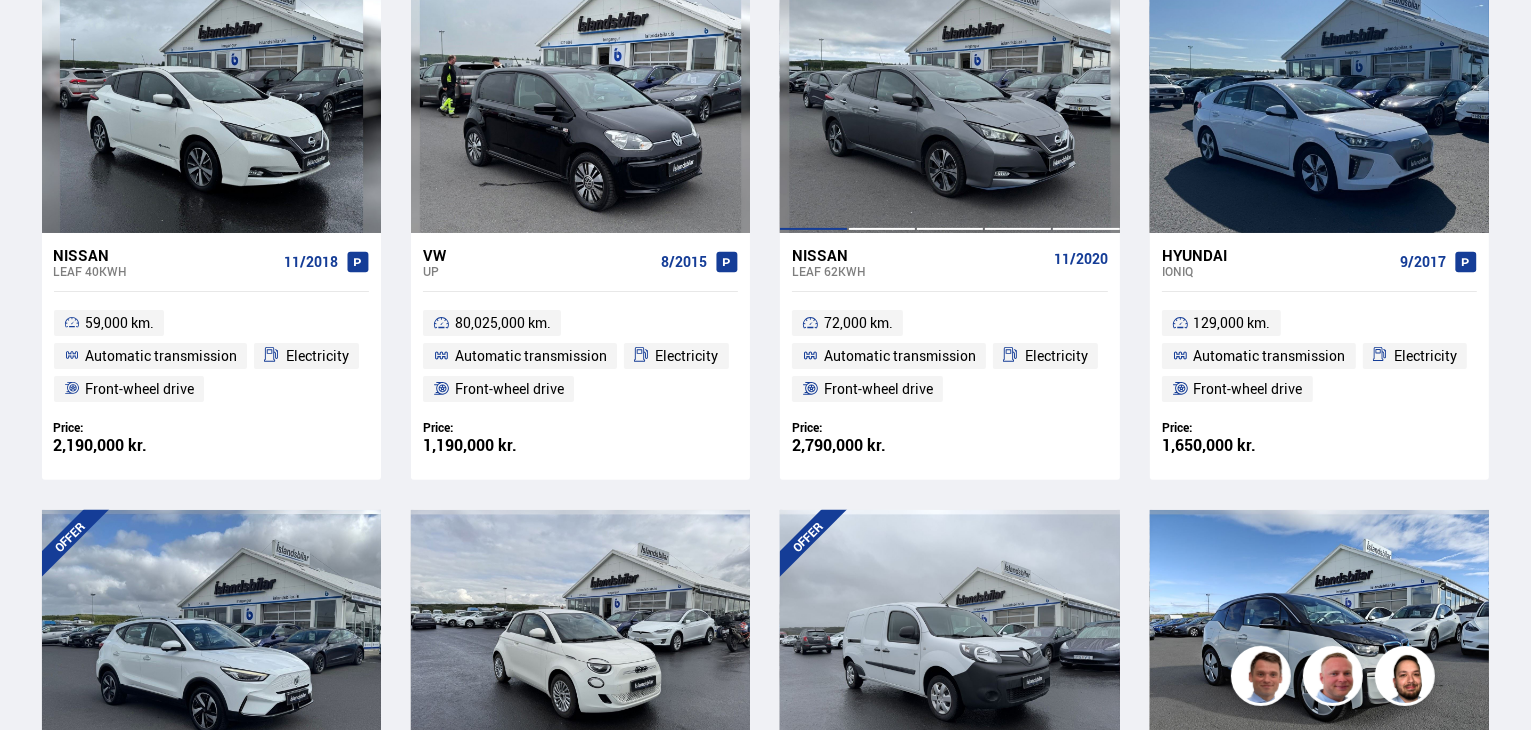 scroll, scrollTop: 507, scrollLeft: 0, axis: vertical 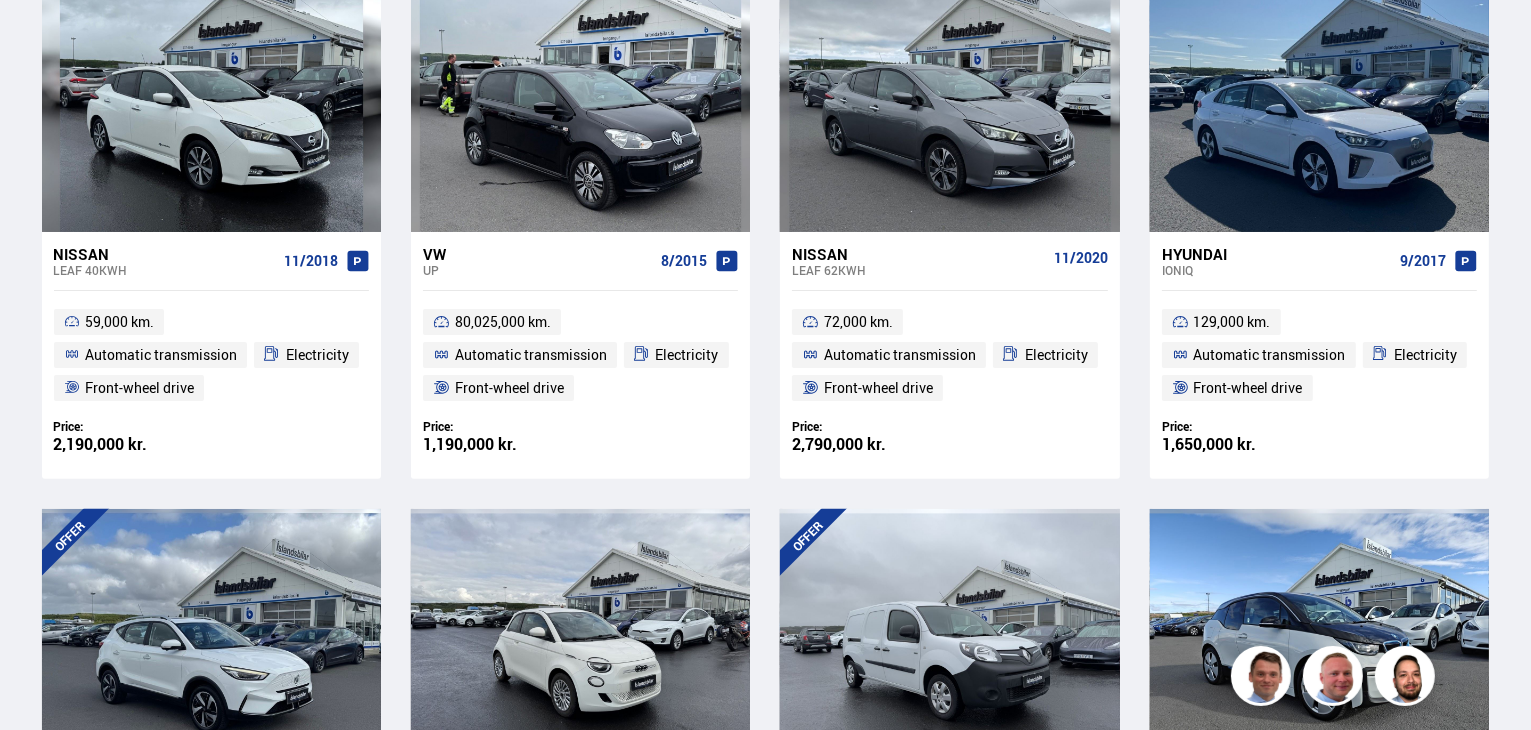click on "Leaf 62KWH" at bounding box center [918, 270] 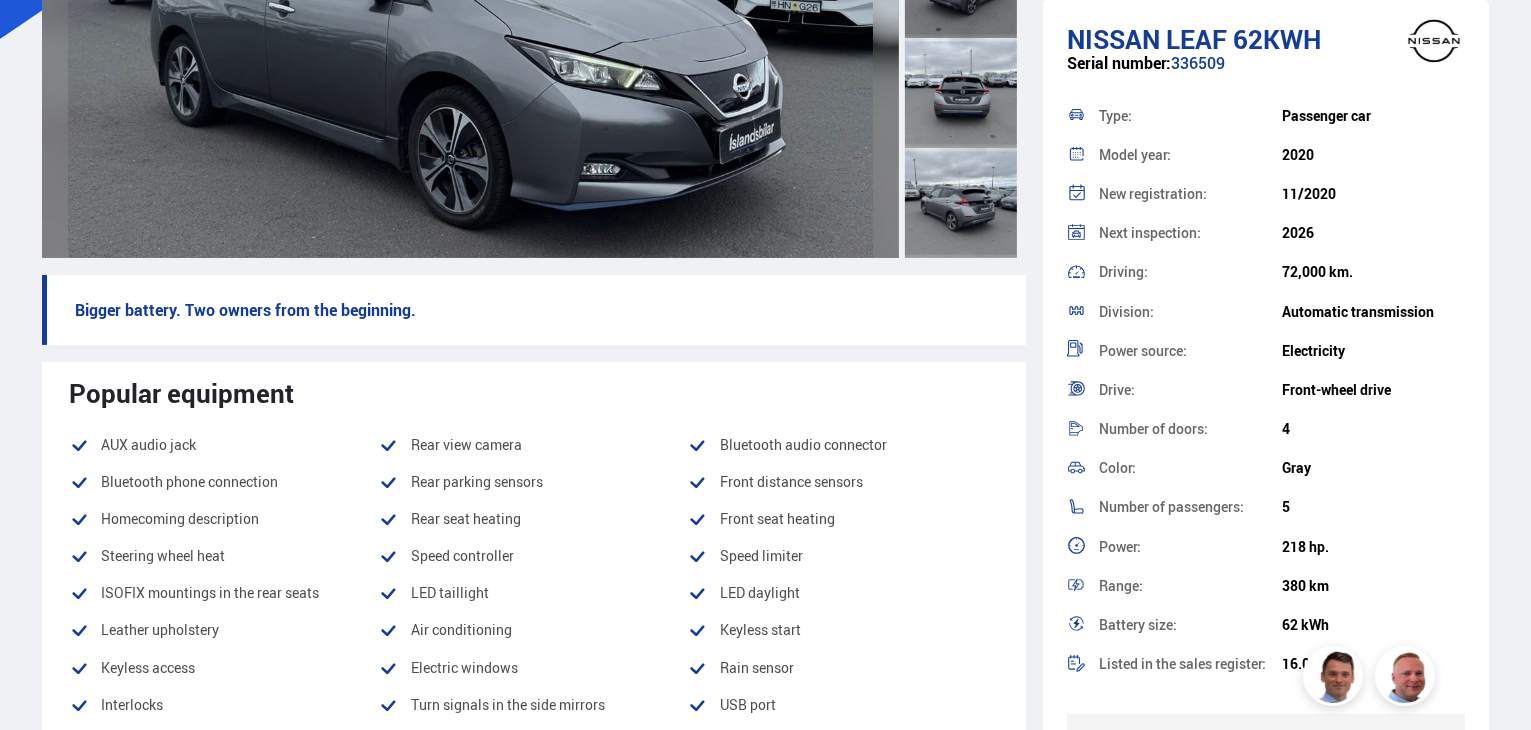 scroll, scrollTop: 434, scrollLeft: 0, axis: vertical 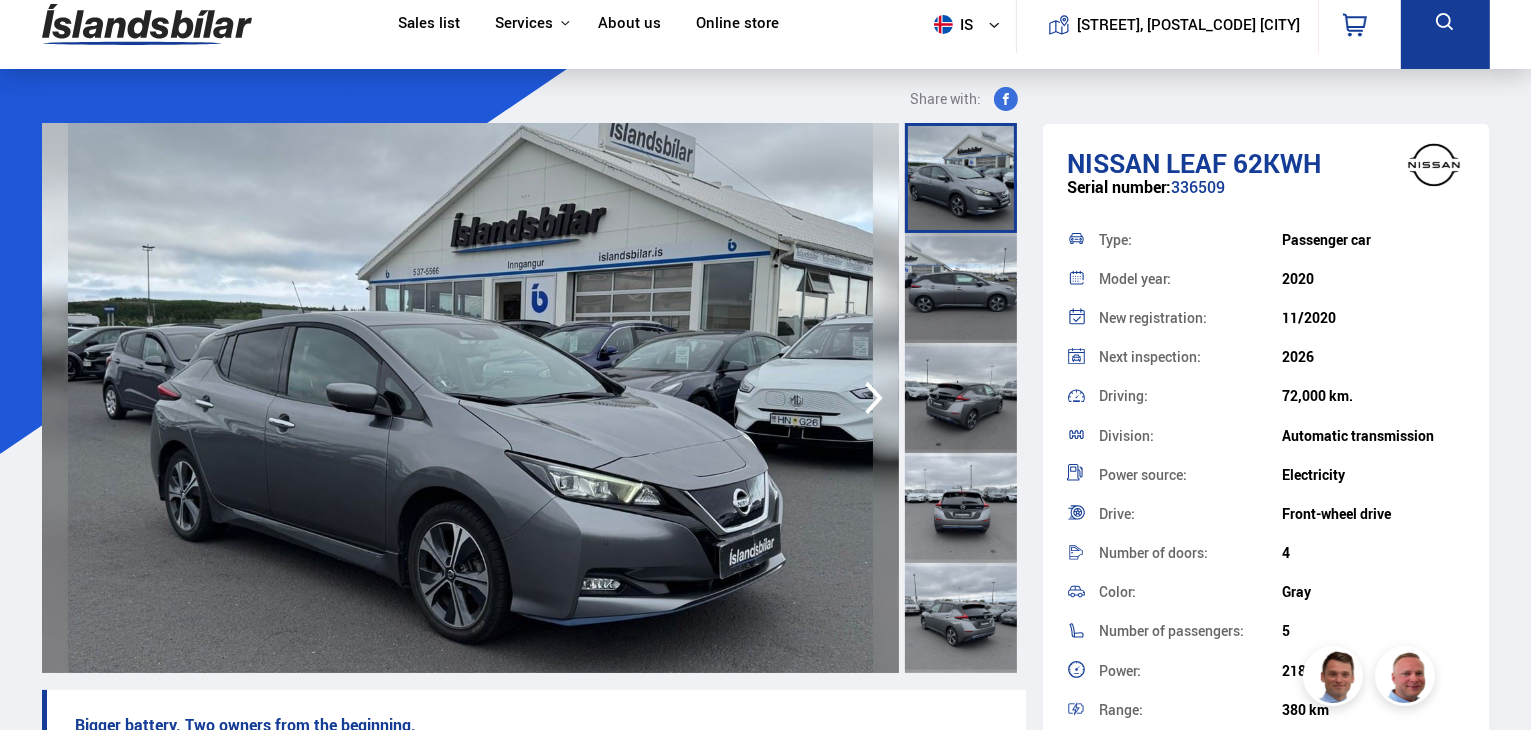 click at bounding box center [961, 508] 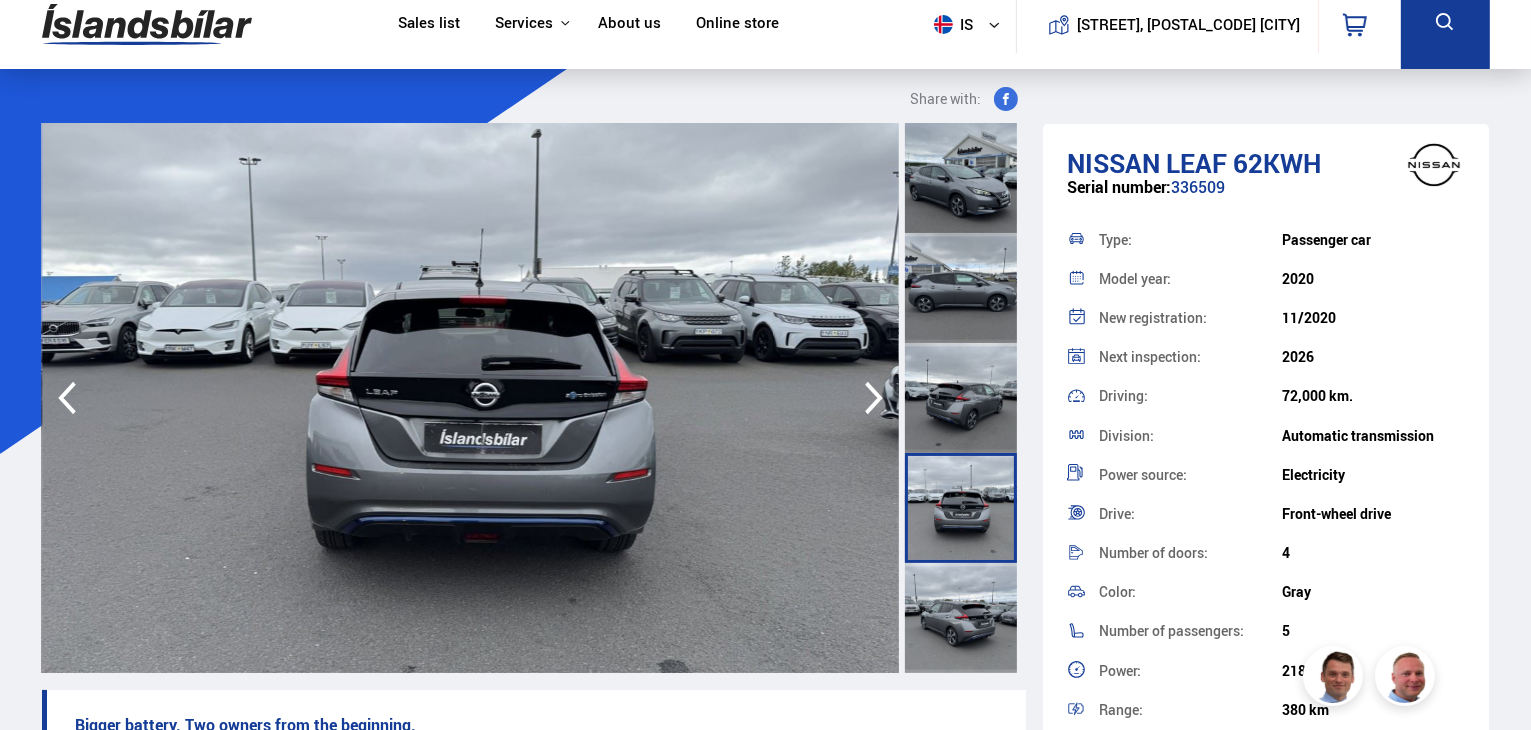 click at bounding box center (961, 398) 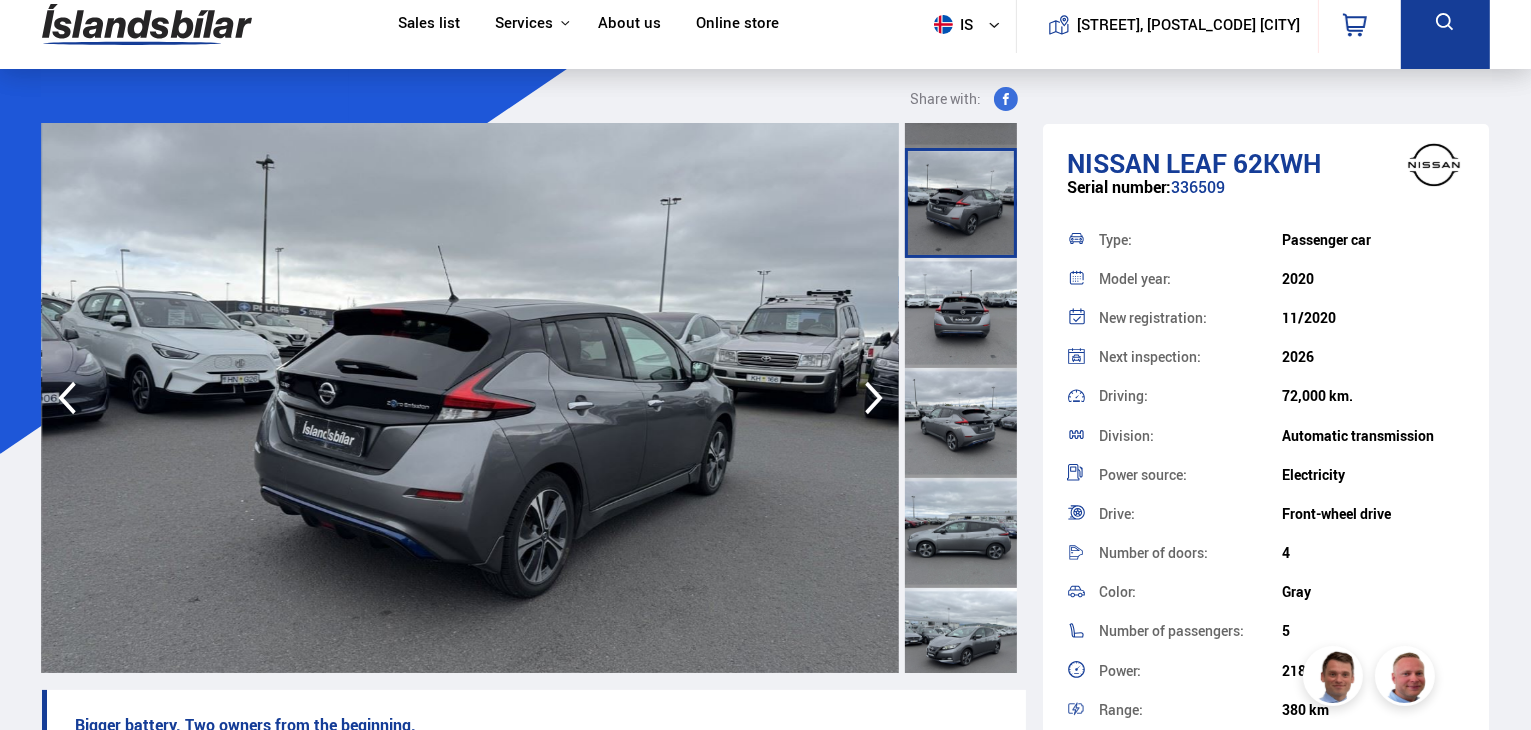 scroll, scrollTop: 196, scrollLeft: 0, axis: vertical 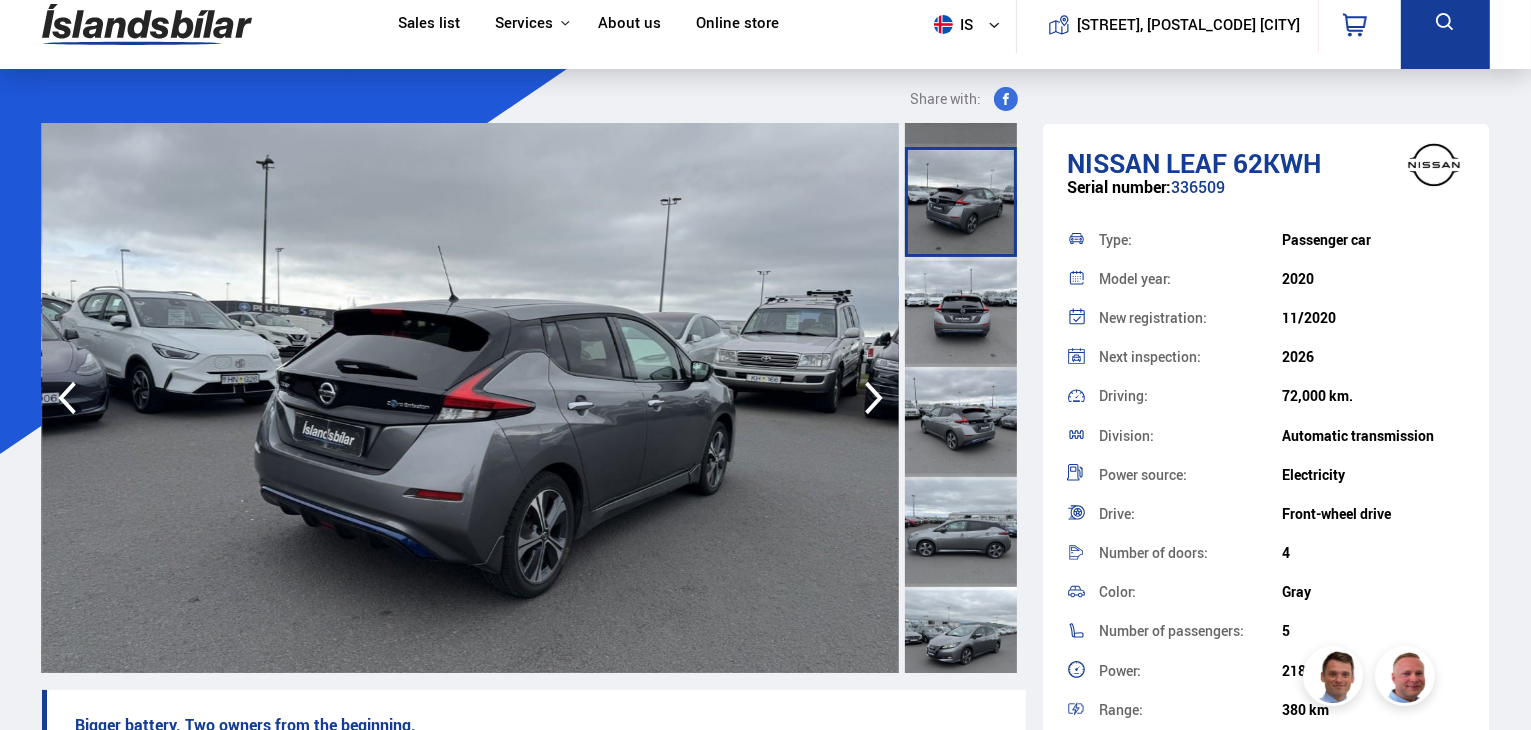 click at bounding box center (961, 532) 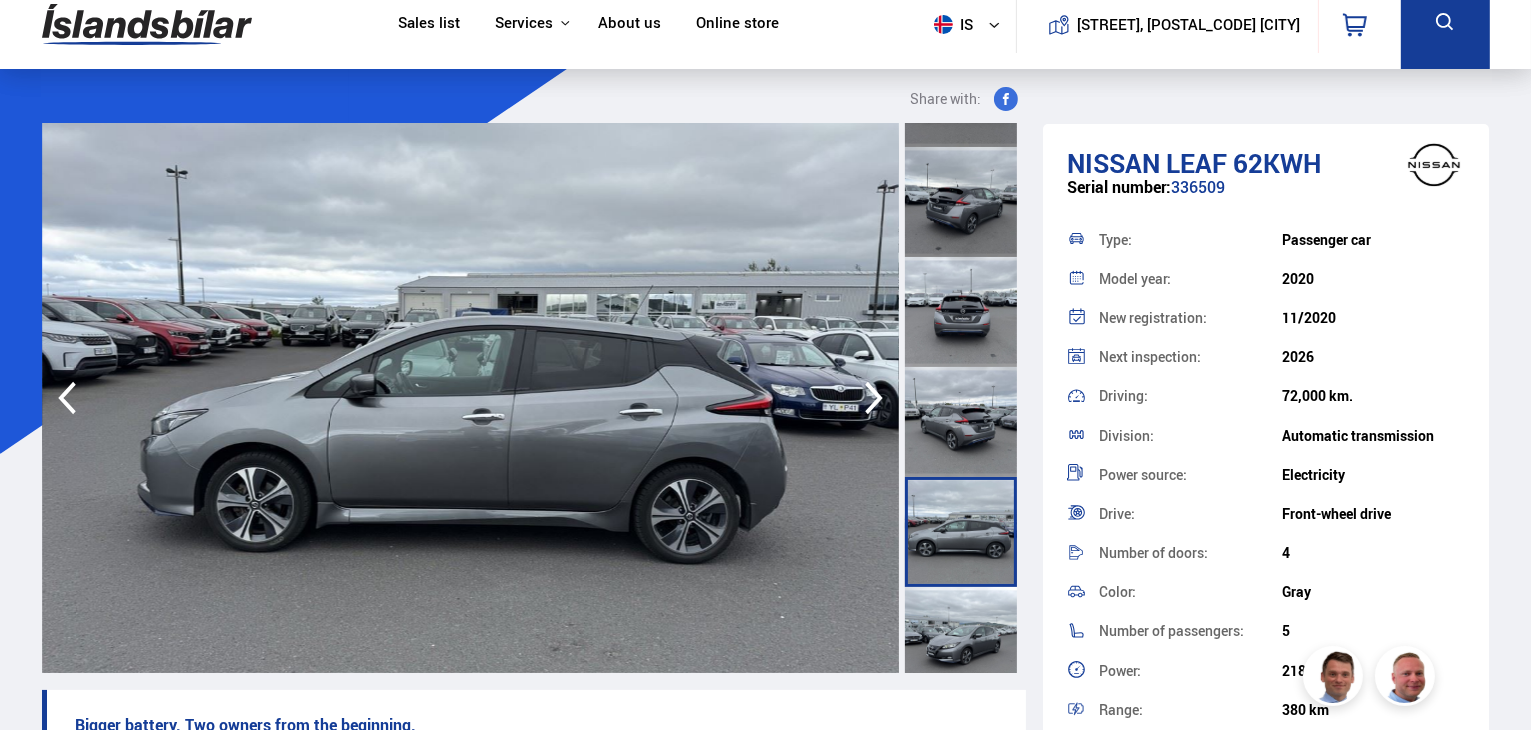 click at bounding box center [470, 398] 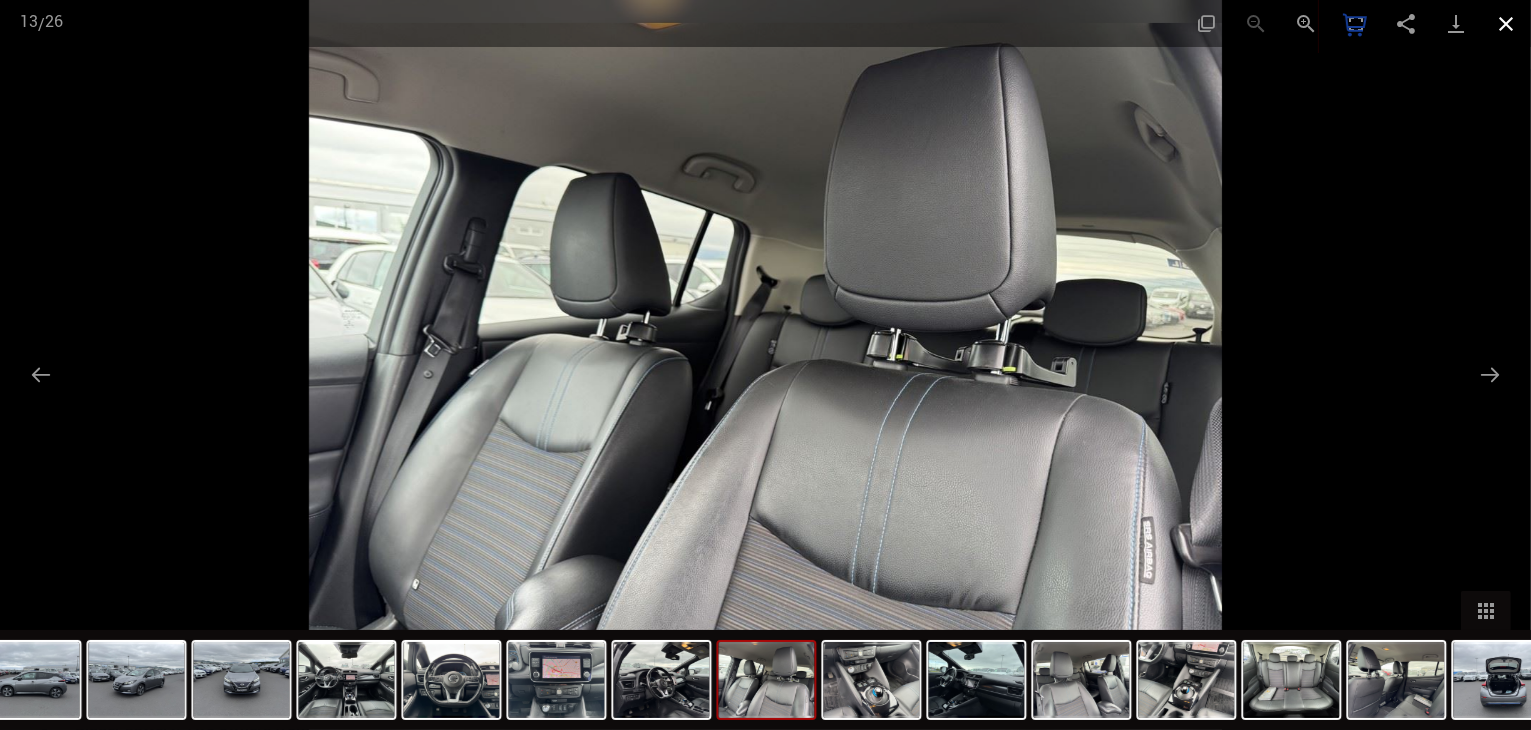 click at bounding box center (1506, 23) 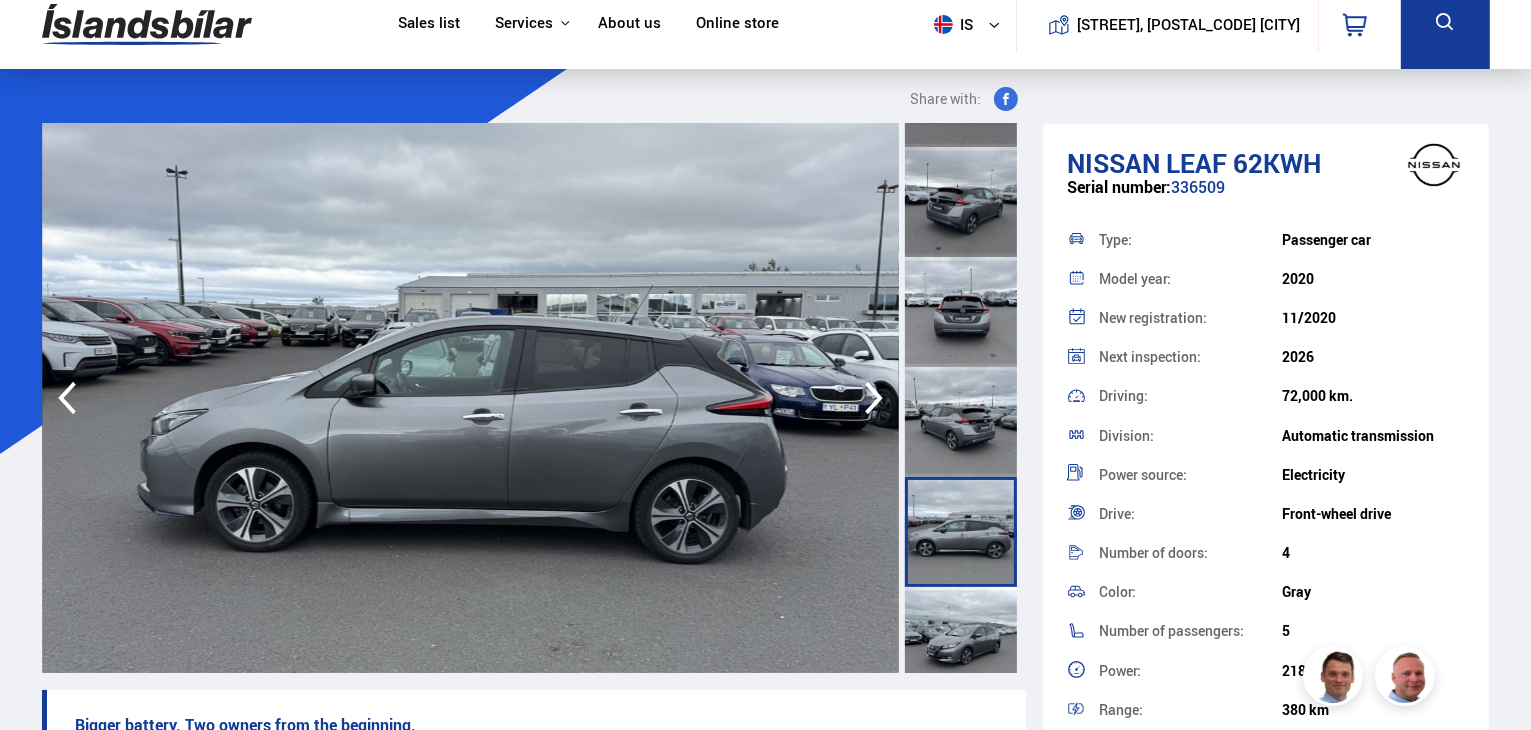 click on "Share with:" at bounding box center [534, 105] 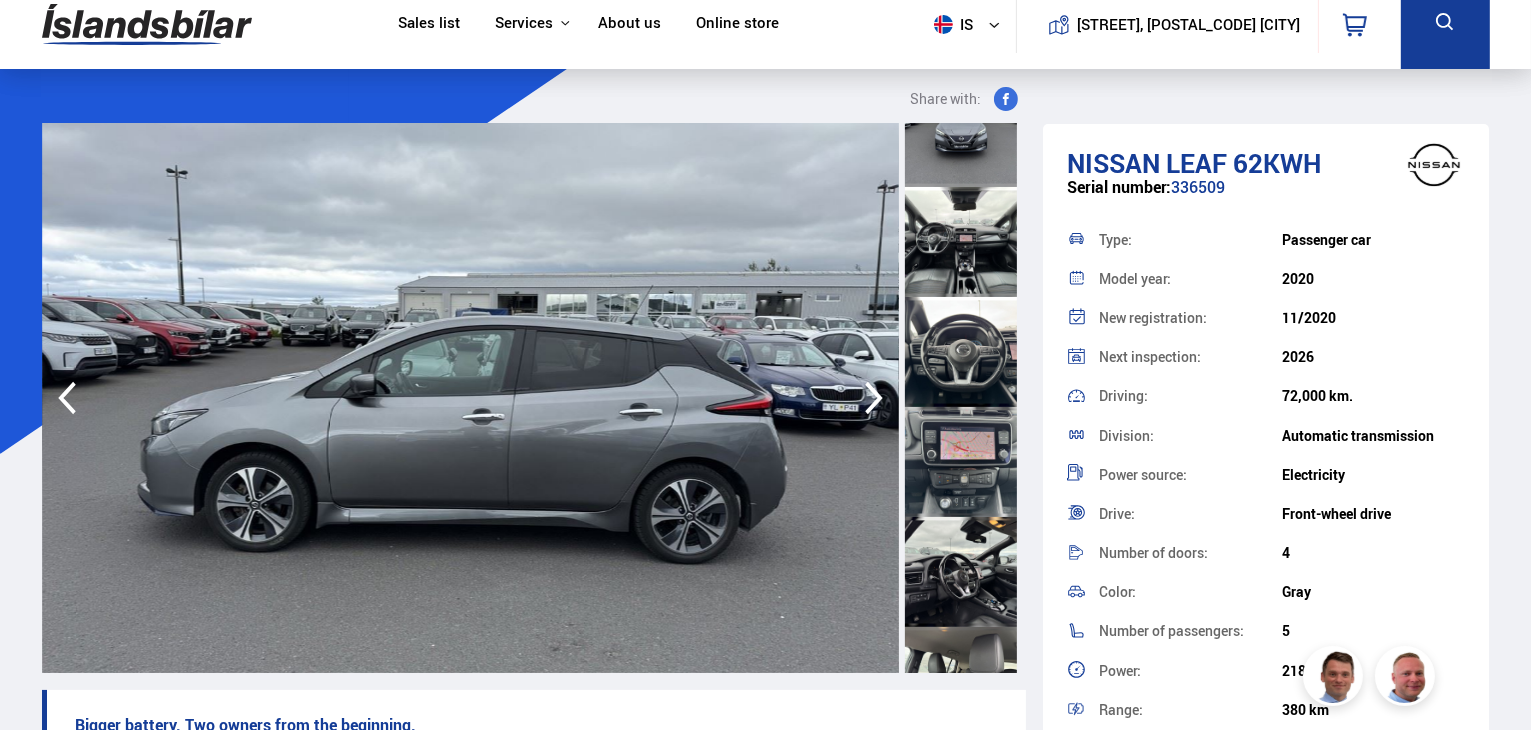 scroll, scrollTop: 820, scrollLeft: 0, axis: vertical 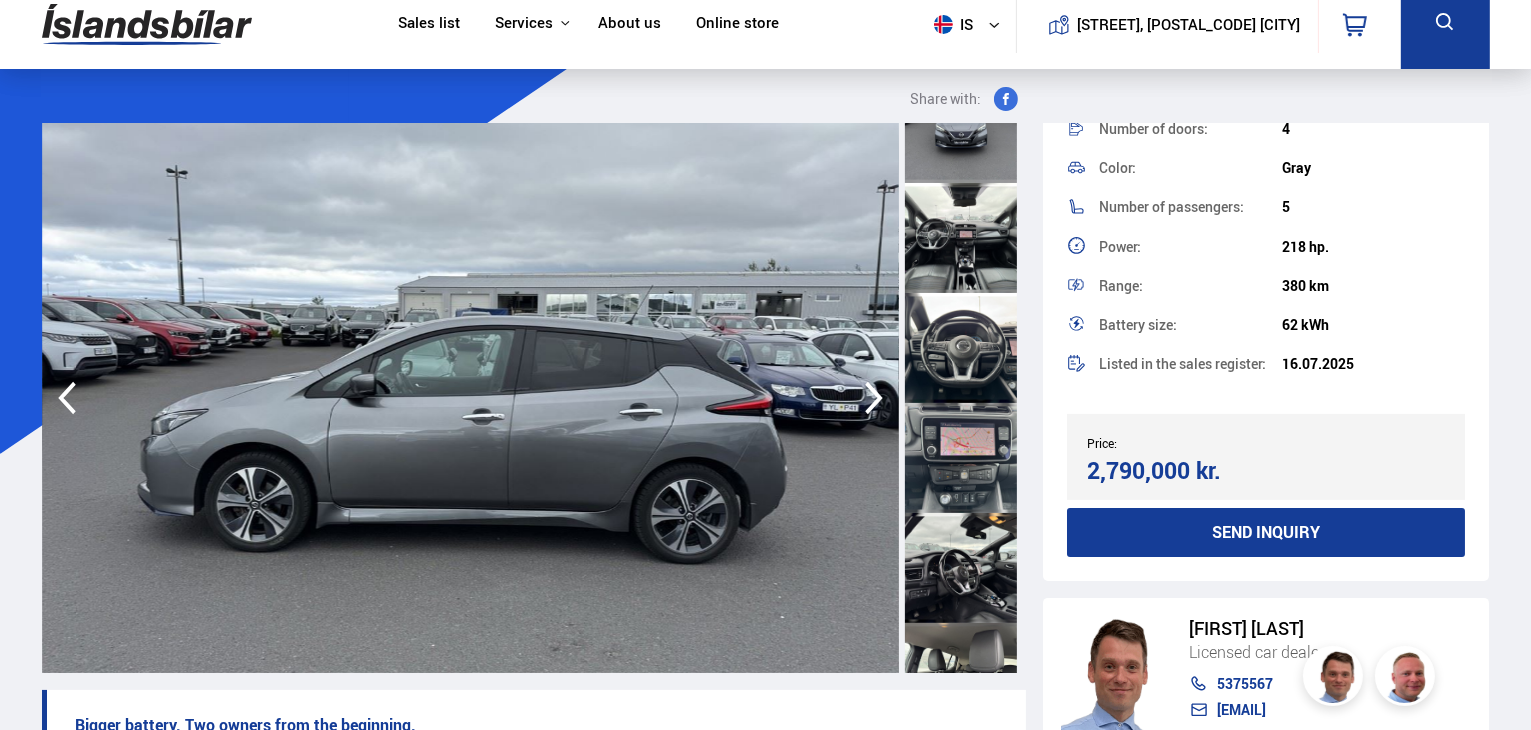 drag, startPoint x: 1232, startPoint y: 473, endPoint x: 1068, endPoint y: 478, distance: 164.0762 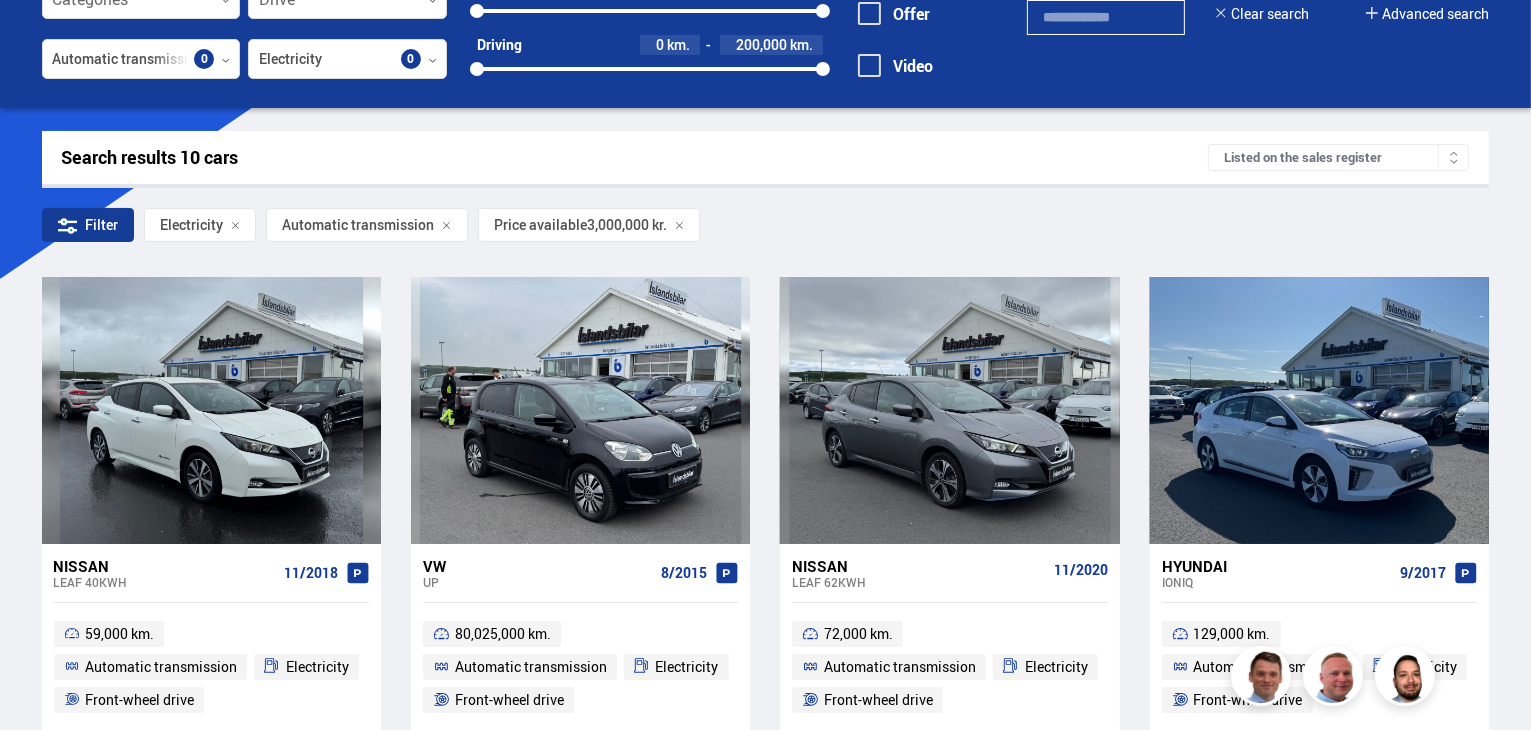 scroll, scrollTop: 460, scrollLeft: 0, axis: vertical 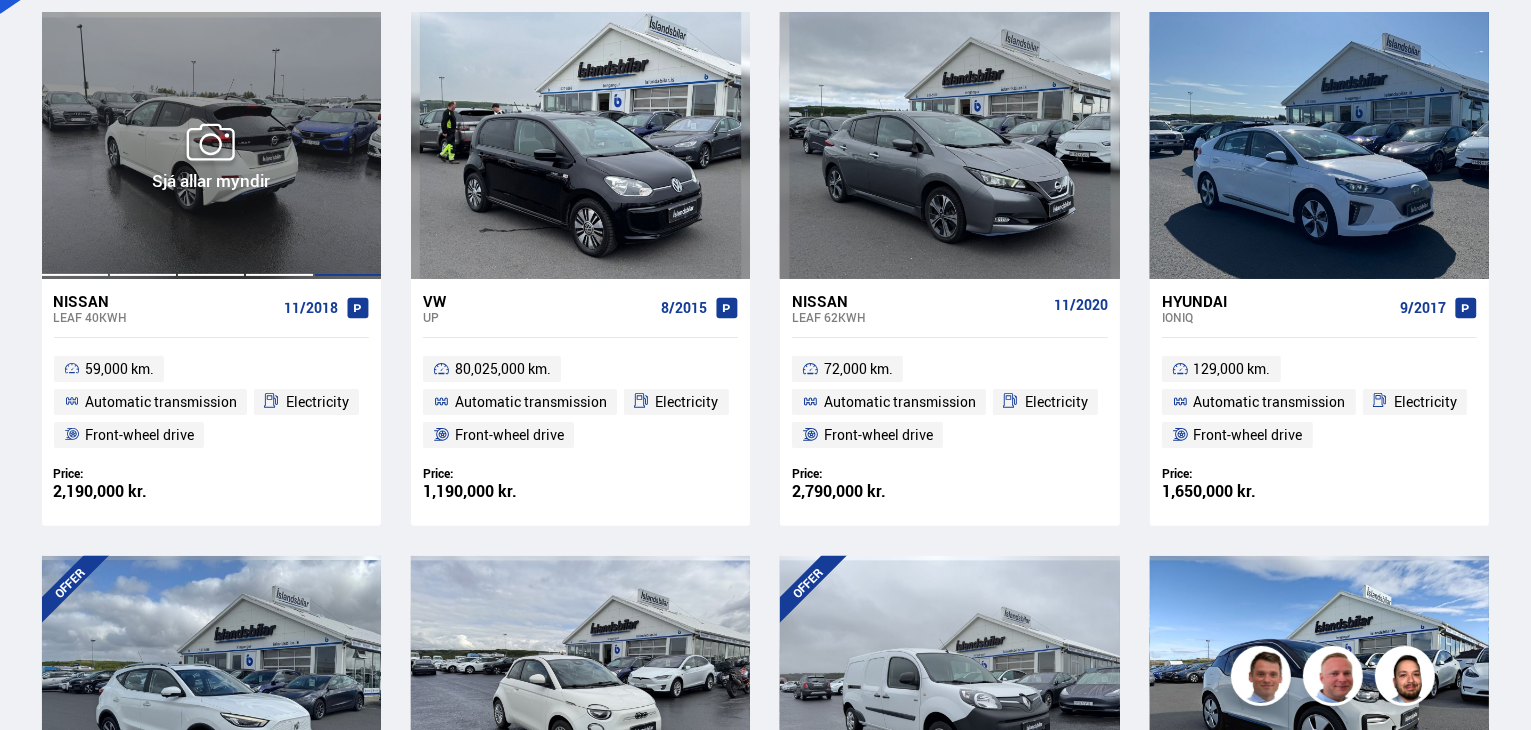 click at bounding box center (348, 145) 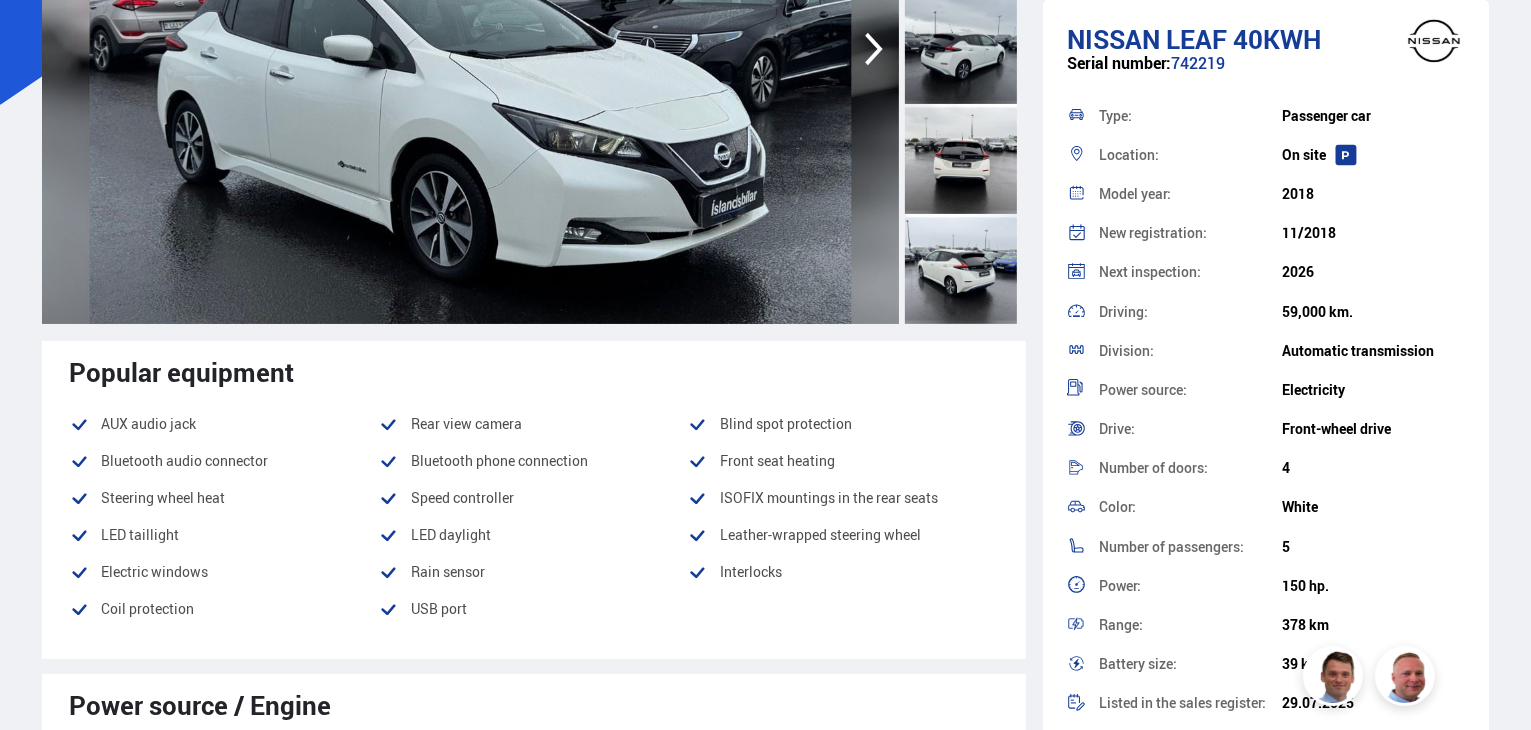 scroll, scrollTop: 401, scrollLeft: 0, axis: vertical 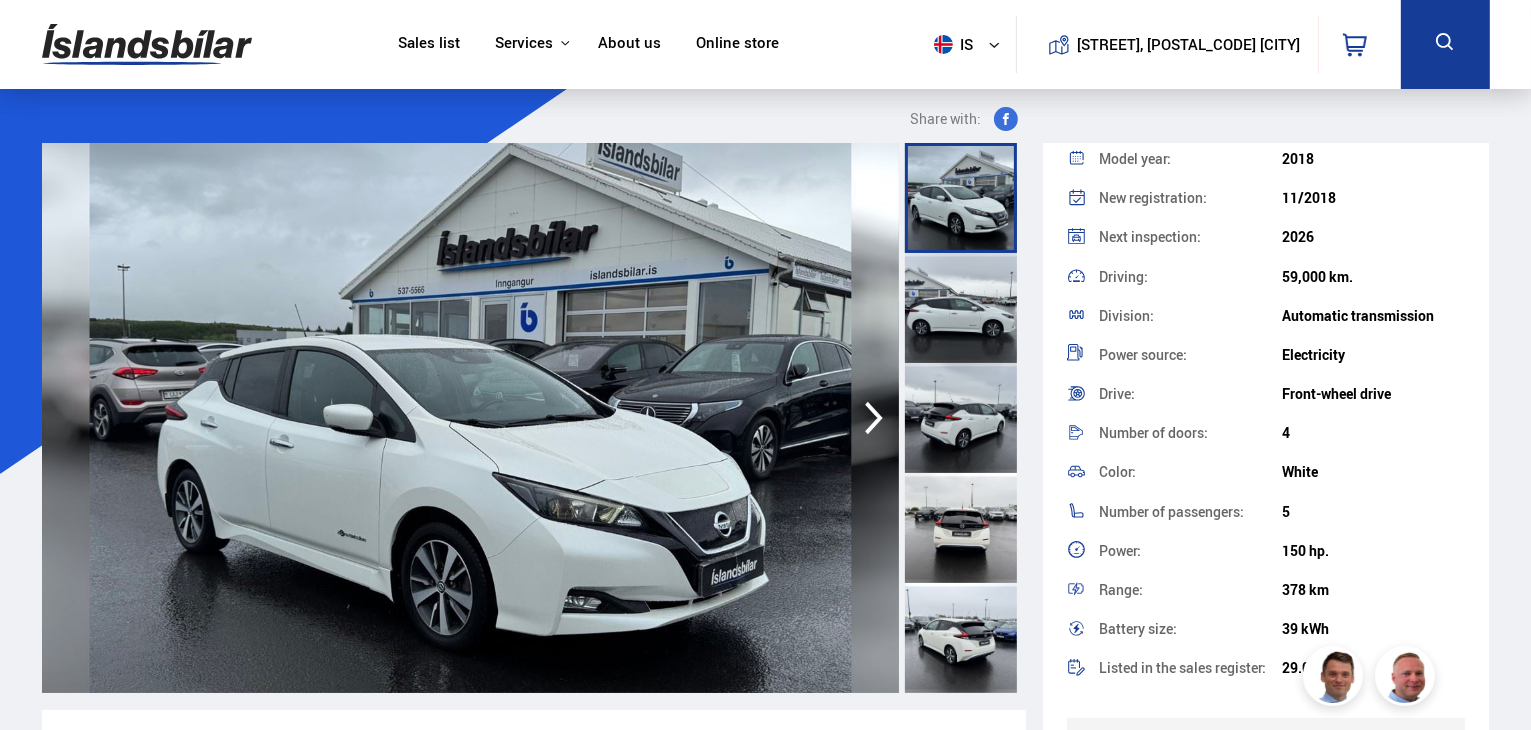 click at bounding box center (961, 528) 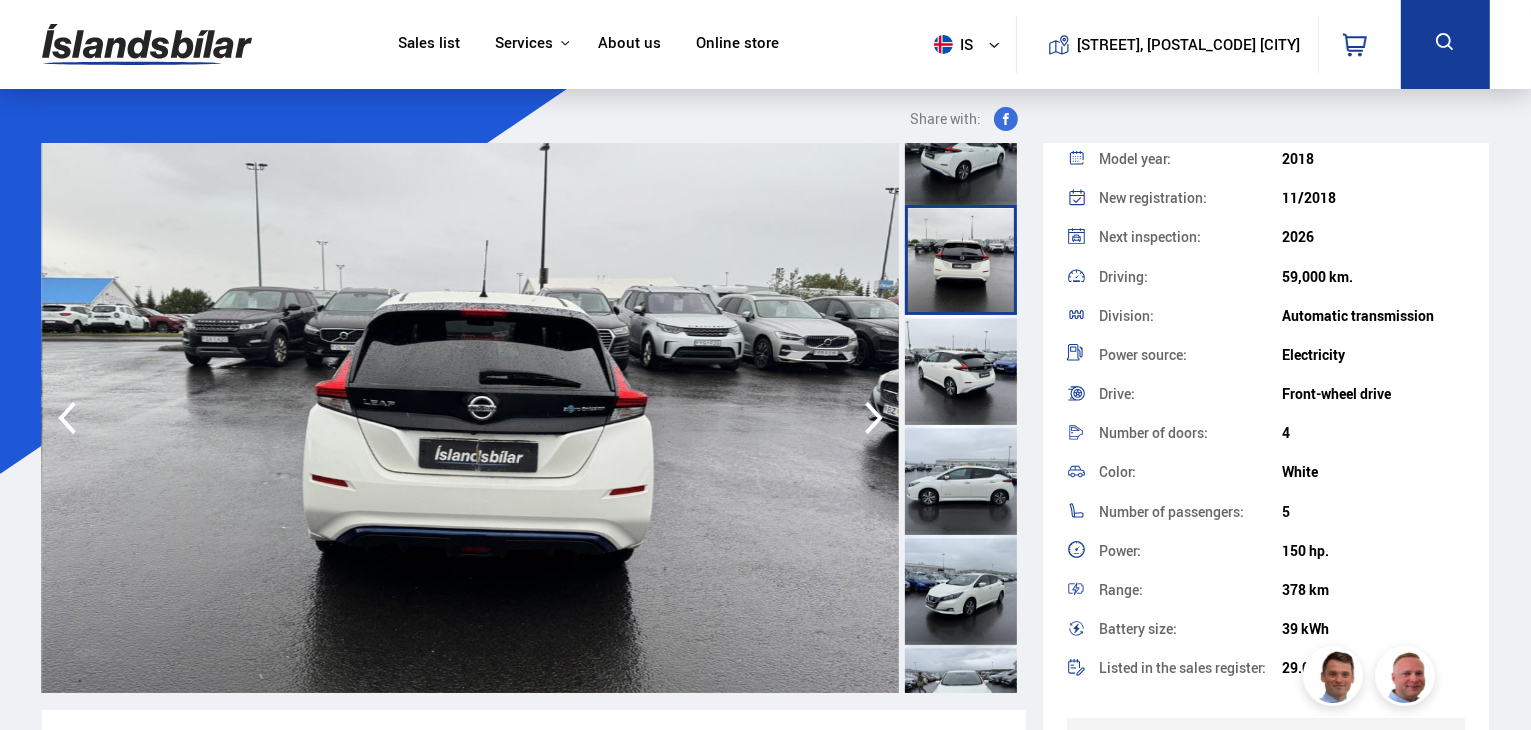 click at bounding box center [961, 480] 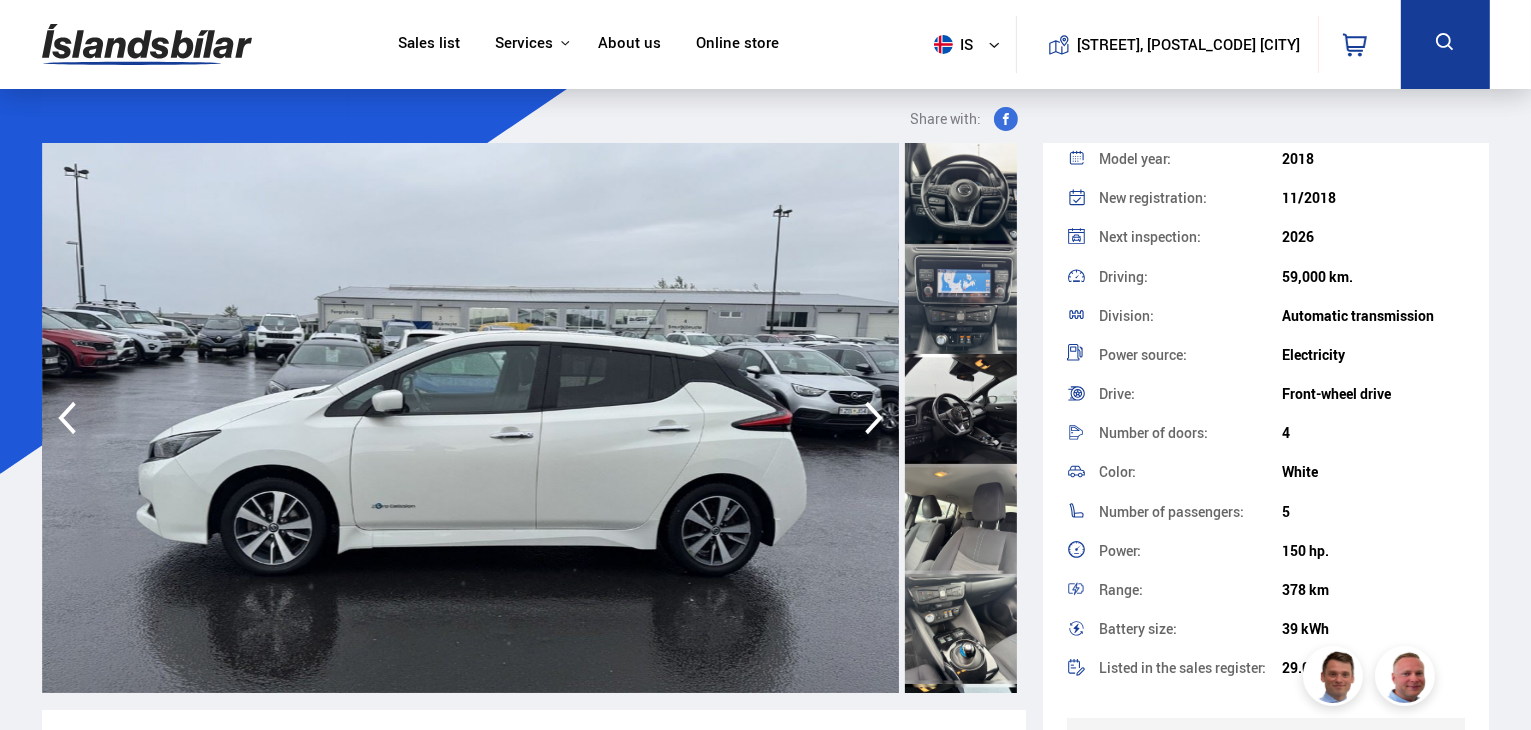 scroll, scrollTop: 1000, scrollLeft: 0, axis: vertical 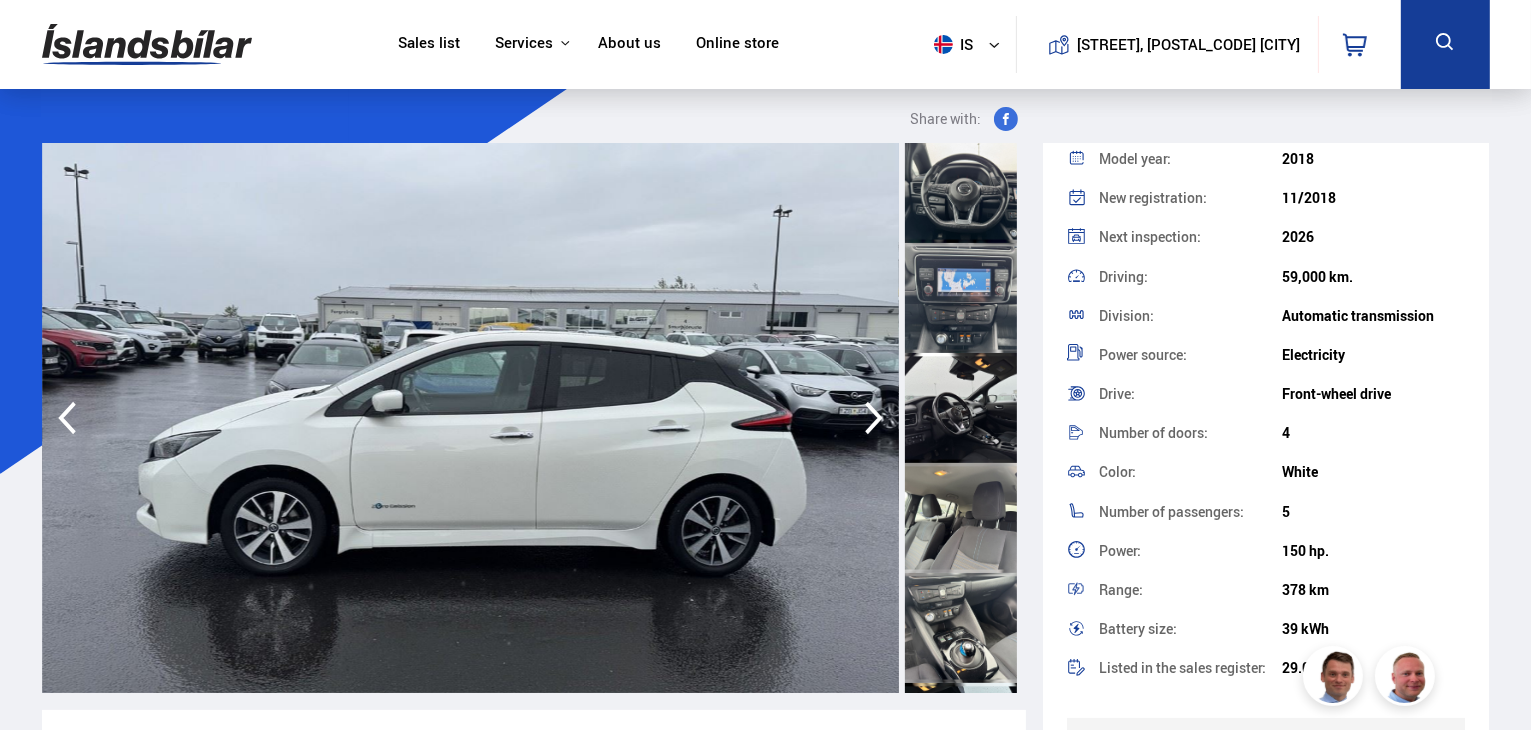 click at bounding box center (961, 188) 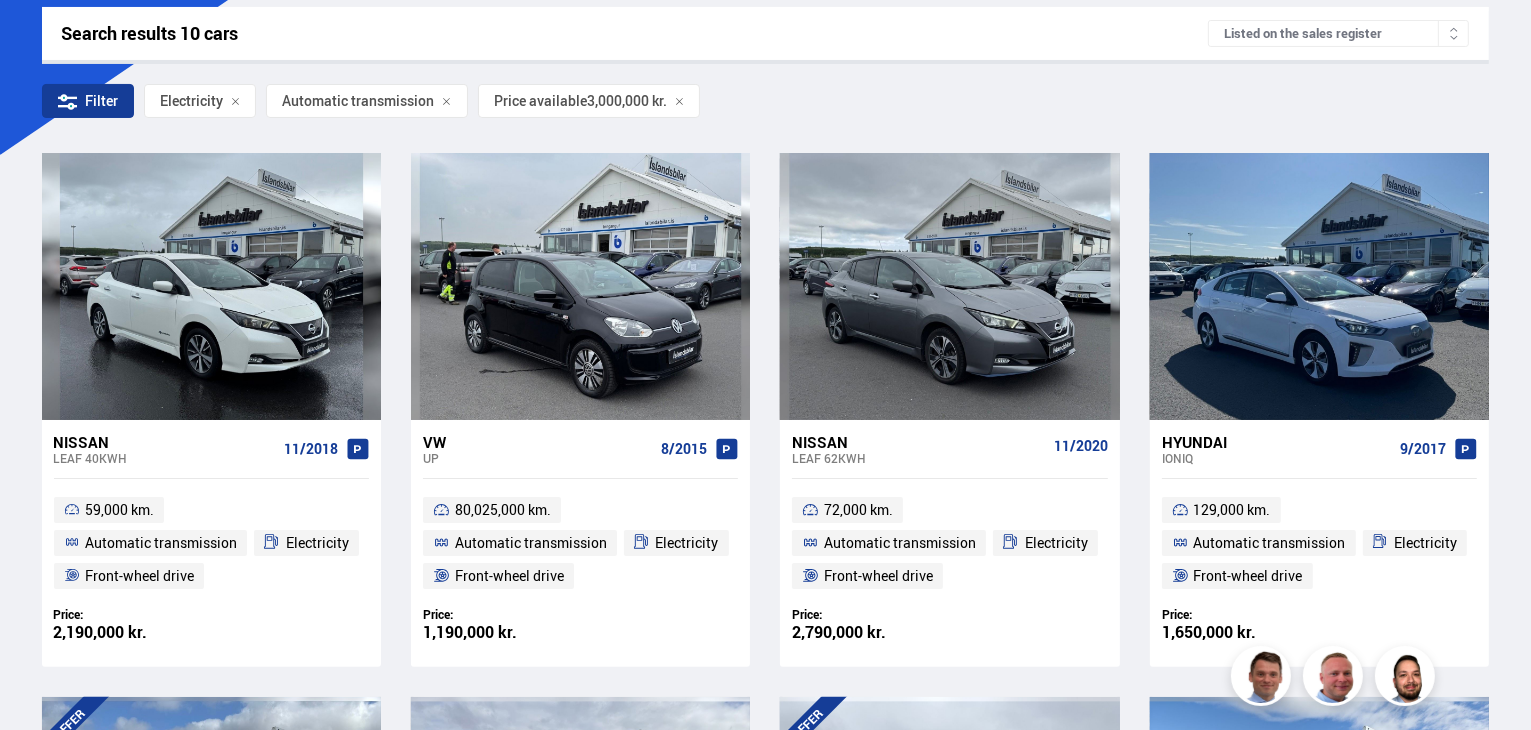 scroll, scrollTop: 320, scrollLeft: 0, axis: vertical 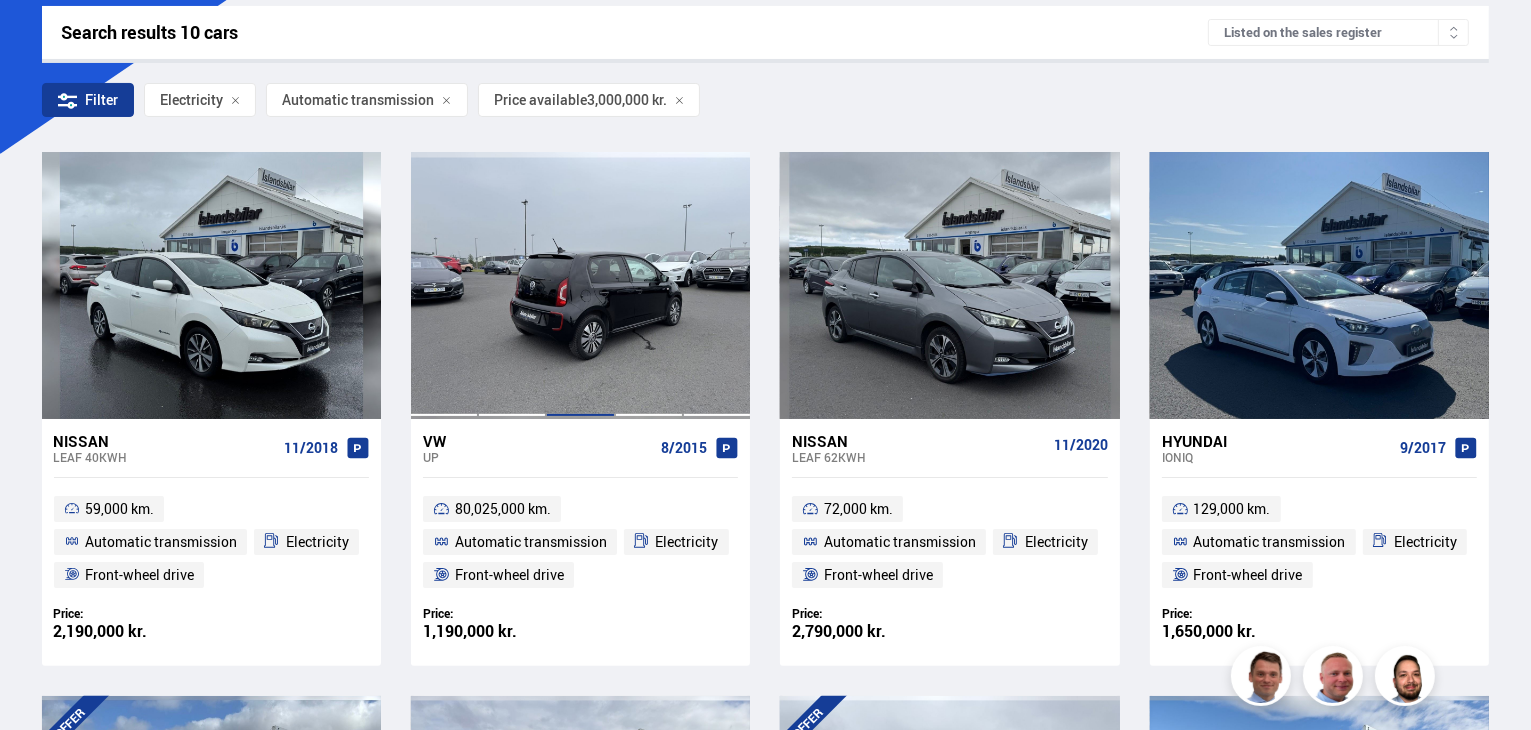 click at bounding box center [580, 285] 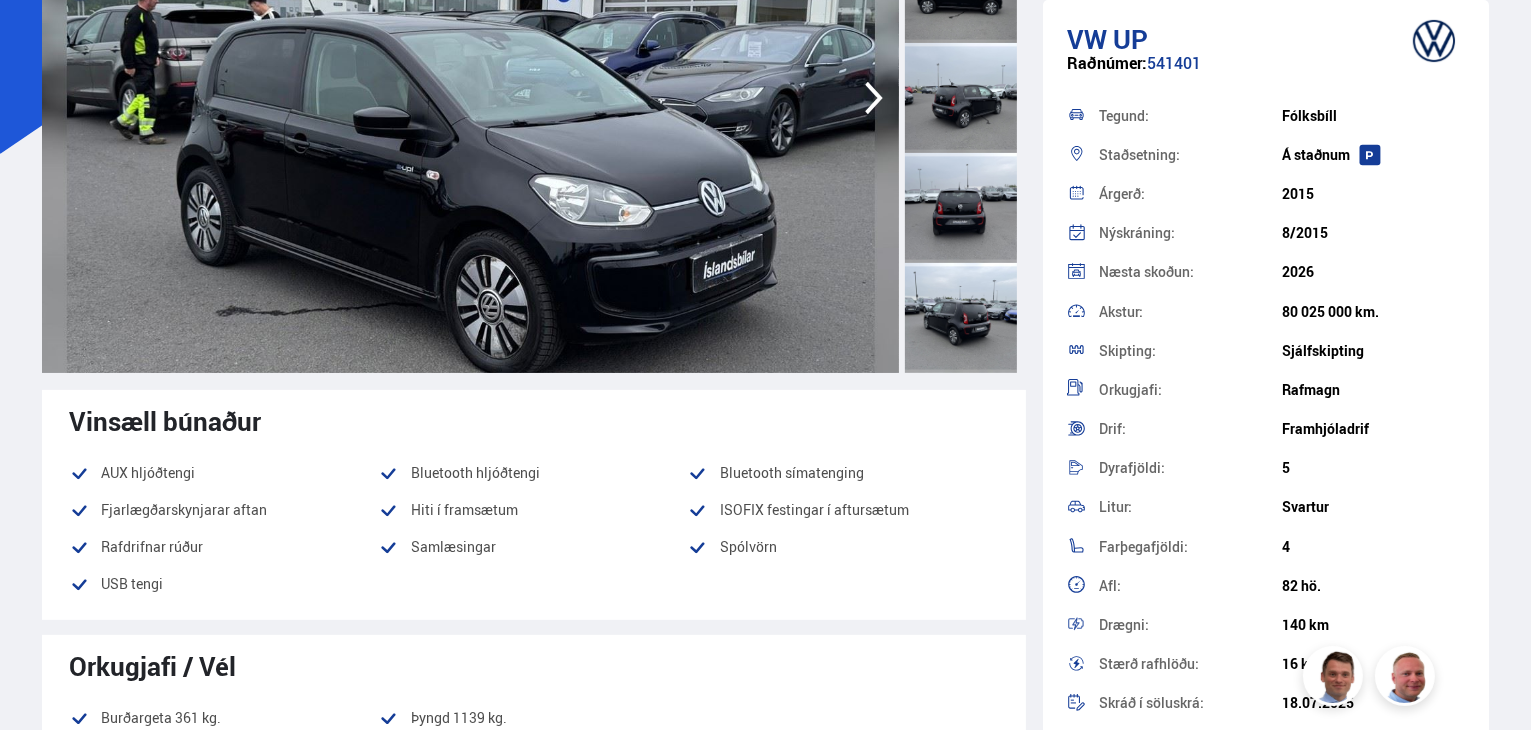 scroll, scrollTop: 0, scrollLeft: 0, axis: both 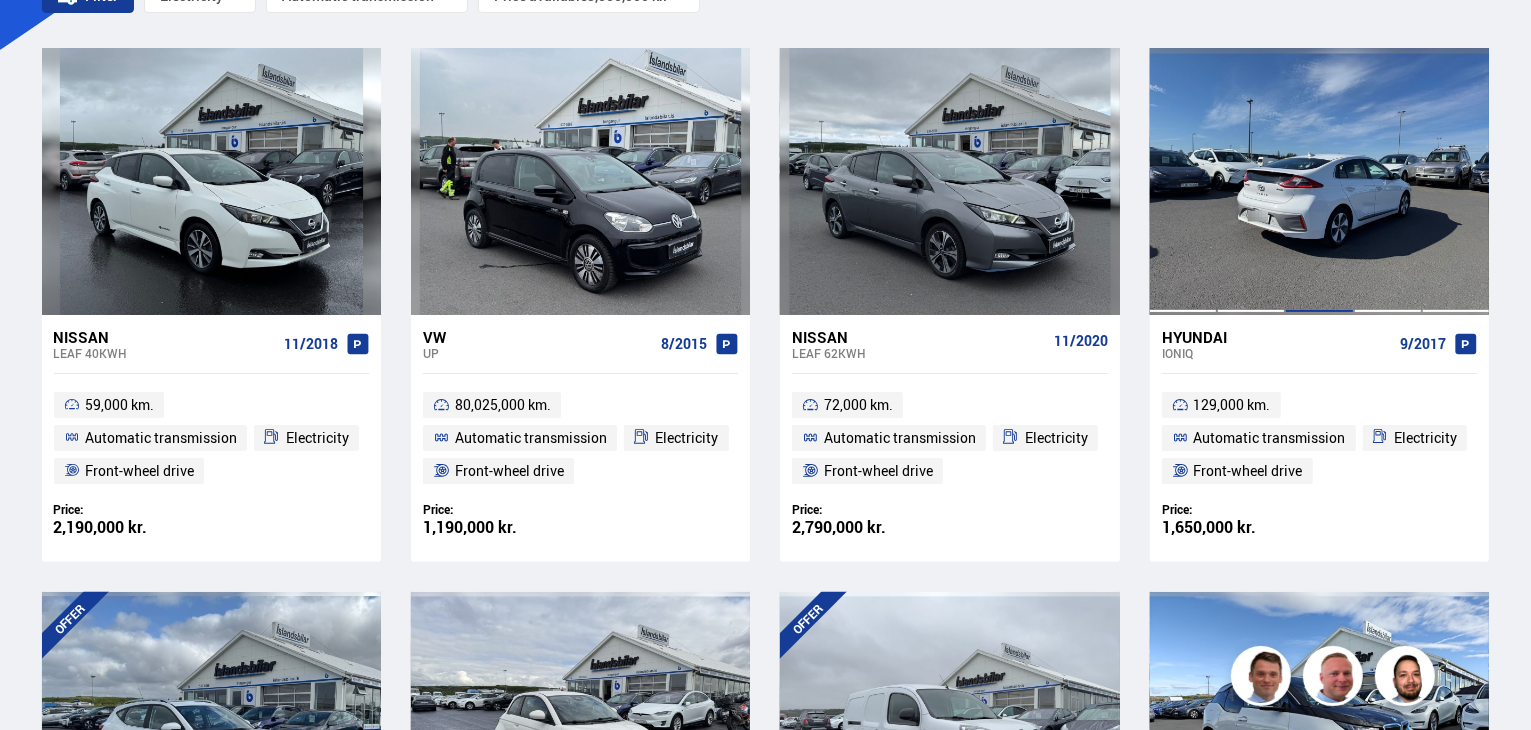 click at bounding box center (1319, 181) 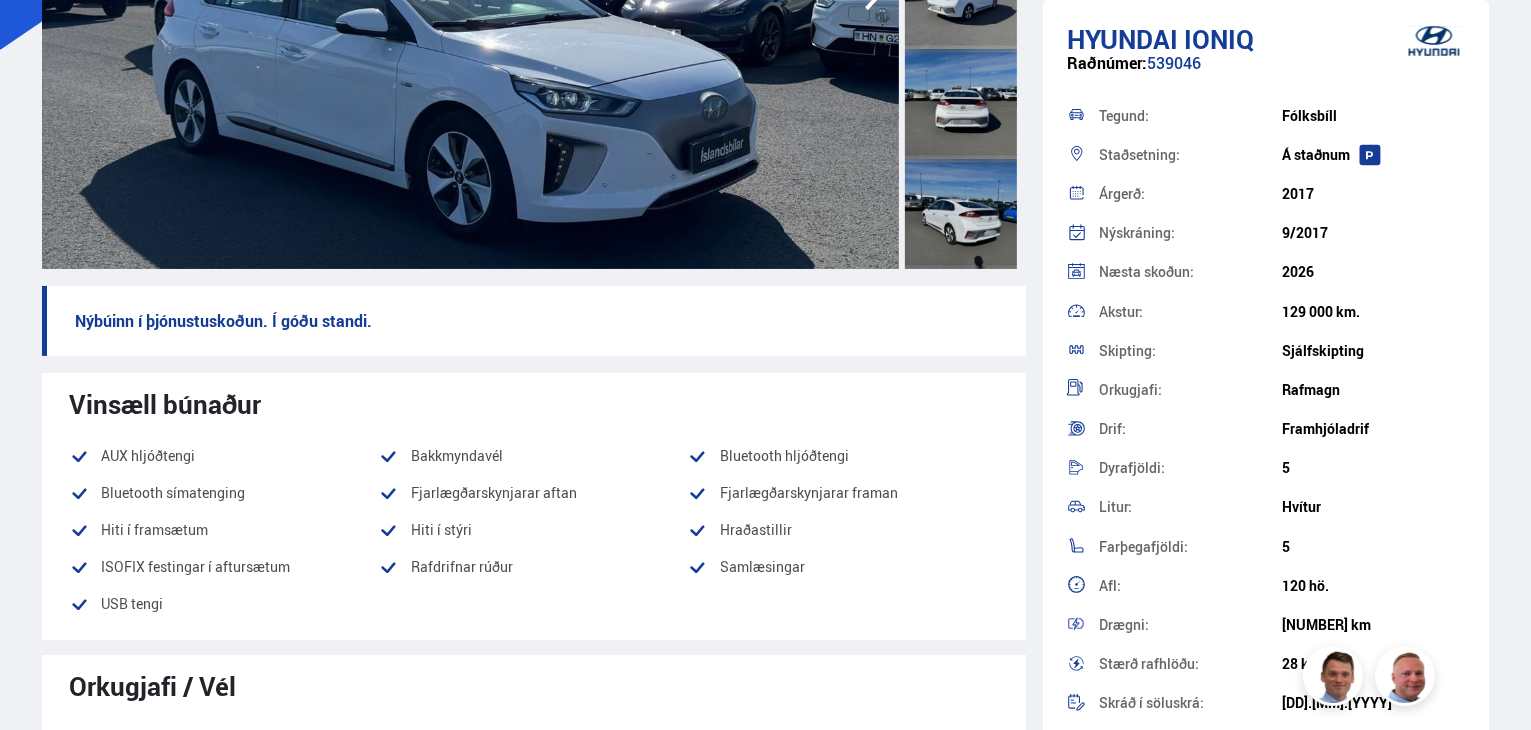 scroll, scrollTop: 0, scrollLeft: 0, axis: both 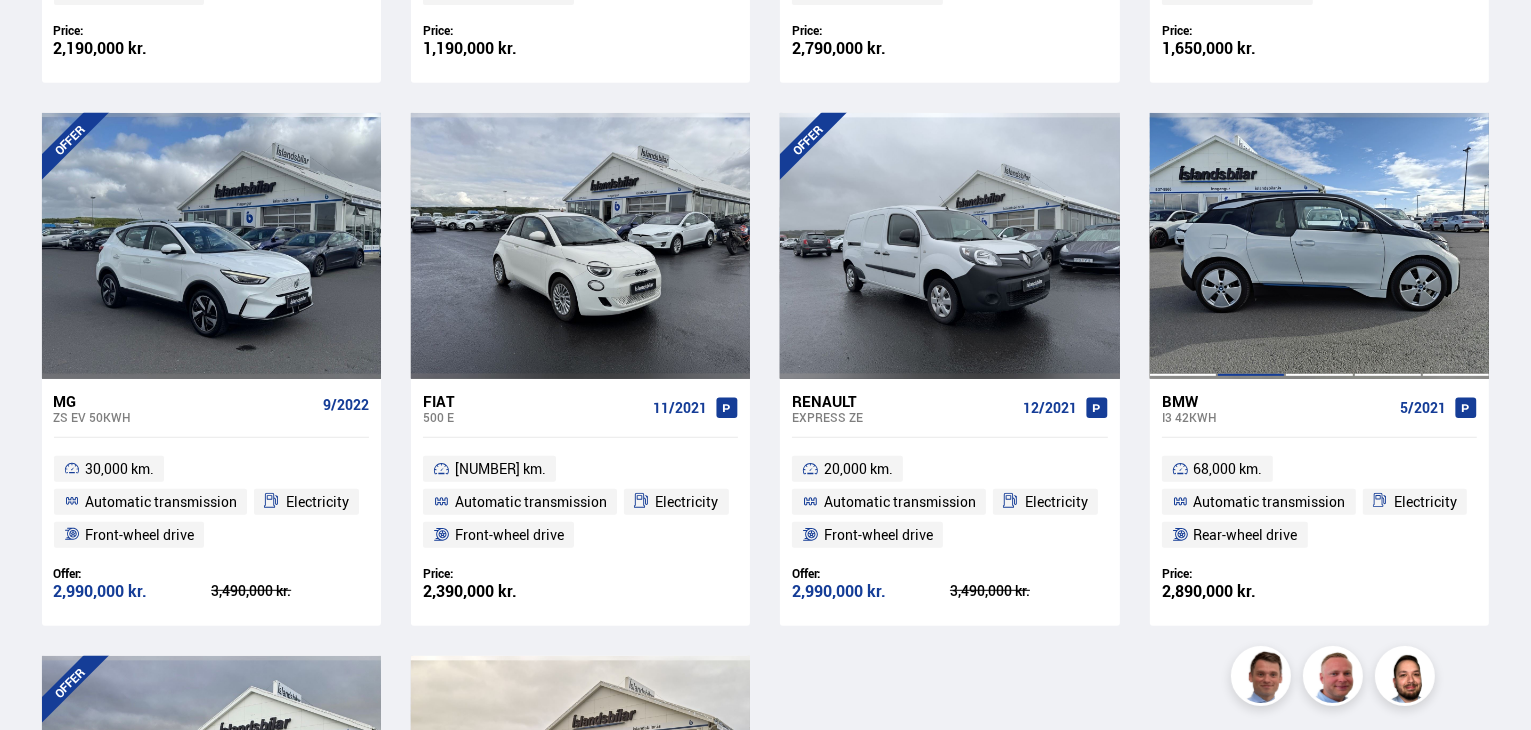 click at bounding box center [1251, 246] 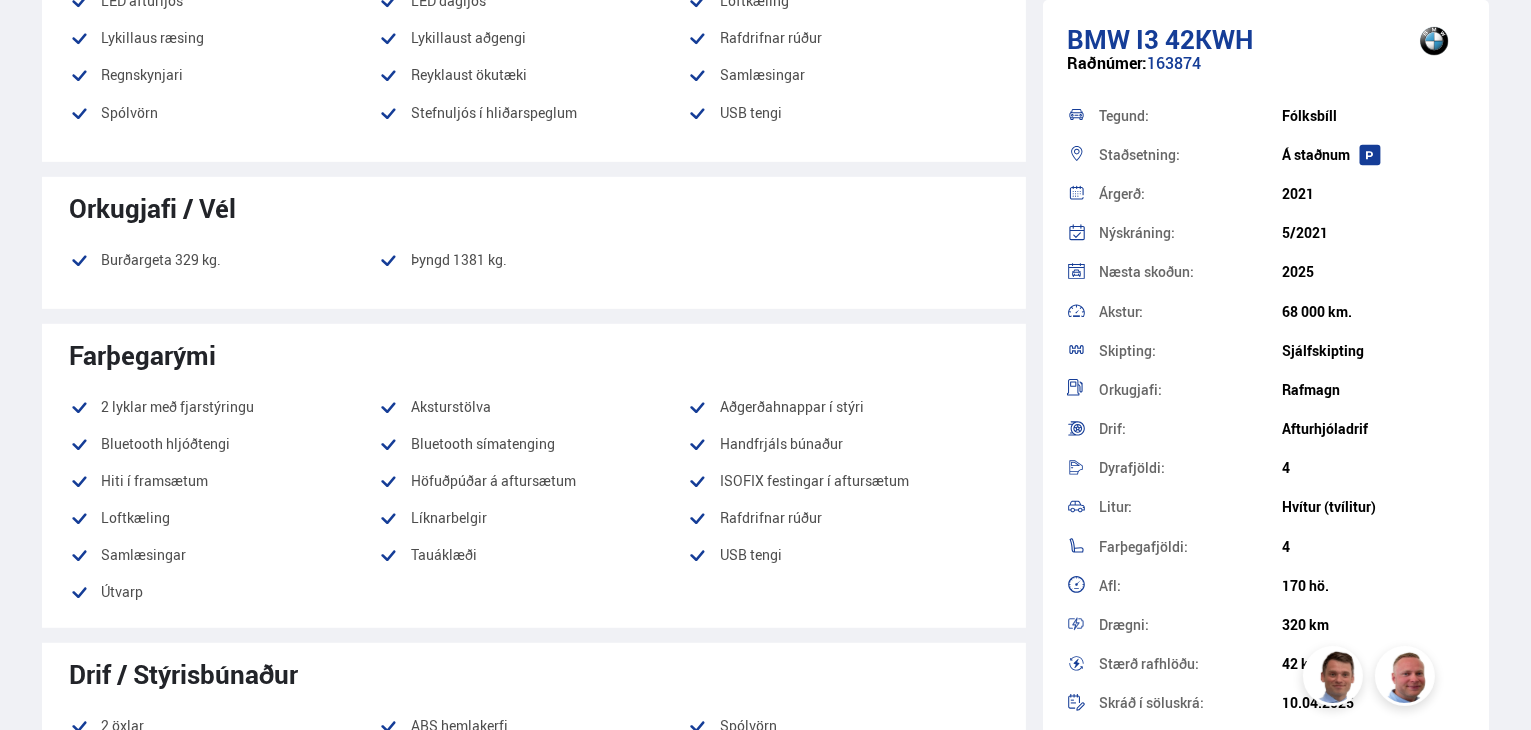 scroll, scrollTop: 0, scrollLeft: 0, axis: both 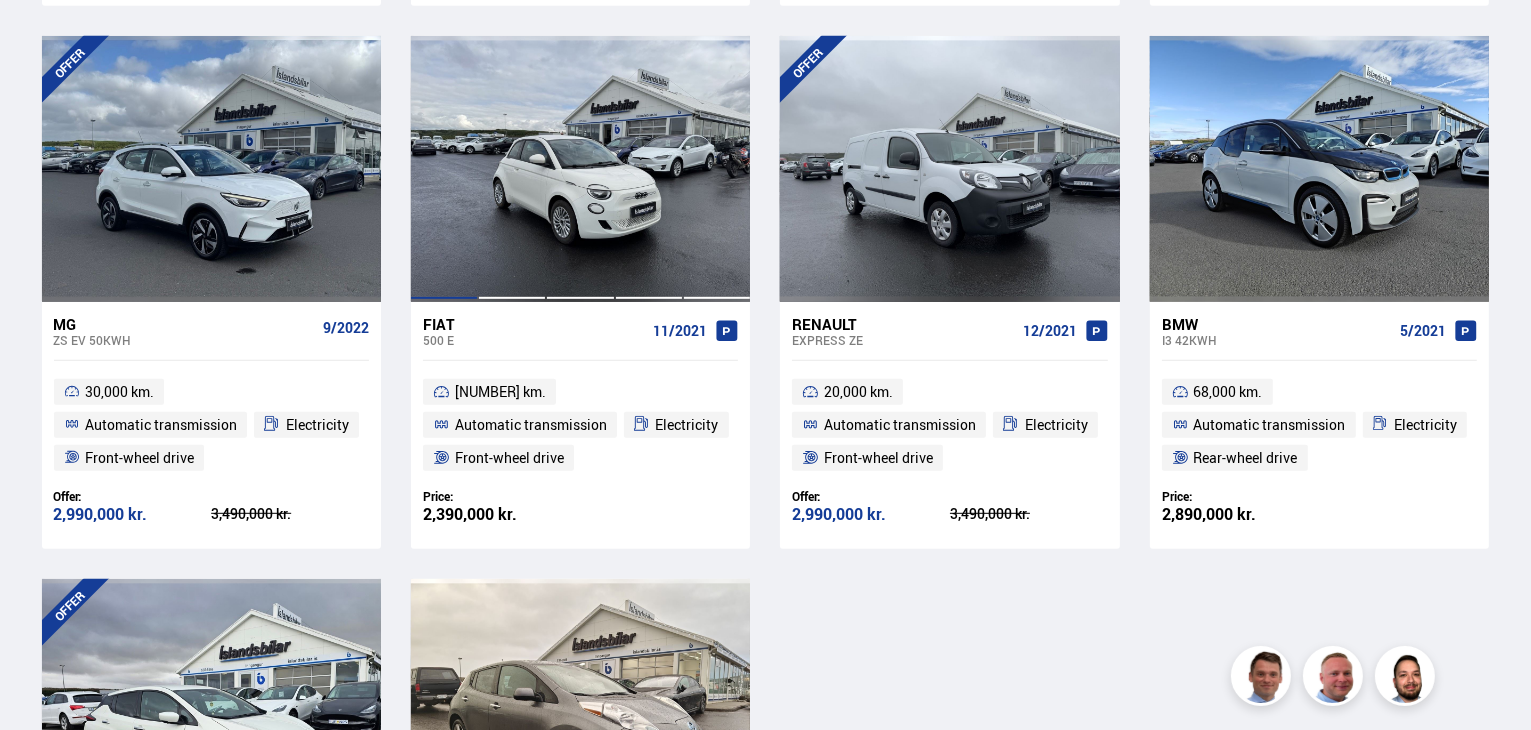 click at bounding box center [444, 169] 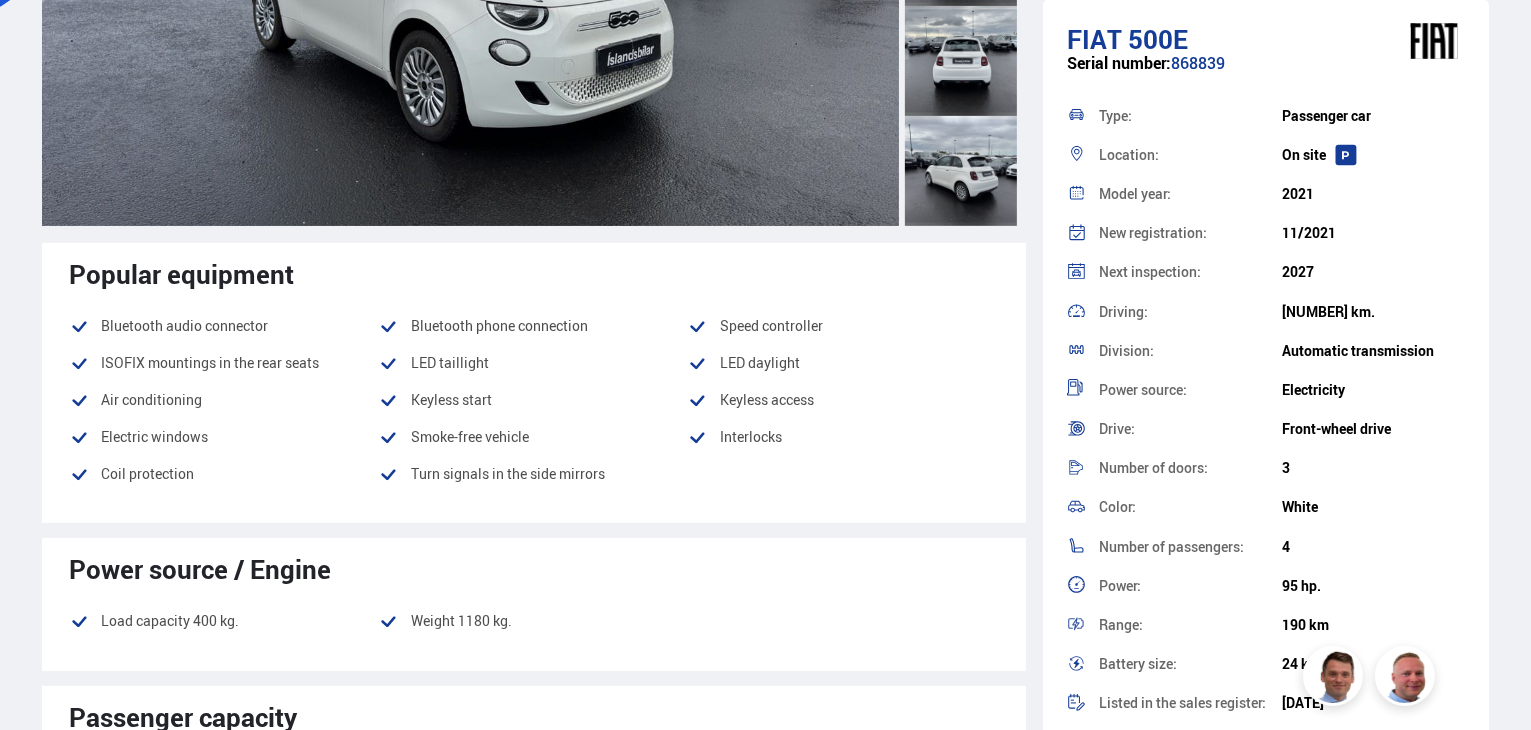 scroll, scrollTop: 571, scrollLeft: 0, axis: vertical 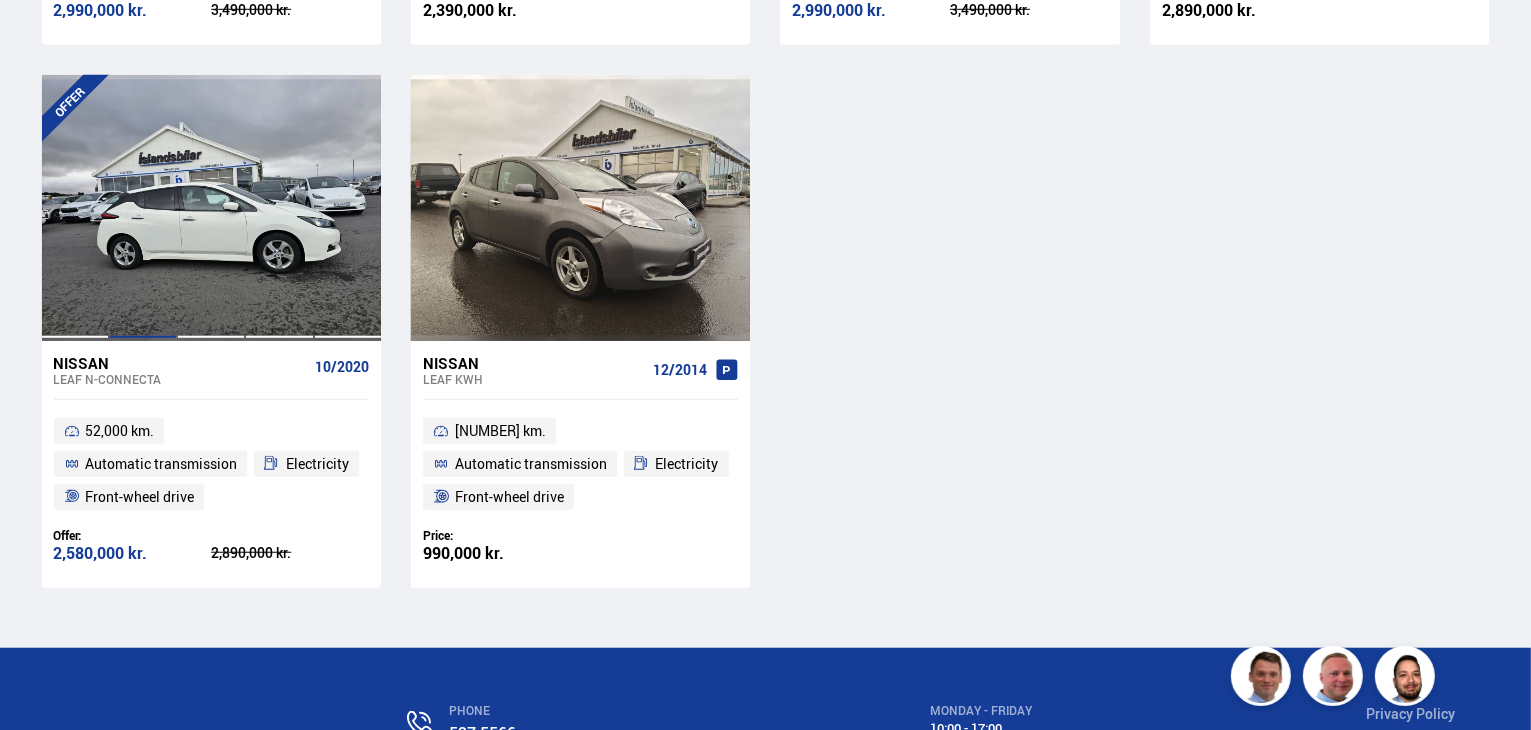 click at bounding box center (143, 208) 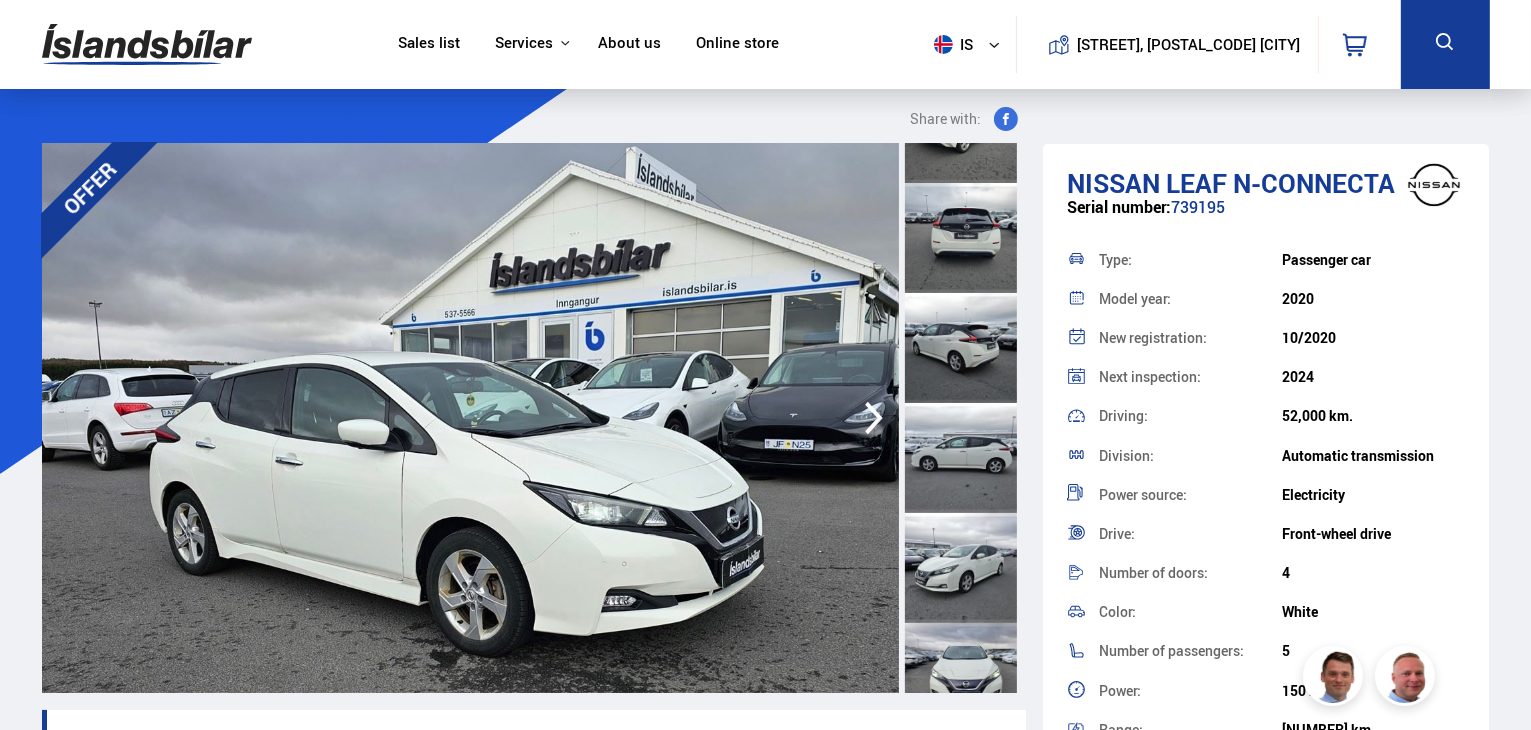 scroll, scrollTop: 295, scrollLeft: 0, axis: vertical 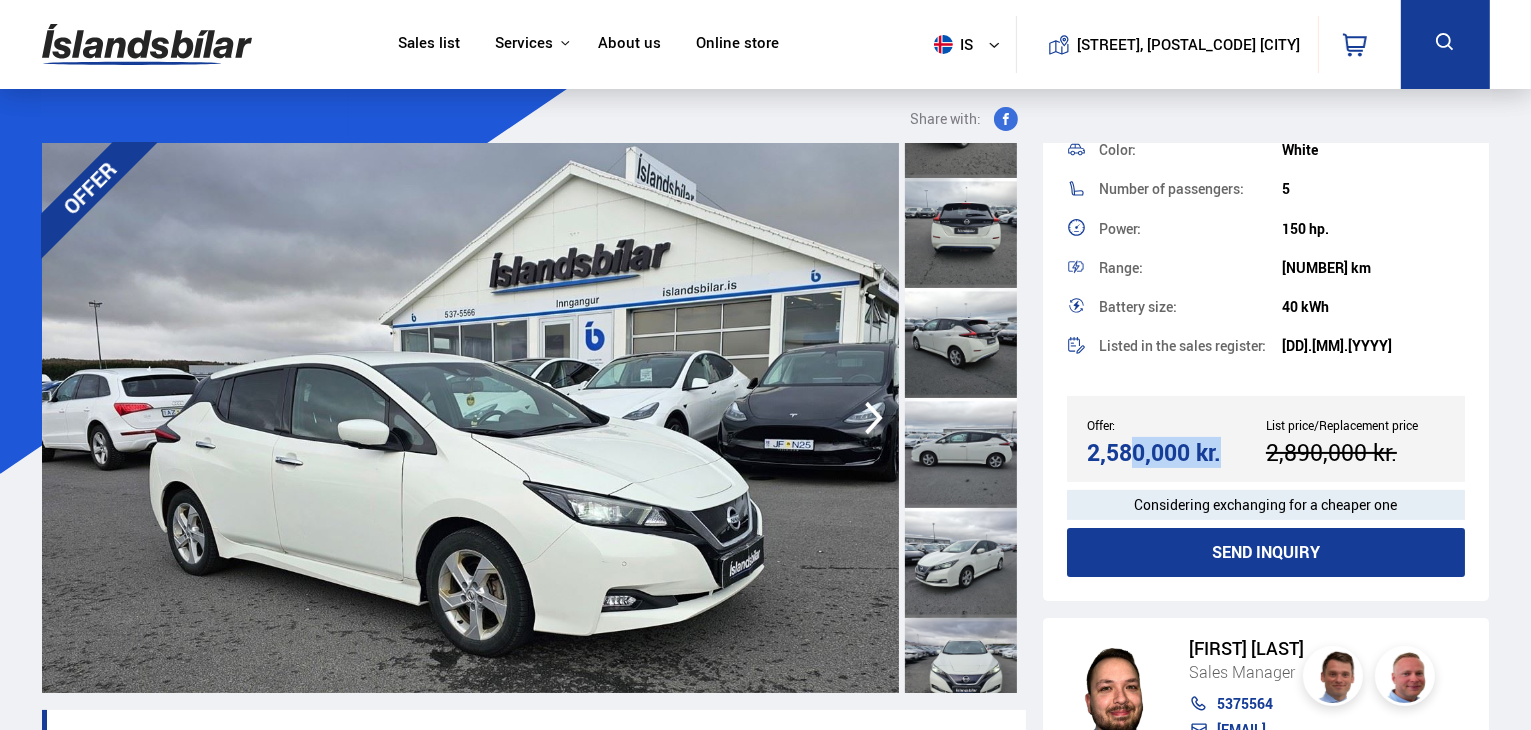 drag, startPoint x: 1192, startPoint y: 461, endPoint x: 1088, endPoint y: 453, distance: 104.307236 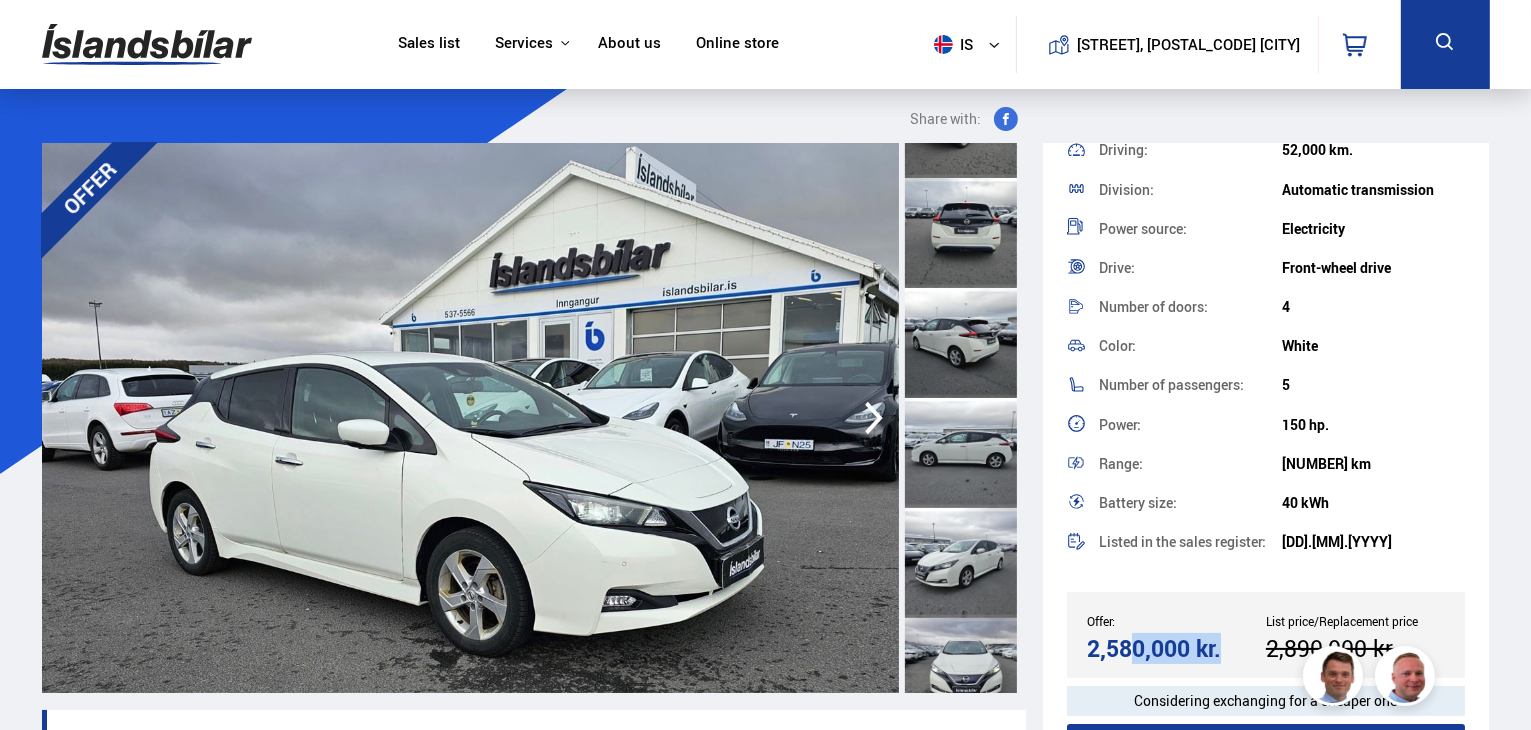 scroll, scrollTop: 250, scrollLeft: 0, axis: vertical 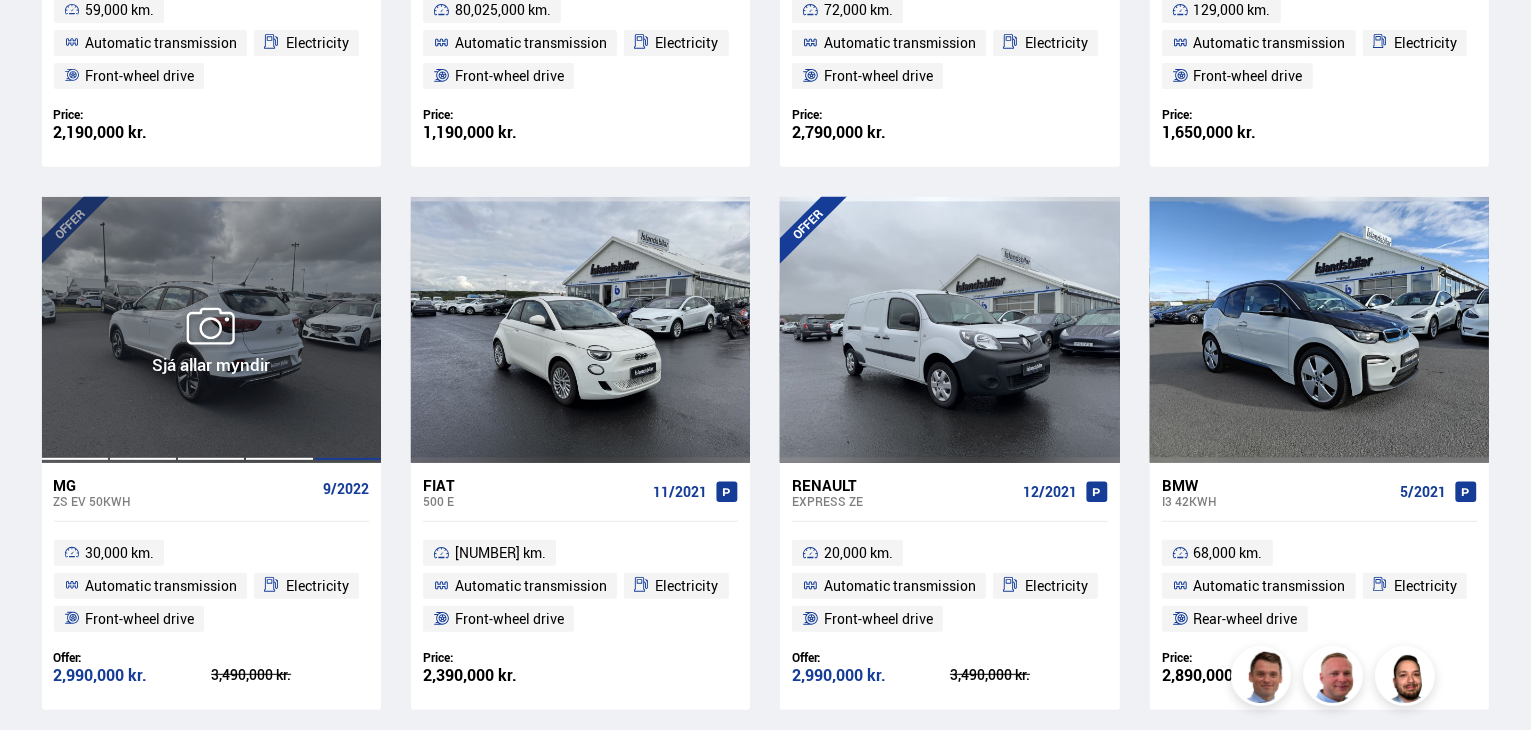 click at bounding box center [279, 330] 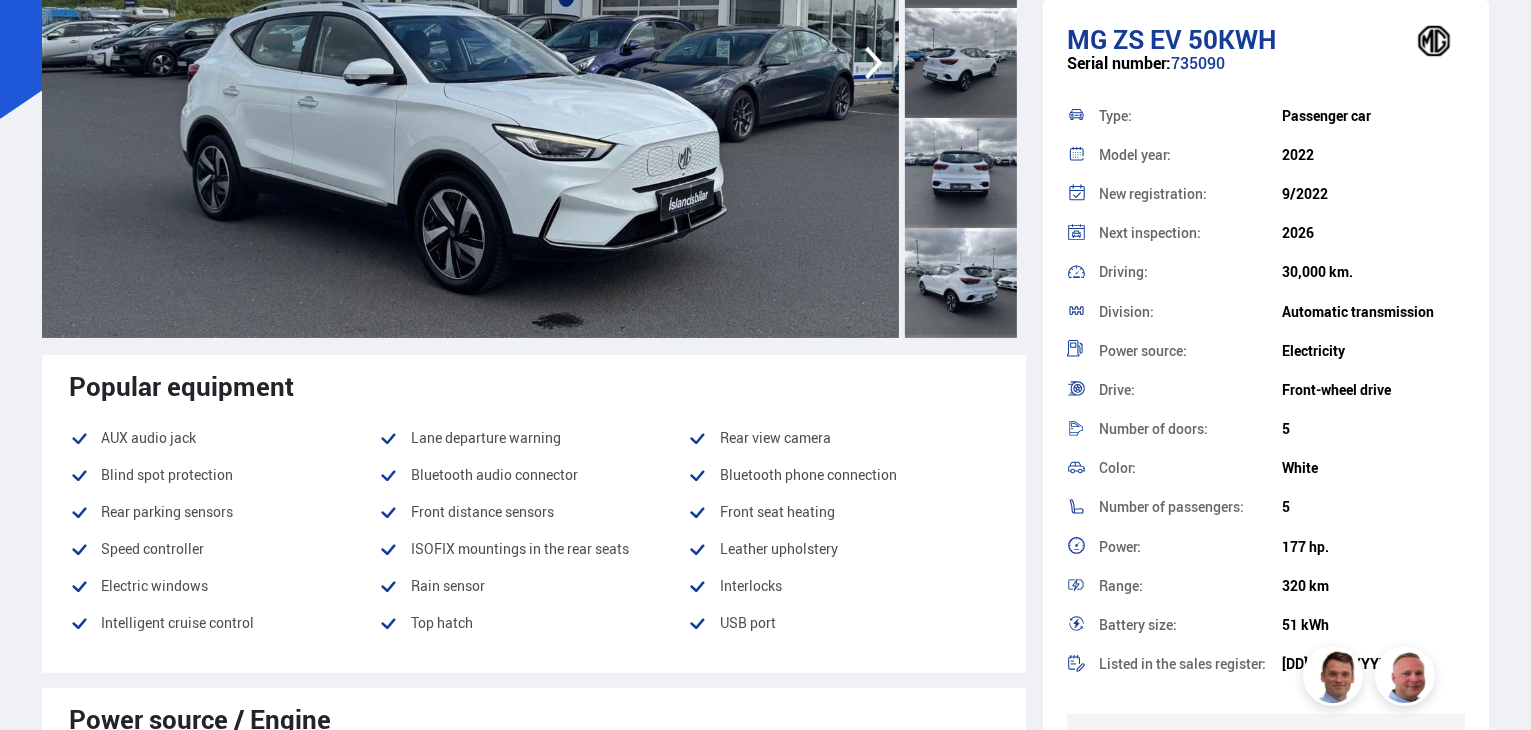 scroll, scrollTop: 356, scrollLeft: 0, axis: vertical 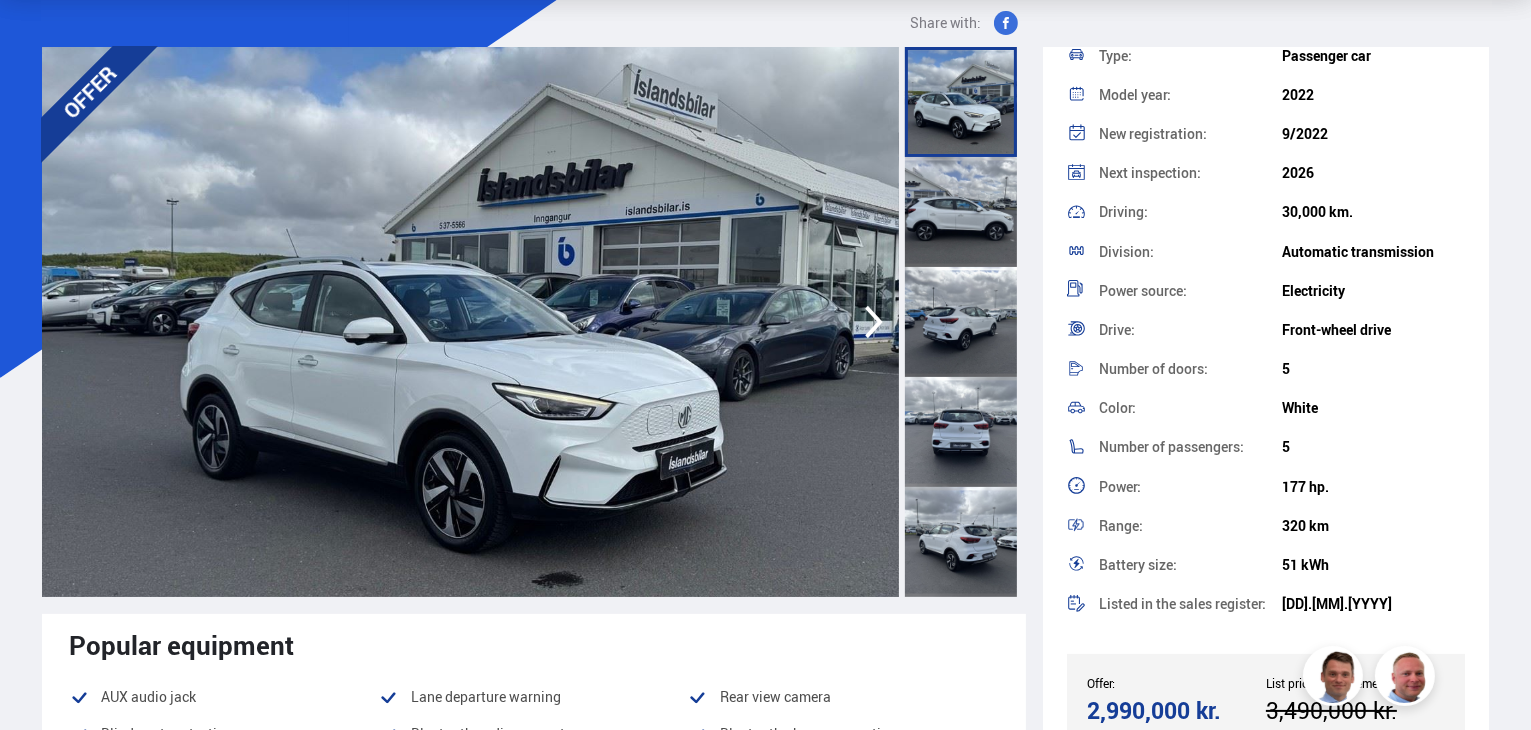 click at bounding box center [961, 542] 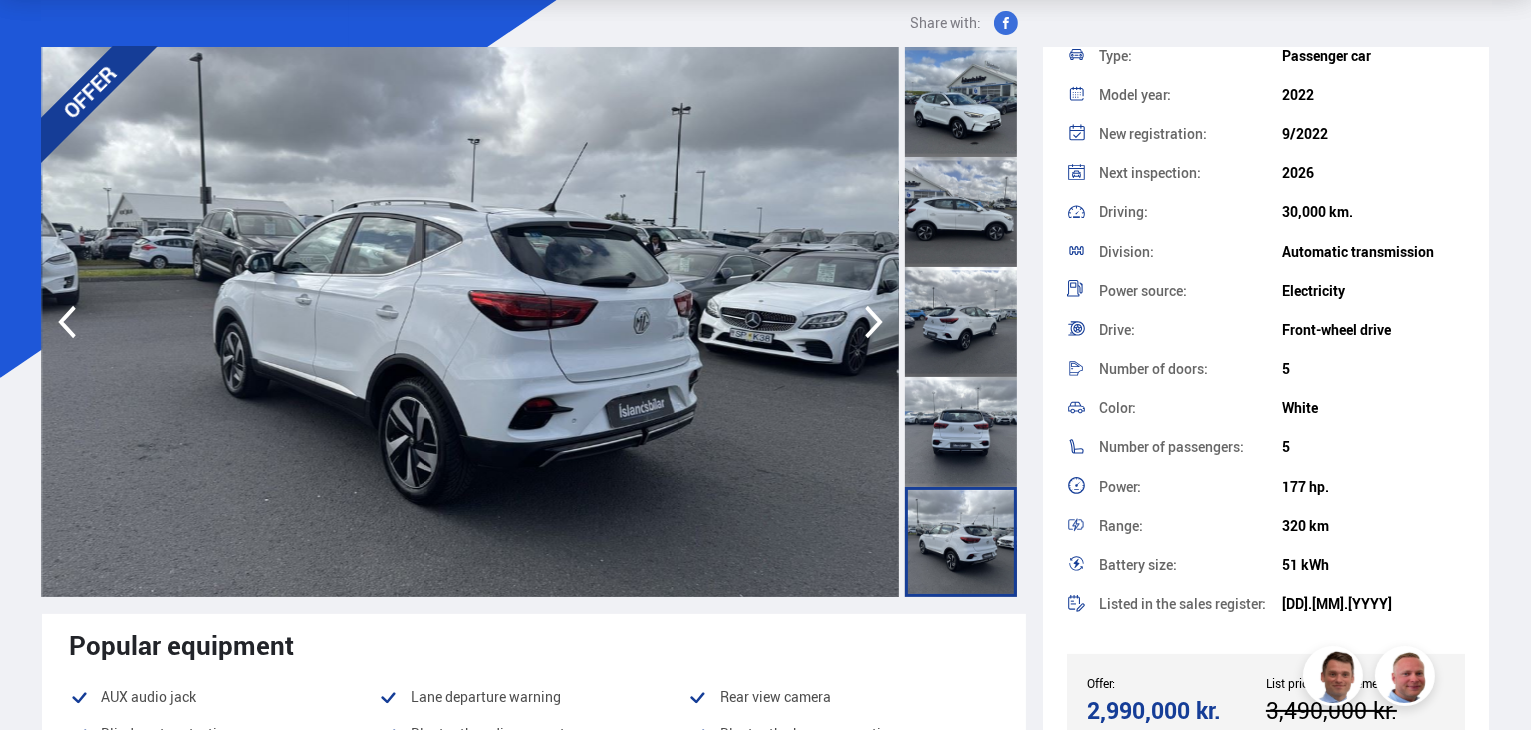 click at bounding box center [961, 432] 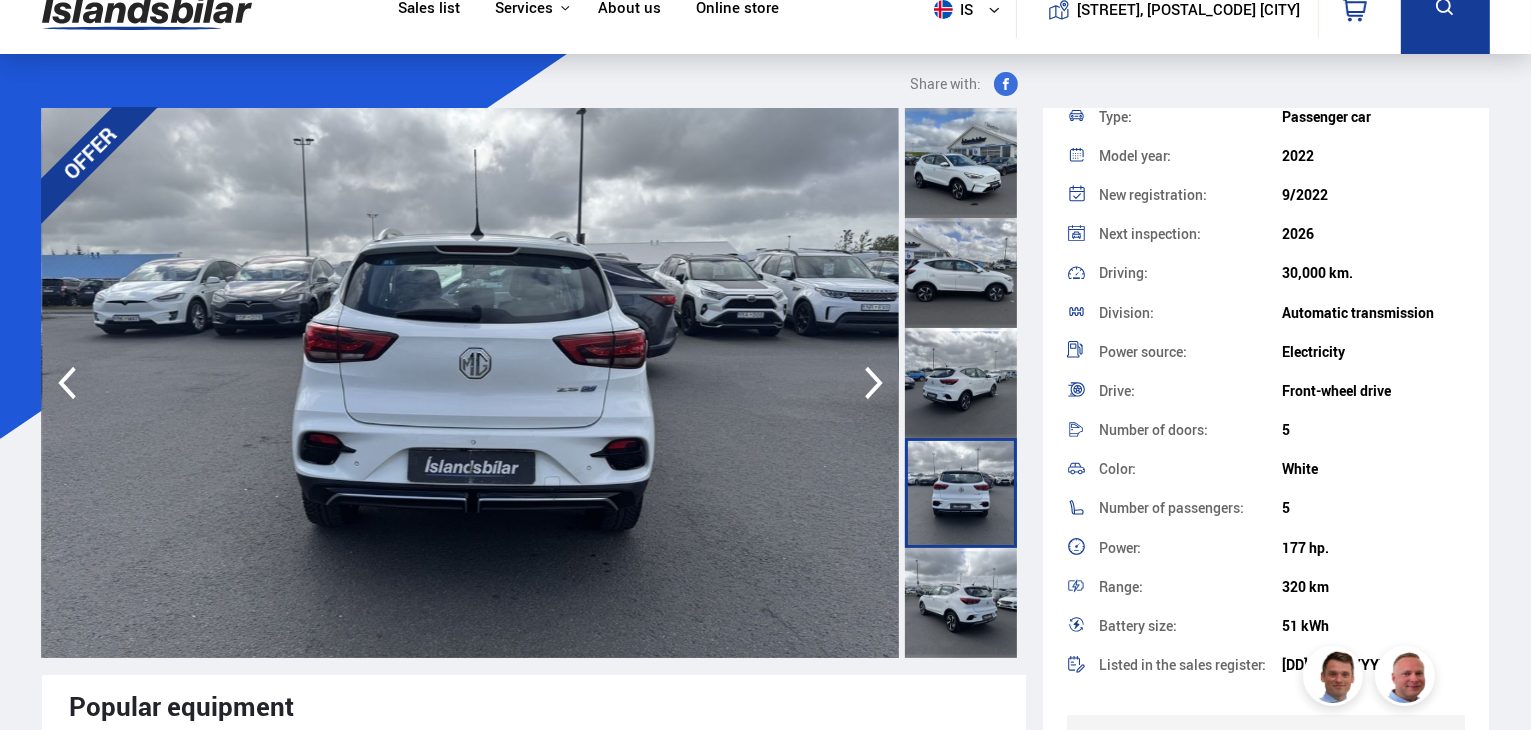 scroll, scrollTop: 18, scrollLeft: 0, axis: vertical 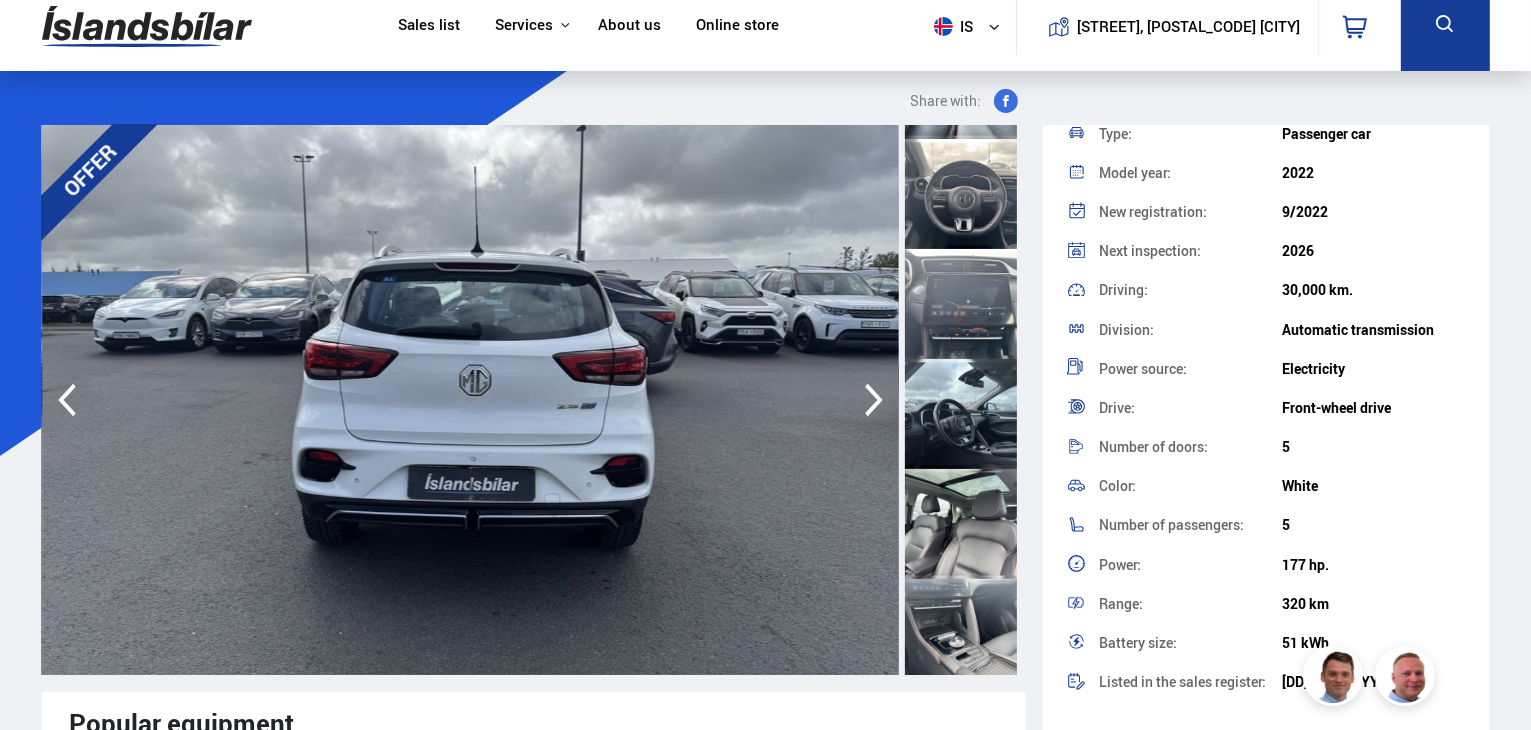 click at bounding box center (961, 634) 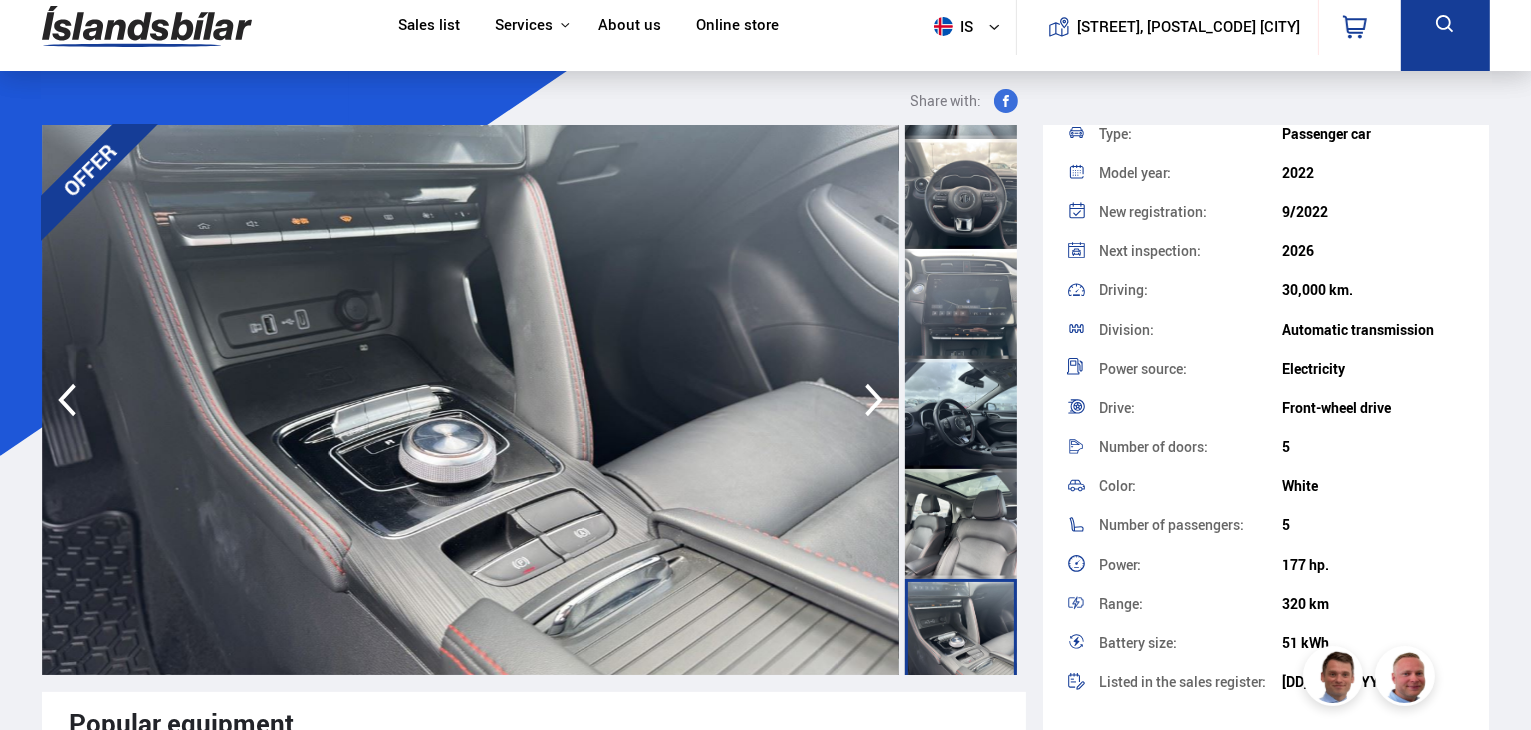 click at bounding box center [961, 524] 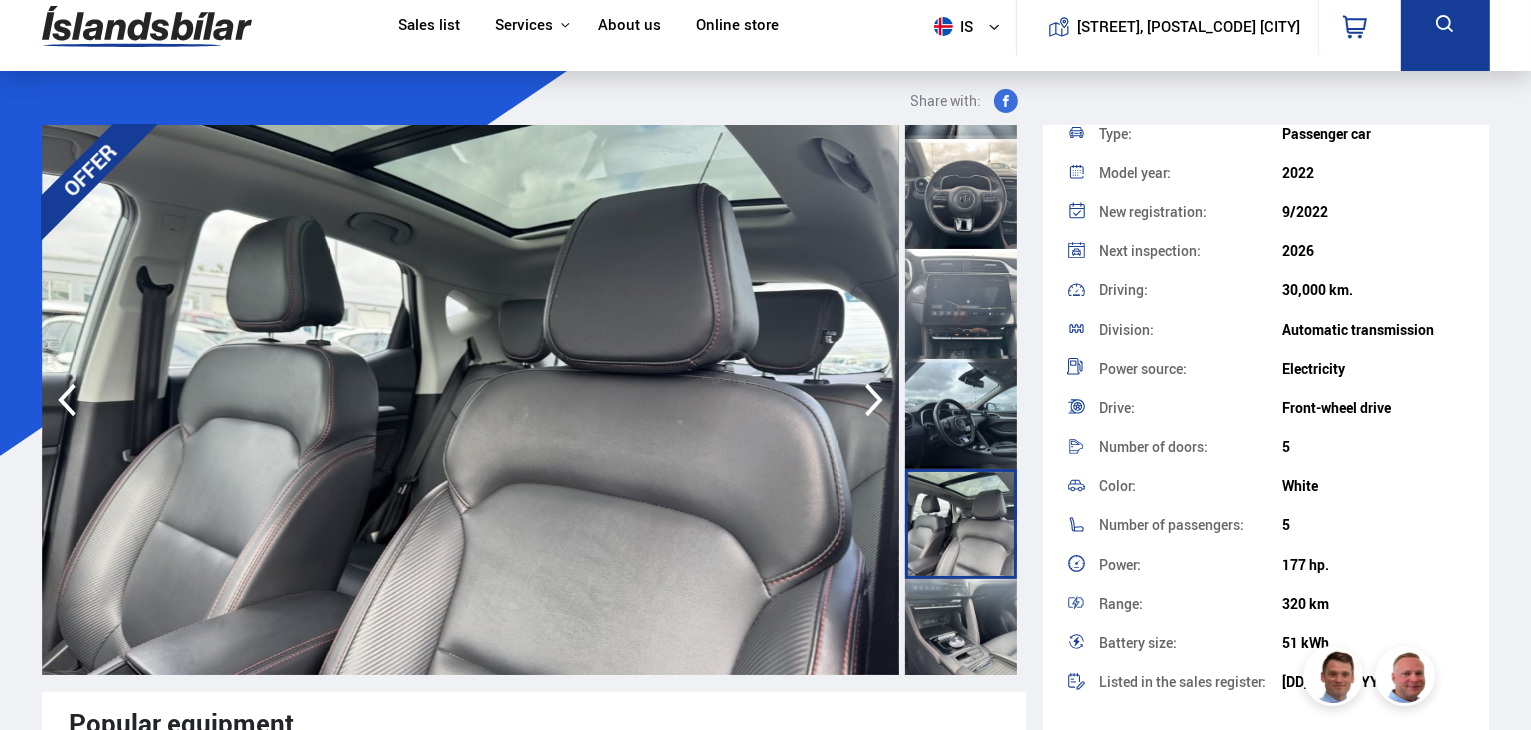 click at bounding box center [961, 414] 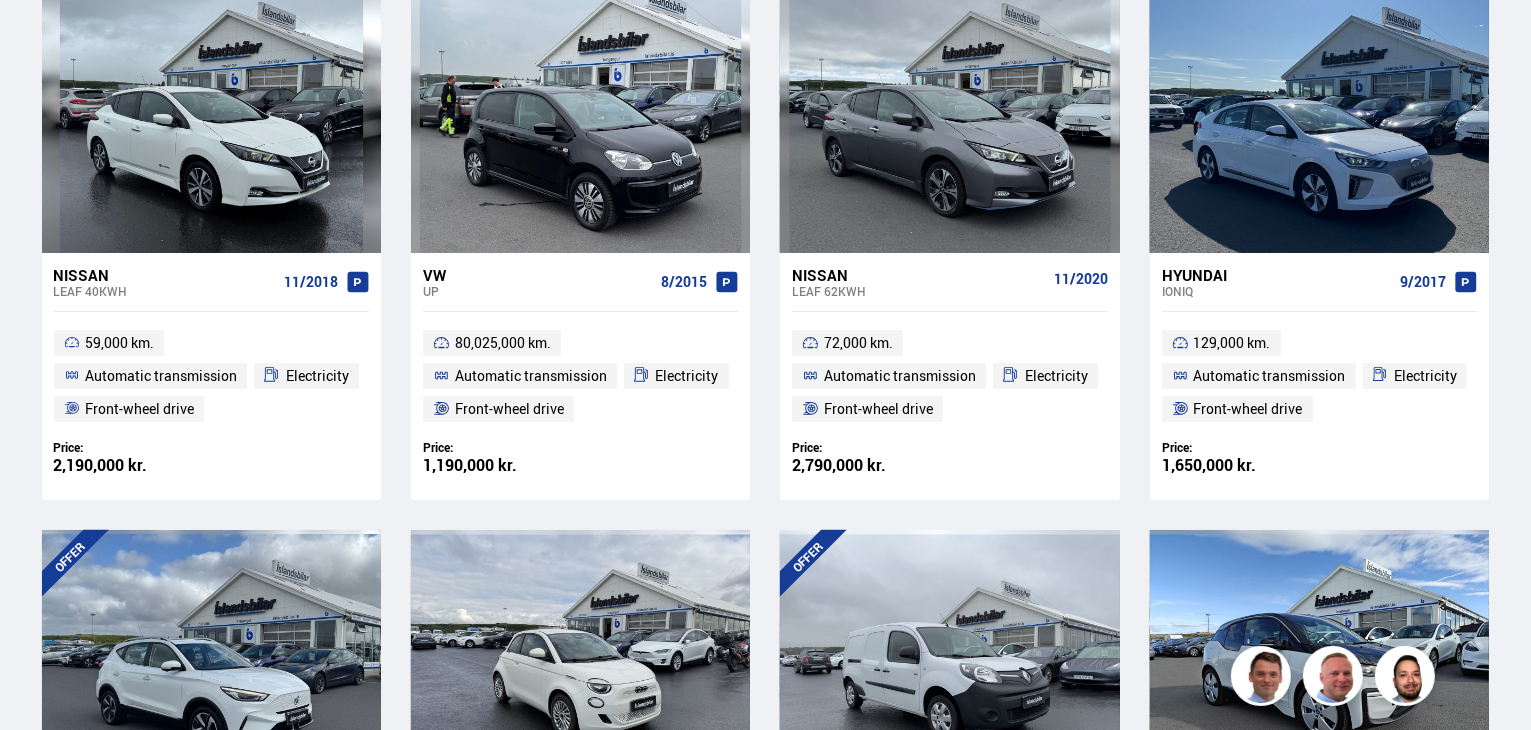 scroll, scrollTop: 508, scrollLeft: 0, axis: vertical 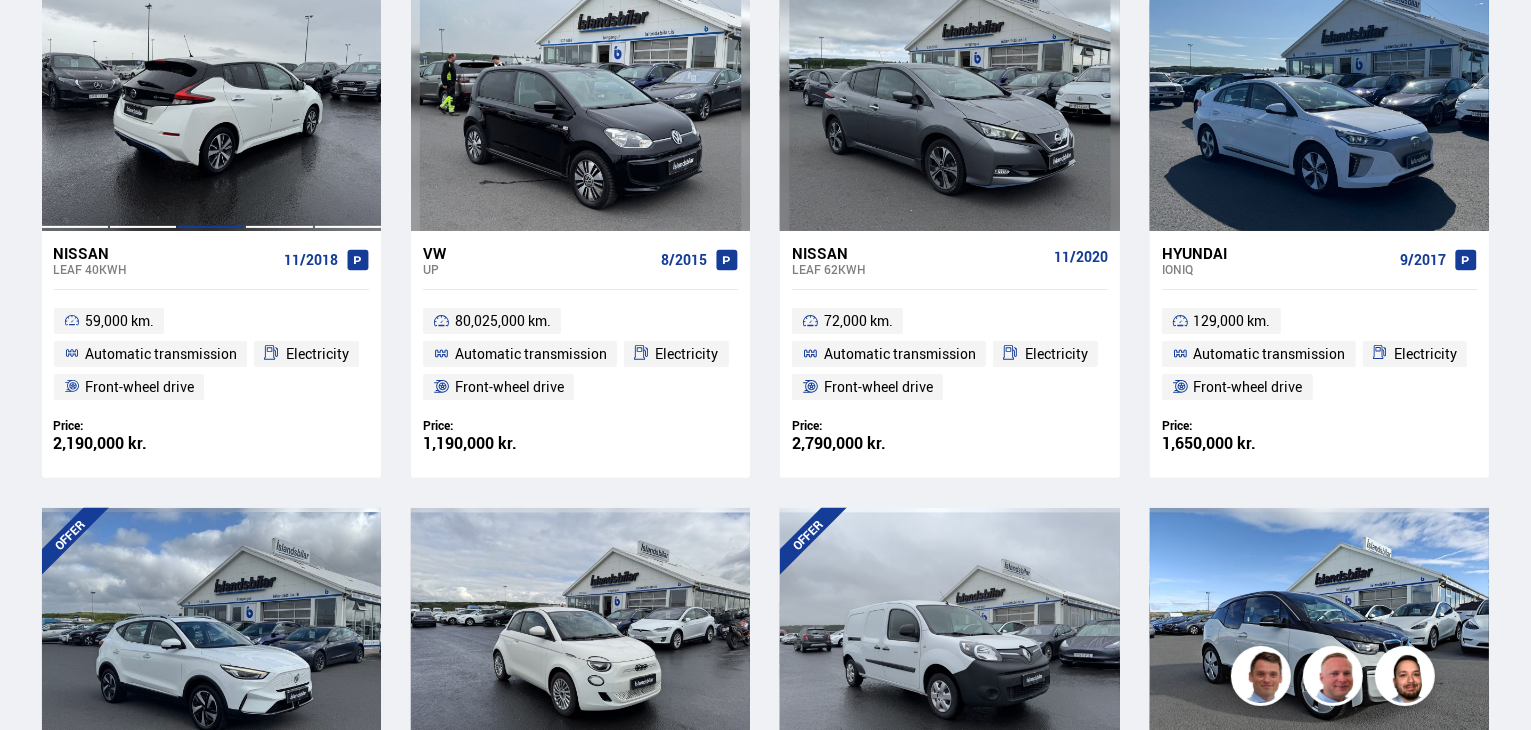 click at bounding box center (211, 97) 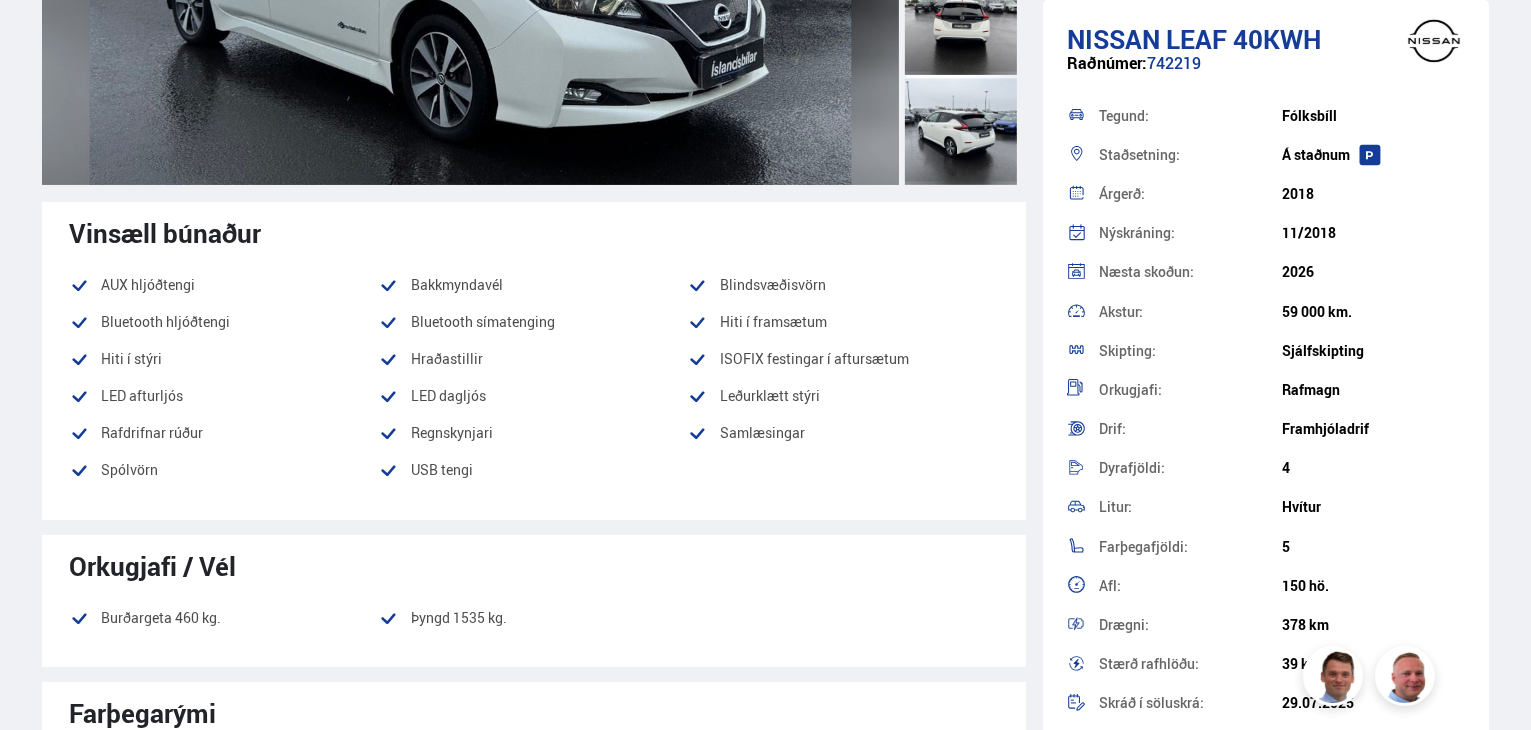 scroll, scrollTop: 0, scrollLeft: 0, axis: both 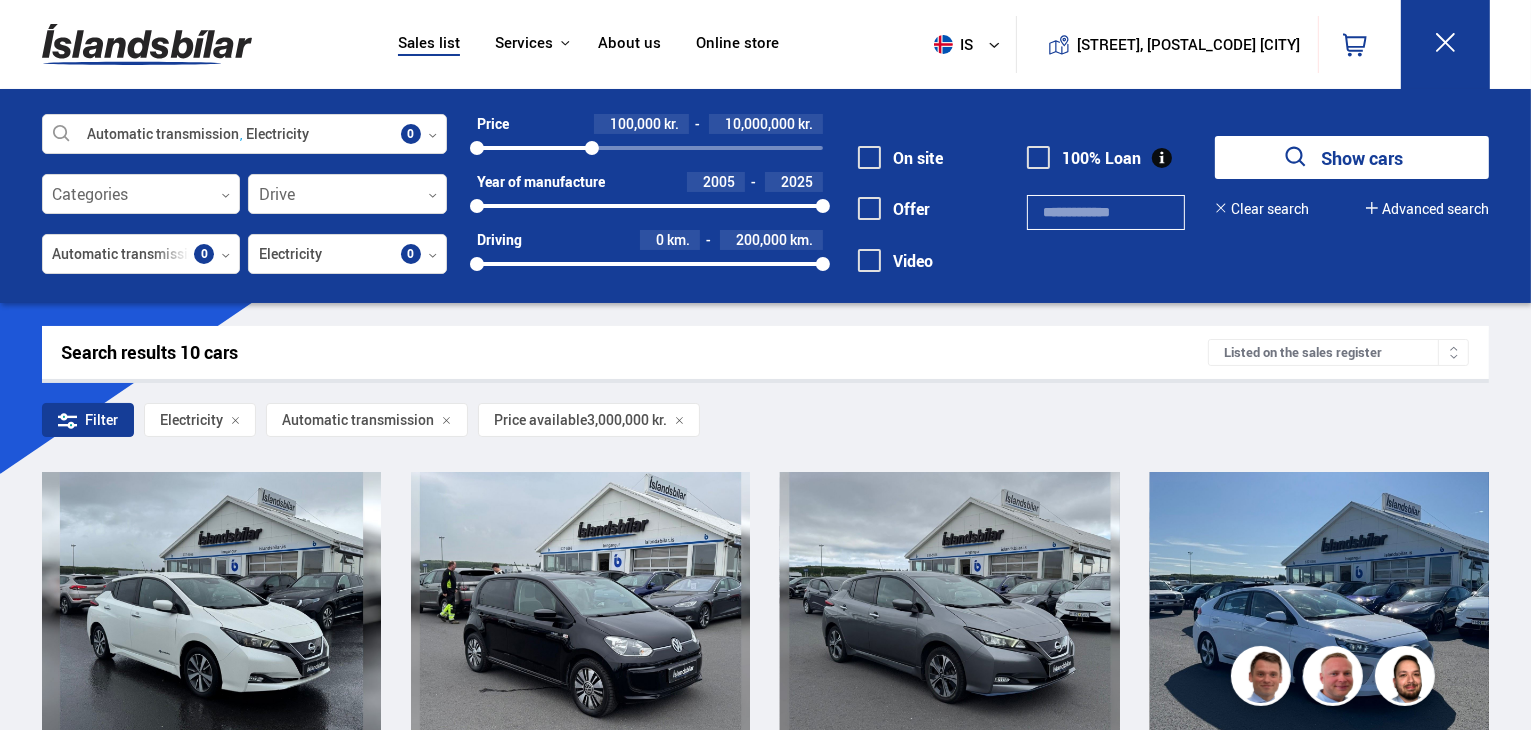 drag, startPoint x: 575, startPoint y: 147, endPoint x: 592, endPoint y: 152, distance: 17.720045 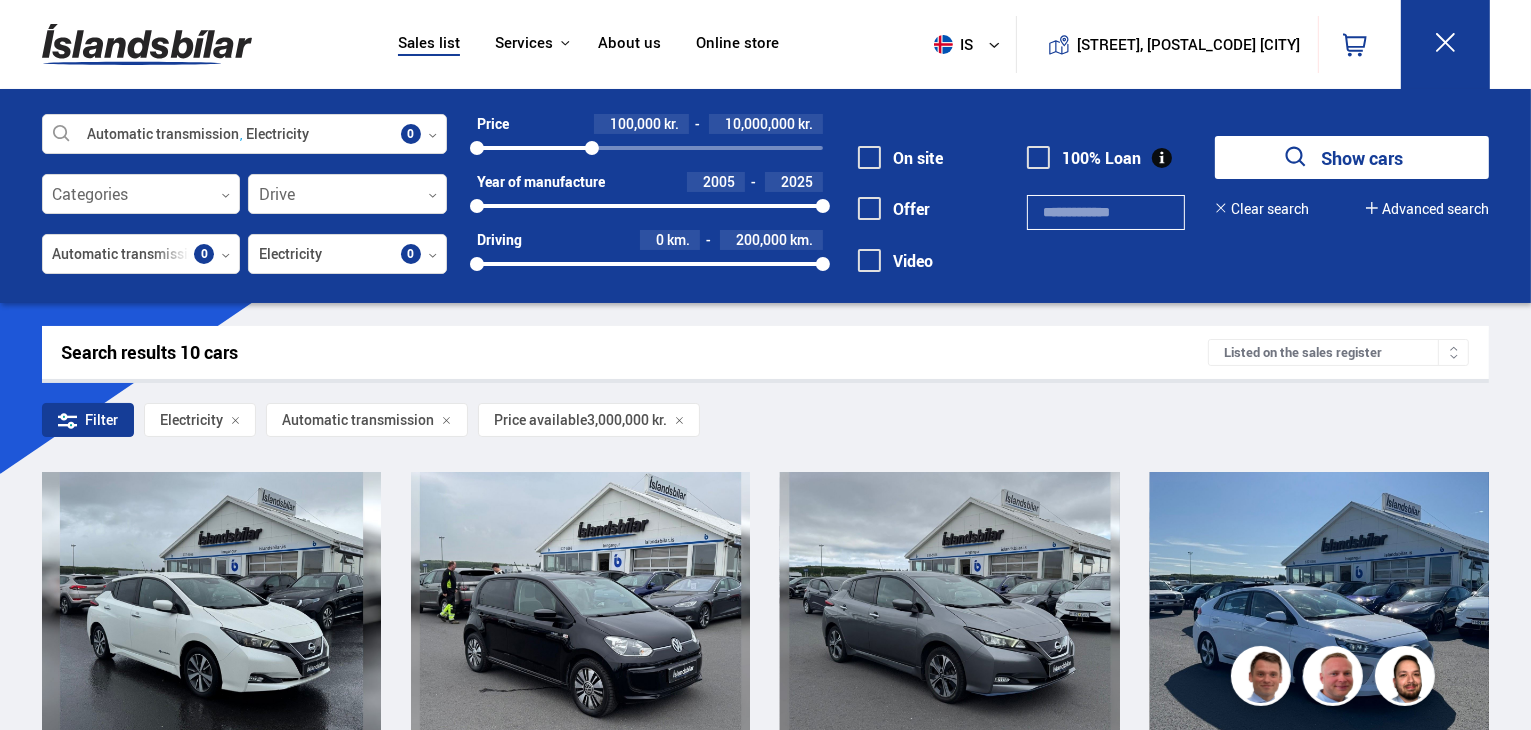 click at bounding box center (592, 148) 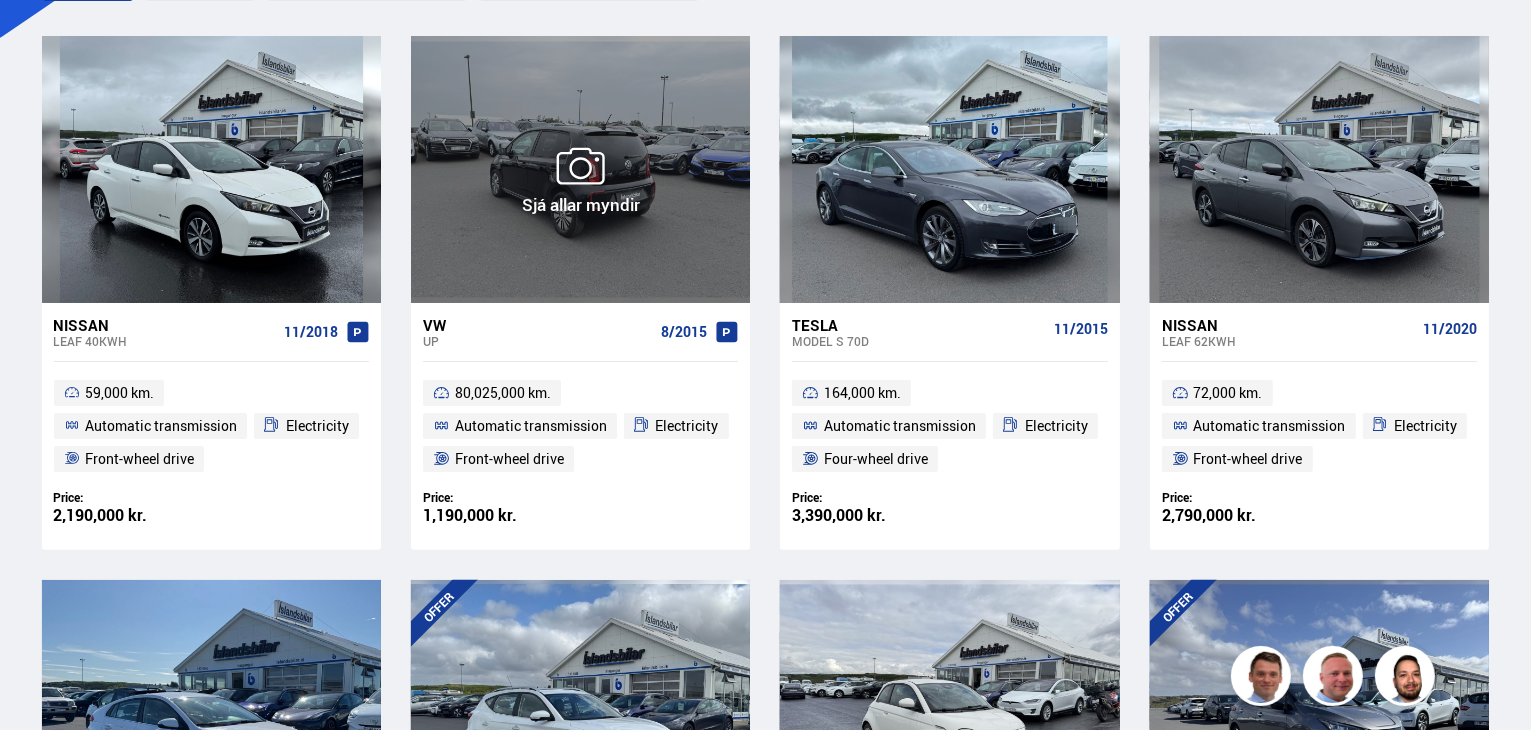 scroll, scrollTop: 450, scrollLeft: 0, axis: vertical 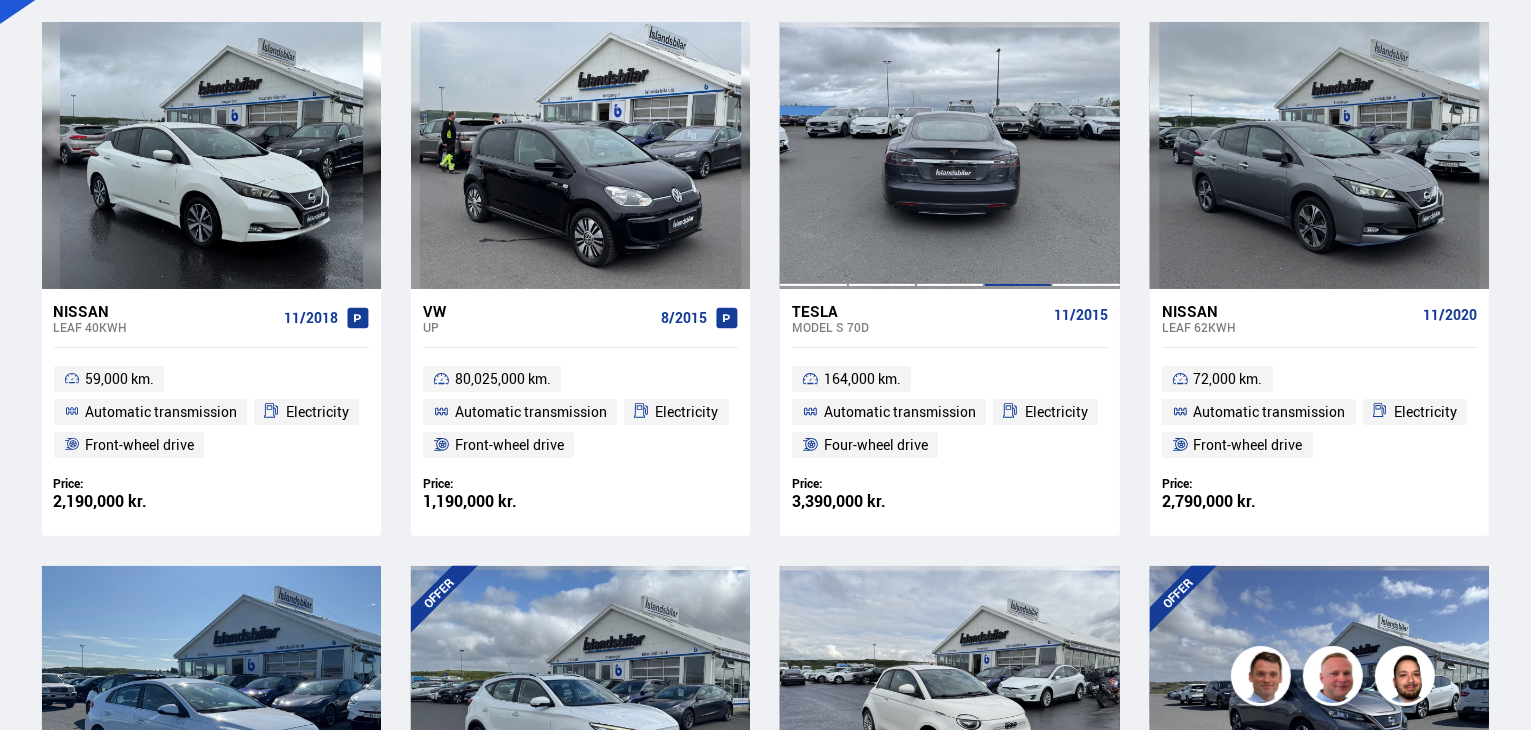 click at bounding box center (1018, 155) 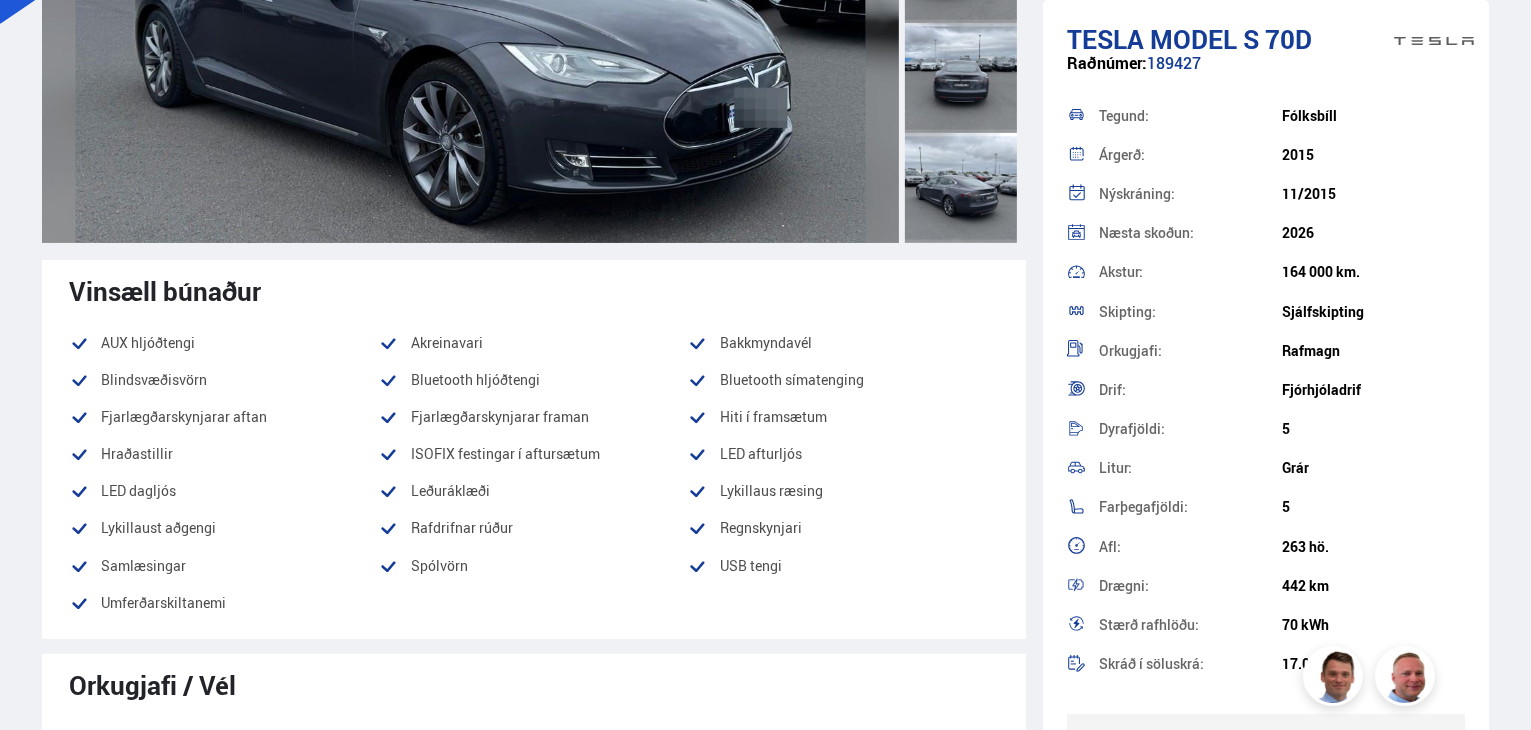 scroll, scrollTop: 0, scrollLeft: 0, axis: both 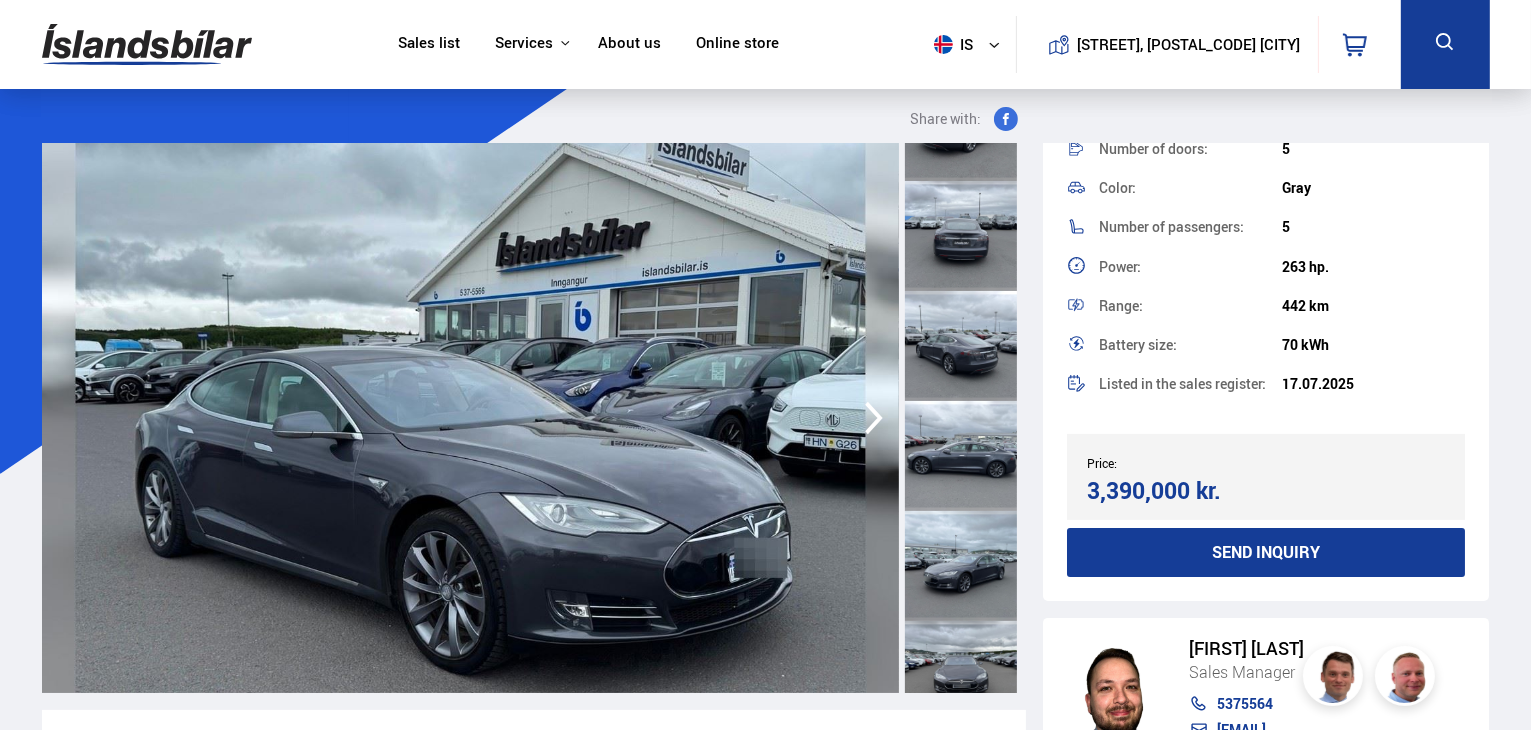 click at bounding box center (961, 566) 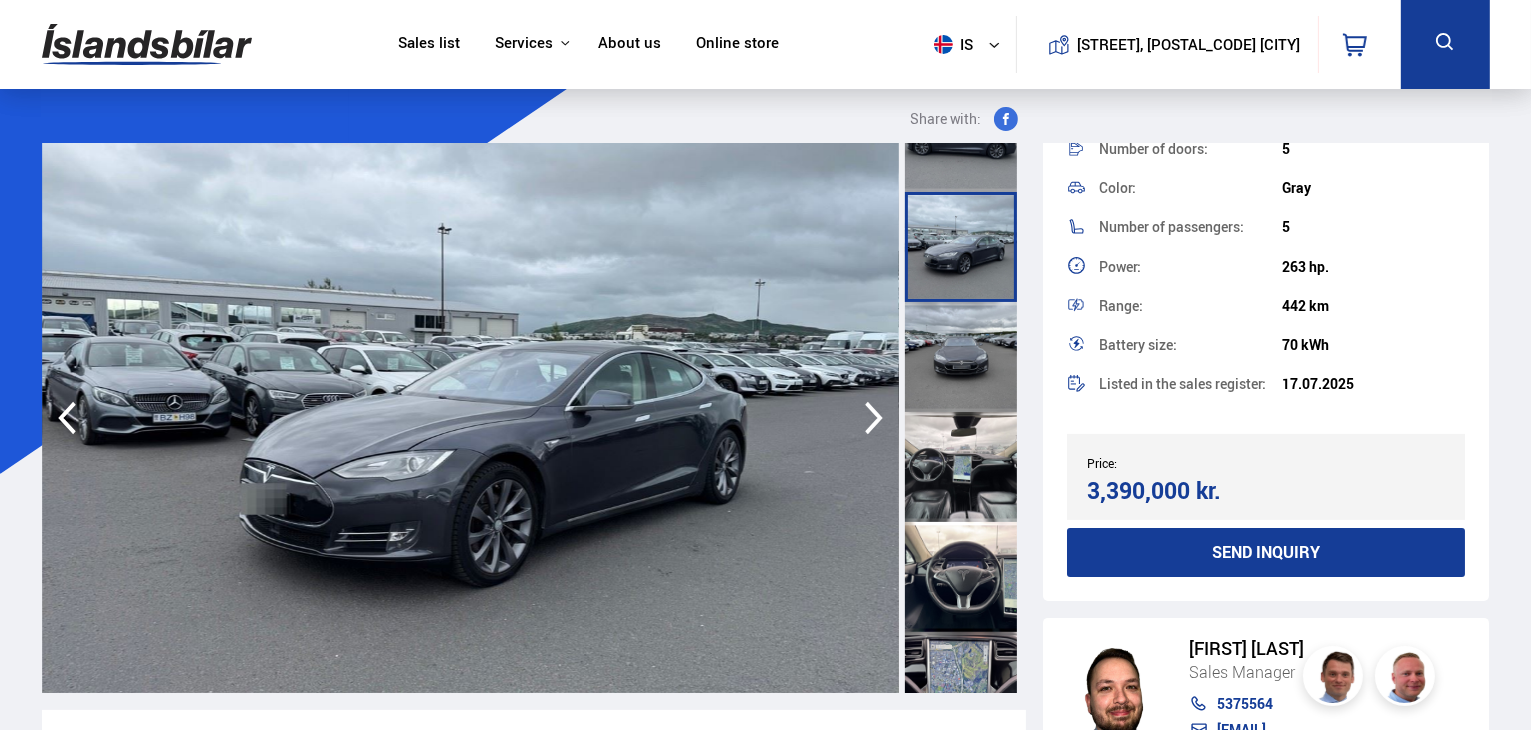 scroll, scrollTop: 628, scrollLeft: 0, axis: vertical 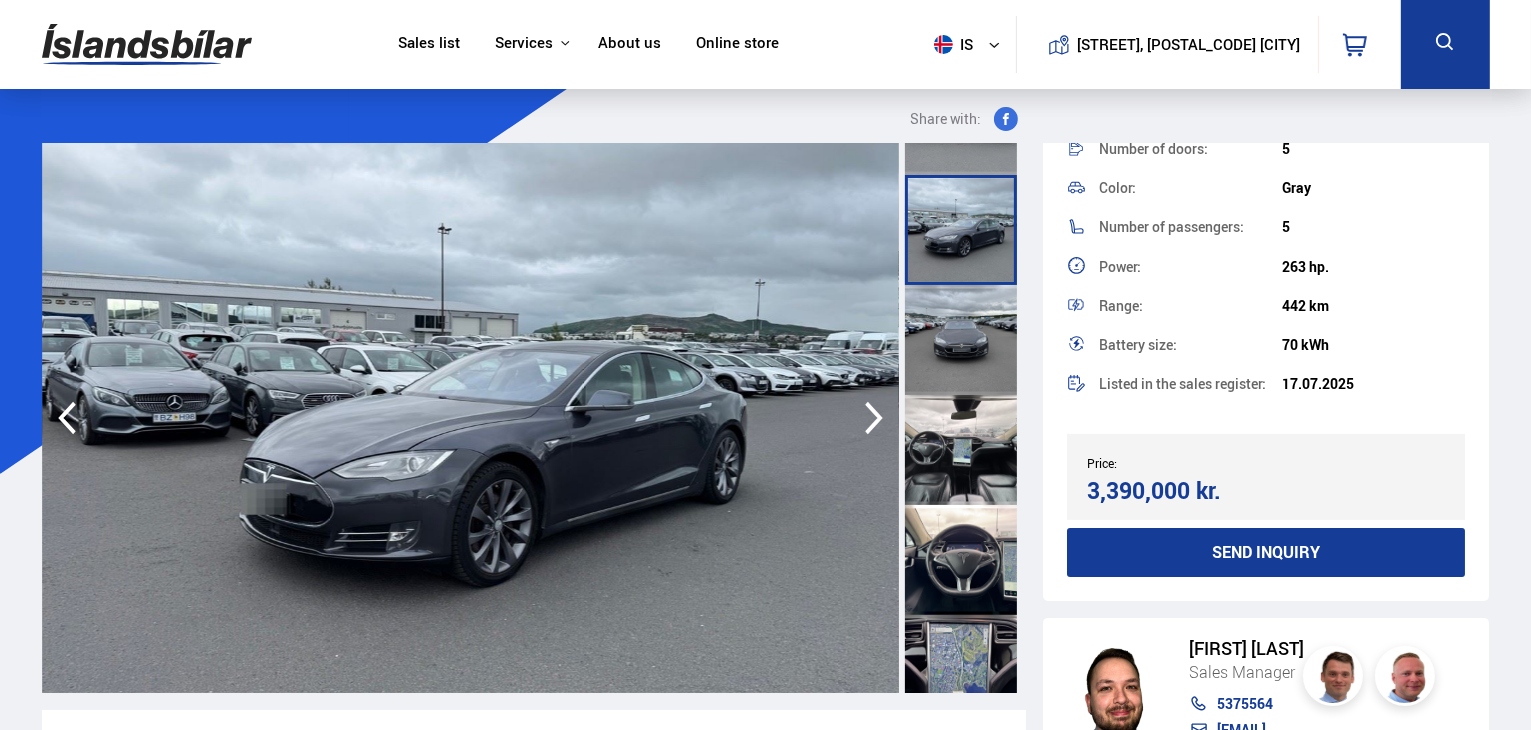 drag, startPoint x: 944, startPoint y: 606, endPoint x: 921, endPoint y: 490, distance: 118.258194 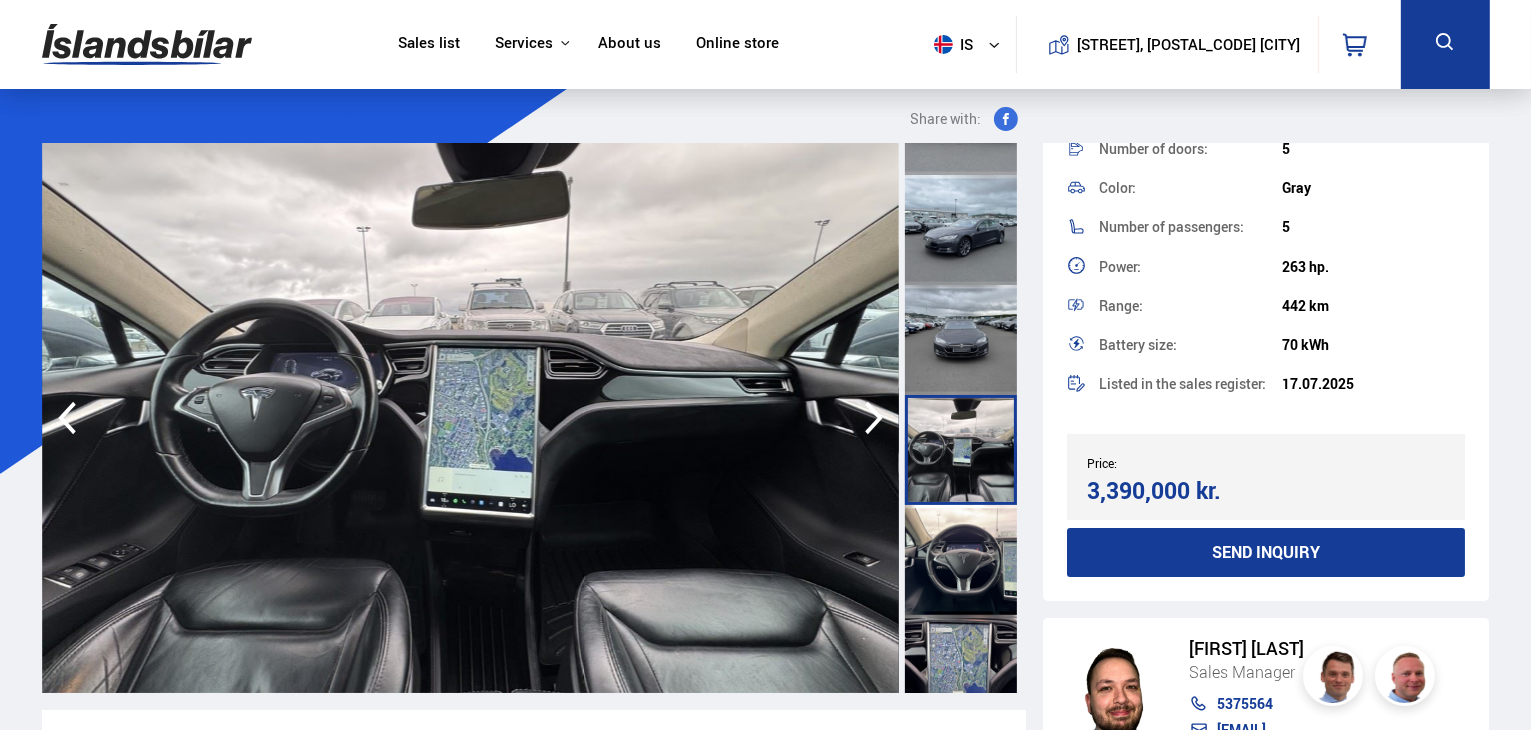 click at bounding box center (961, 560) 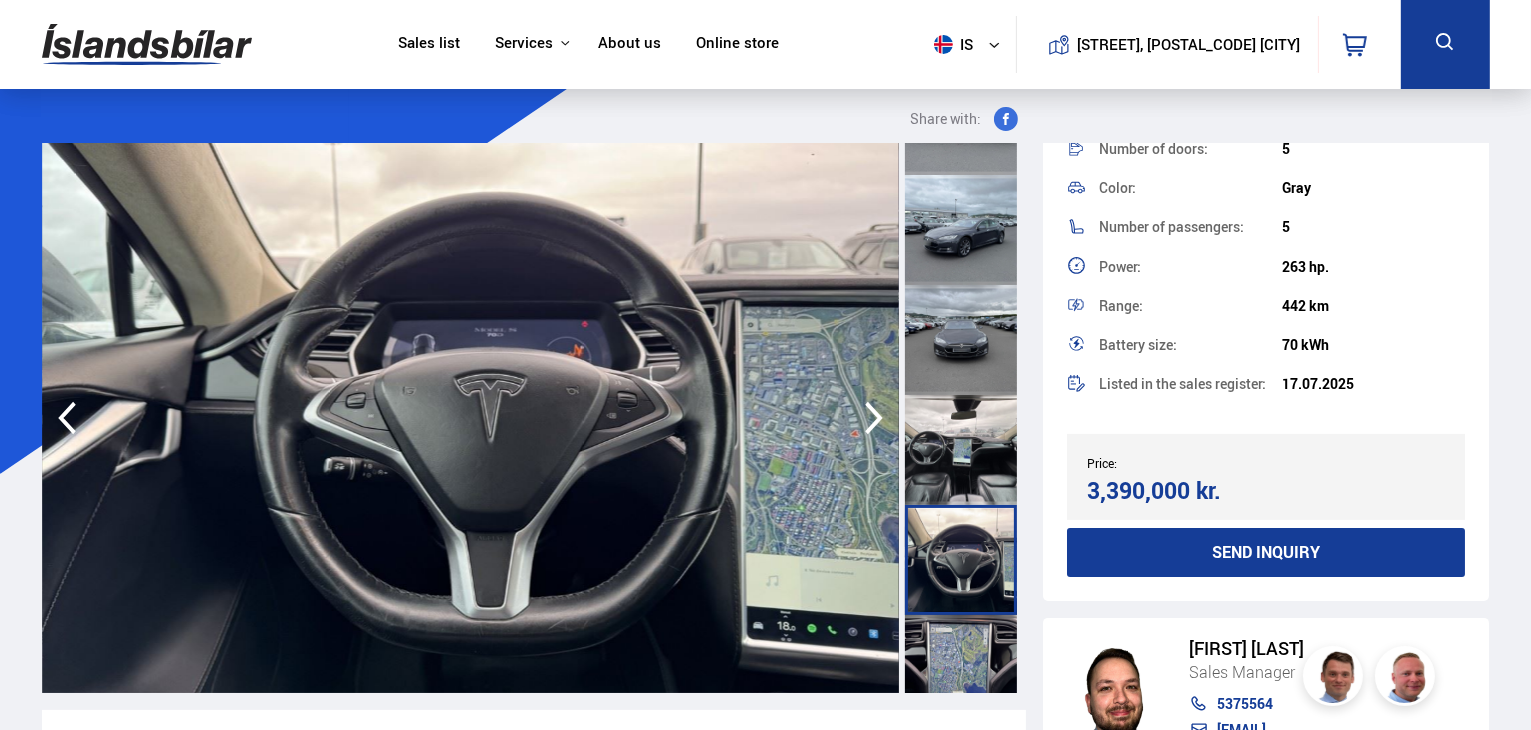 scroll, scrollTop: 860, scrollLeft: 0, axis: vertical 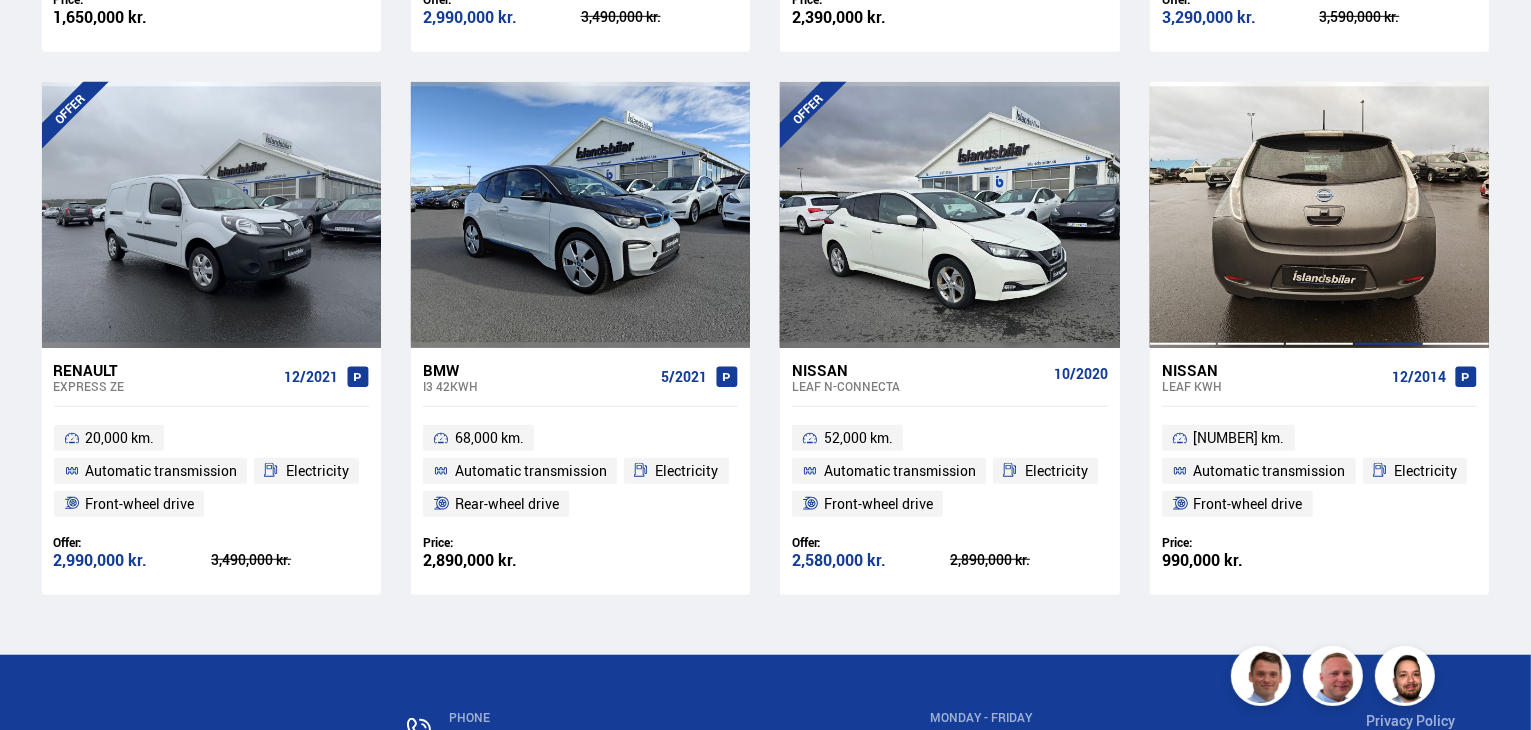 click at bounding box center (1388, 215) 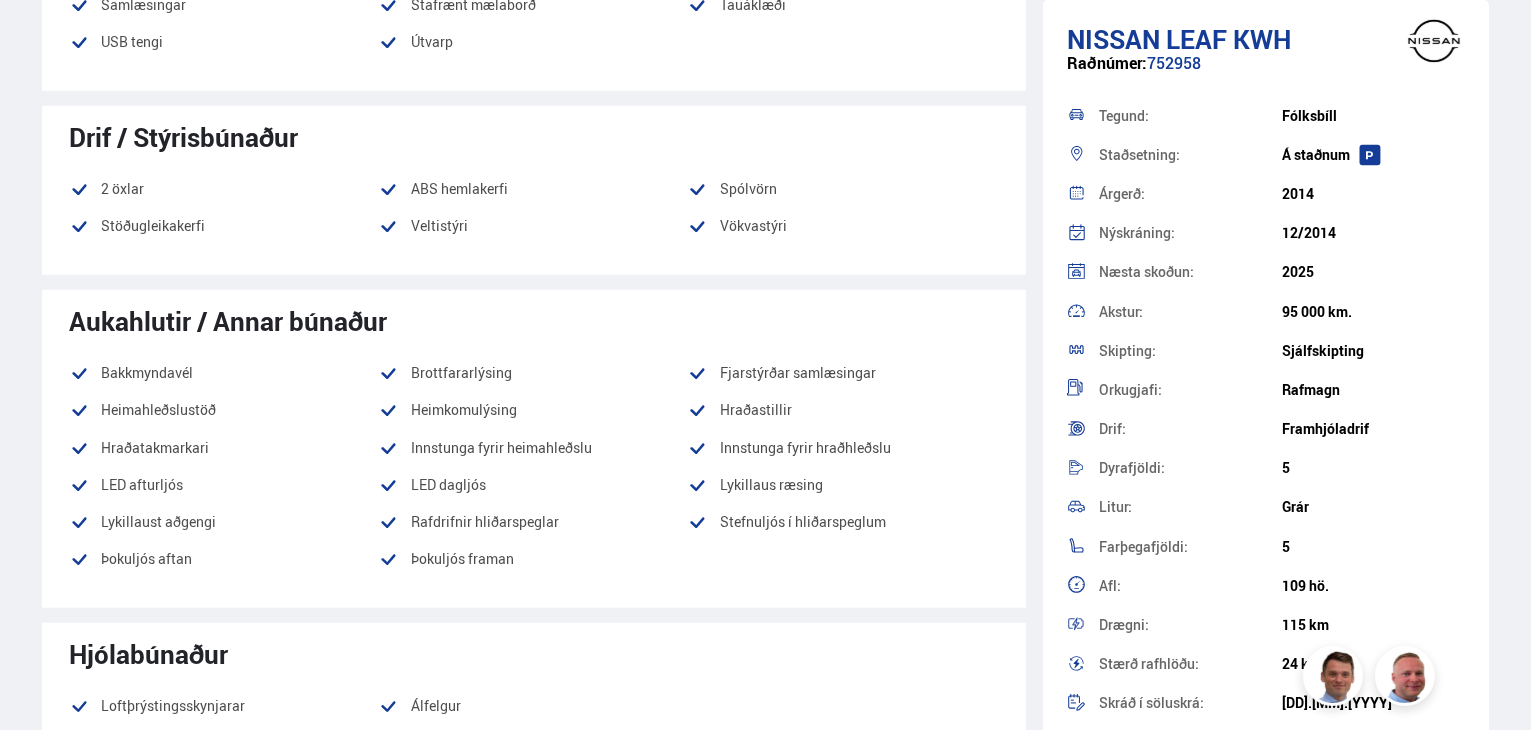 scroll, scrollTop: 0, scrollLeft: 0, axis: both 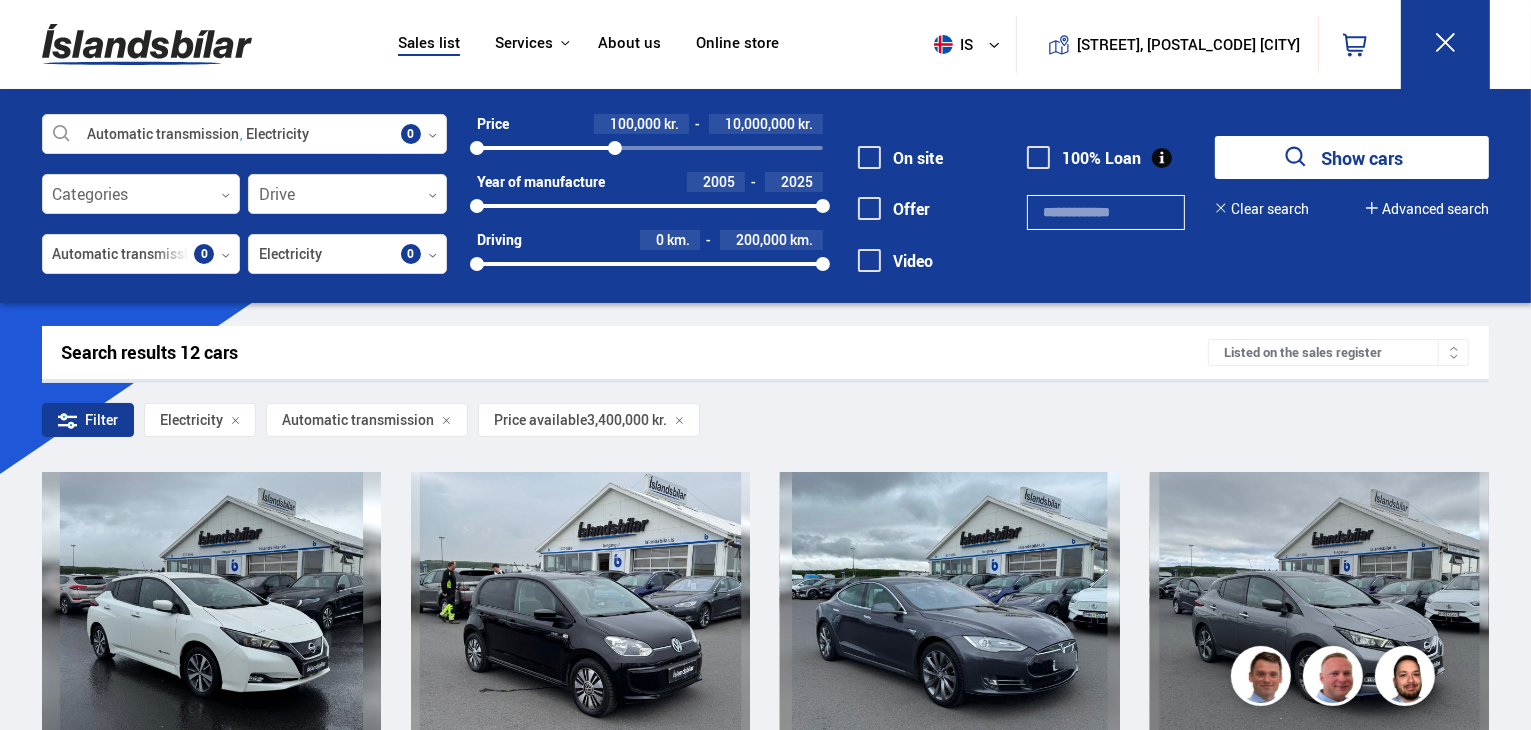 drag, startPoint x: 588, startPoint y: 145, endPoint x: 609, endPoint y: 145, distance: 21 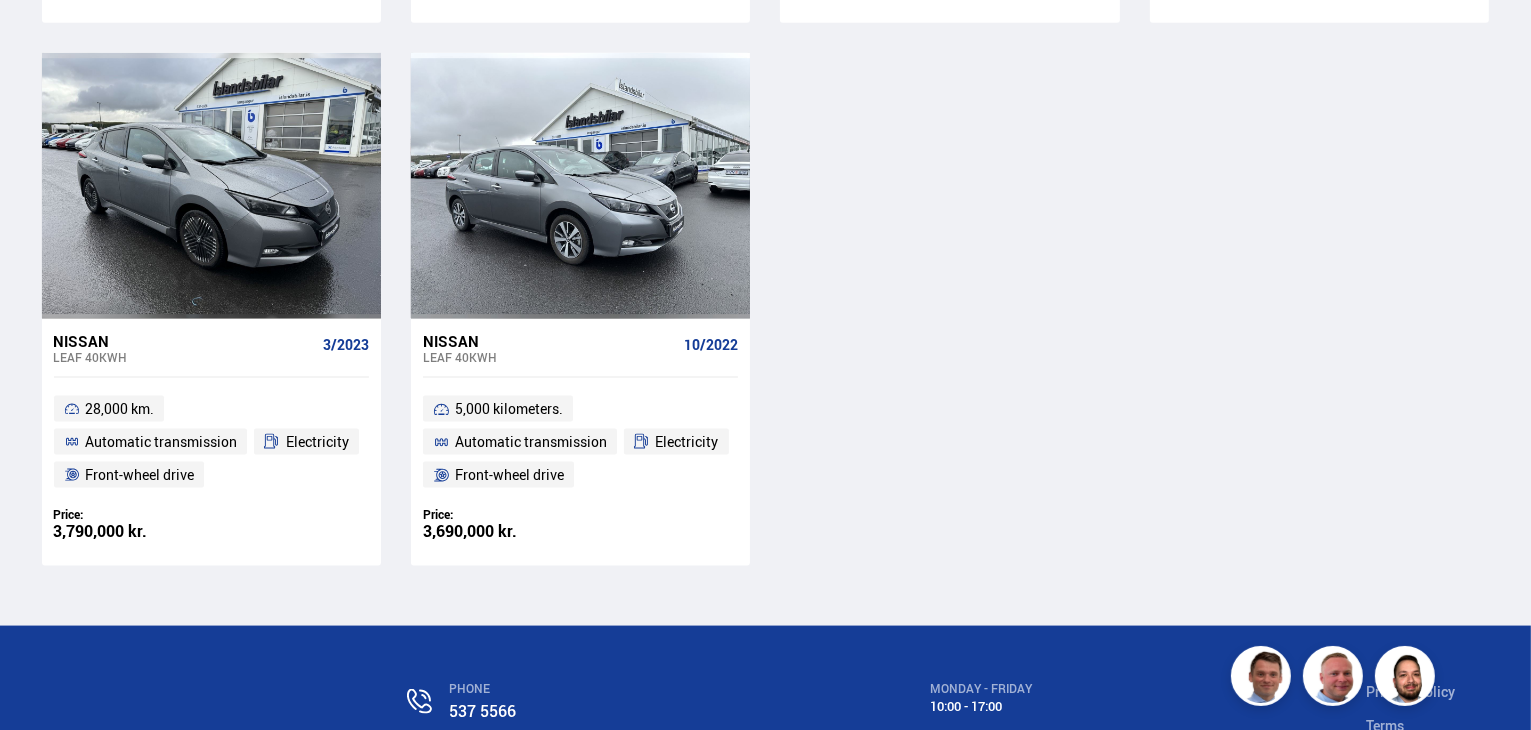 scroll, scrollTop: 2592, scrollLeft: 0, axis: vertical 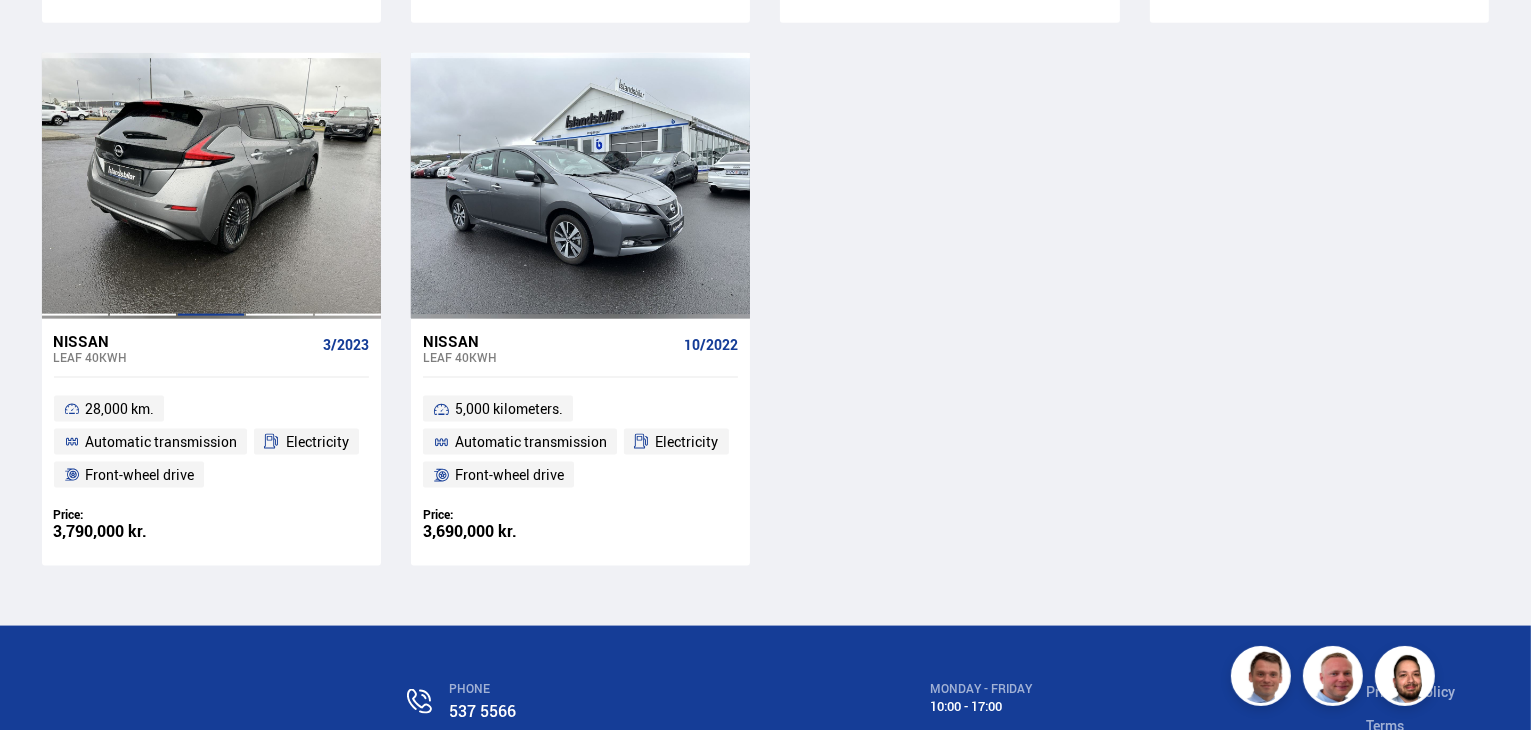 click at bounding box center (211, 186) 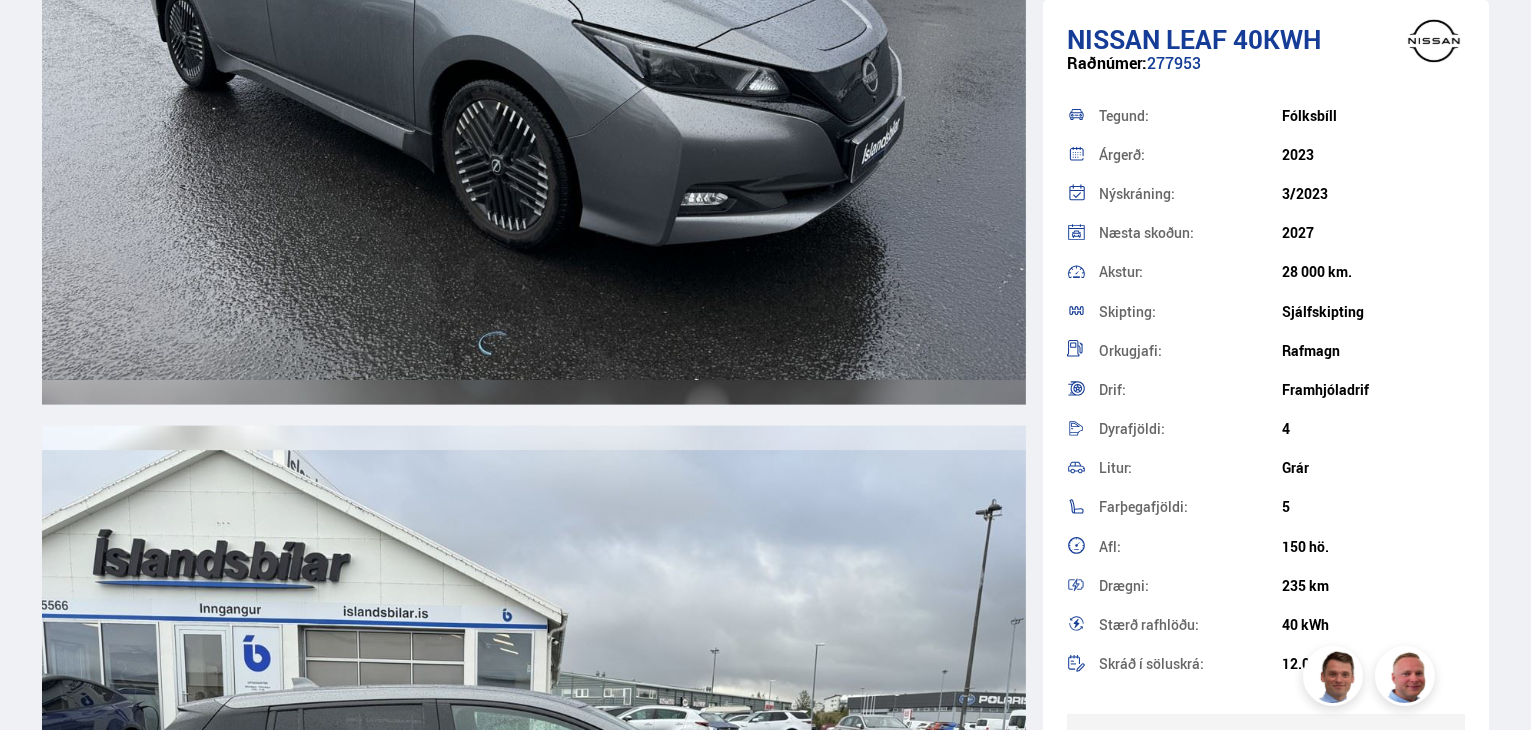 scroll, scrollTop: 0, scrollLeft: 0, axis: both 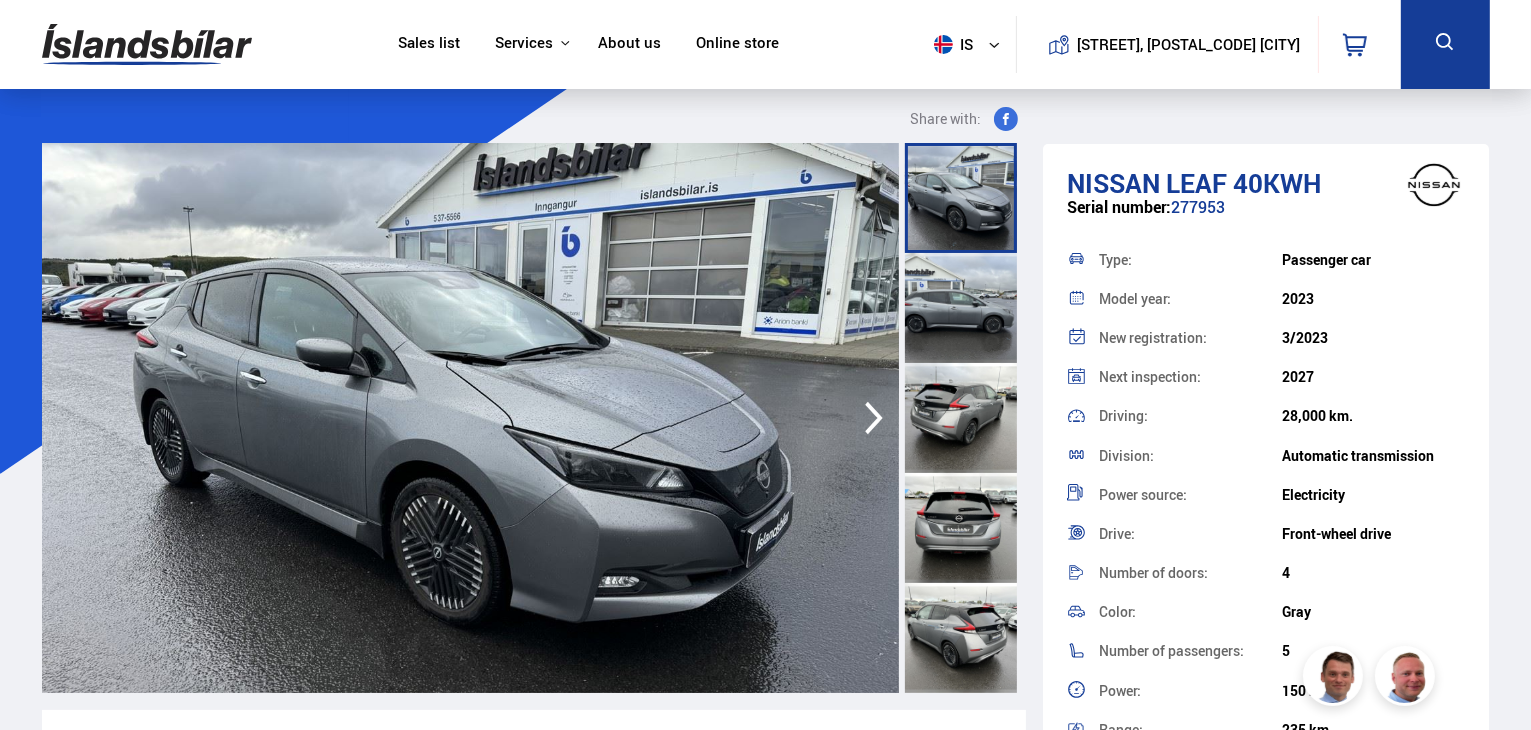click at bounding box center [961, 528] 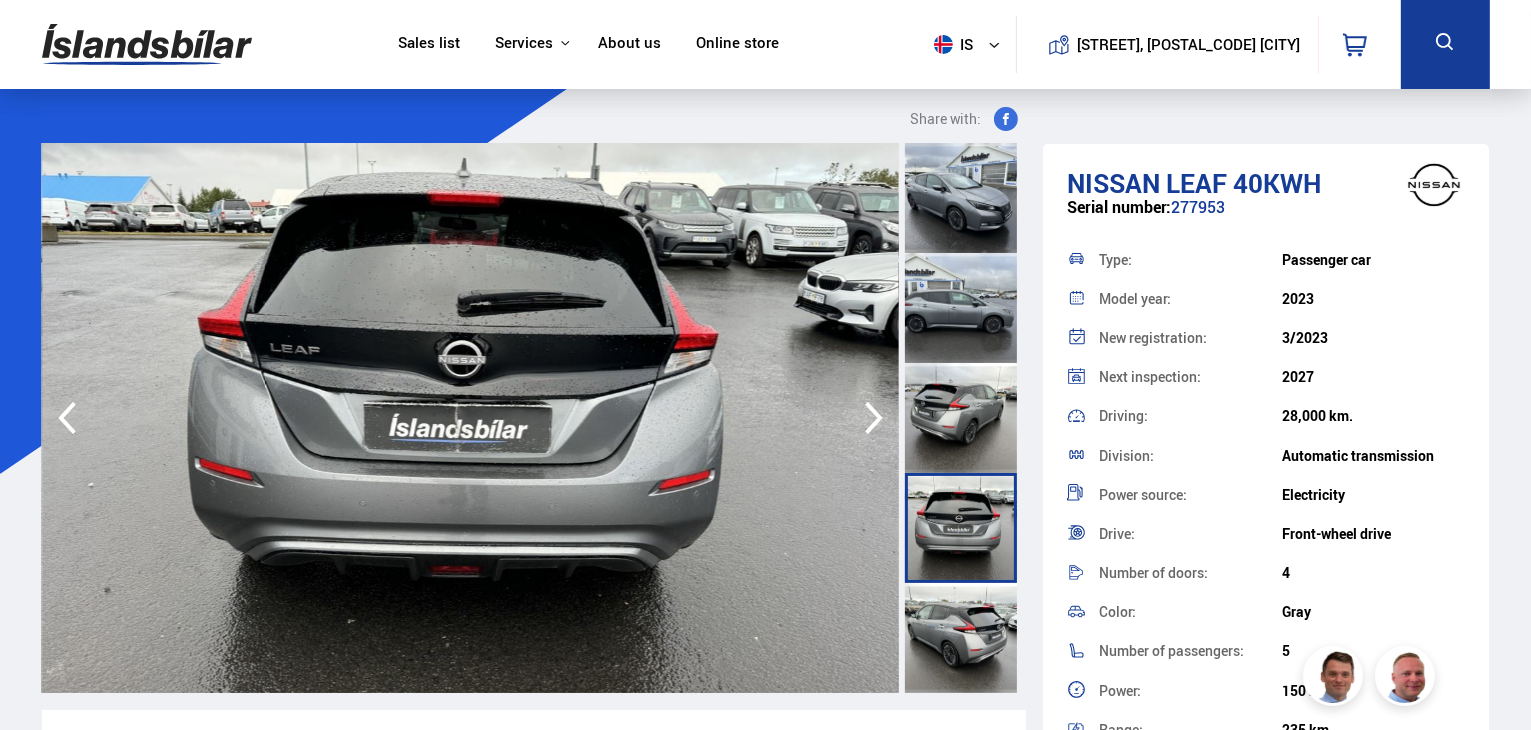 click at bounding box center [961, 638] 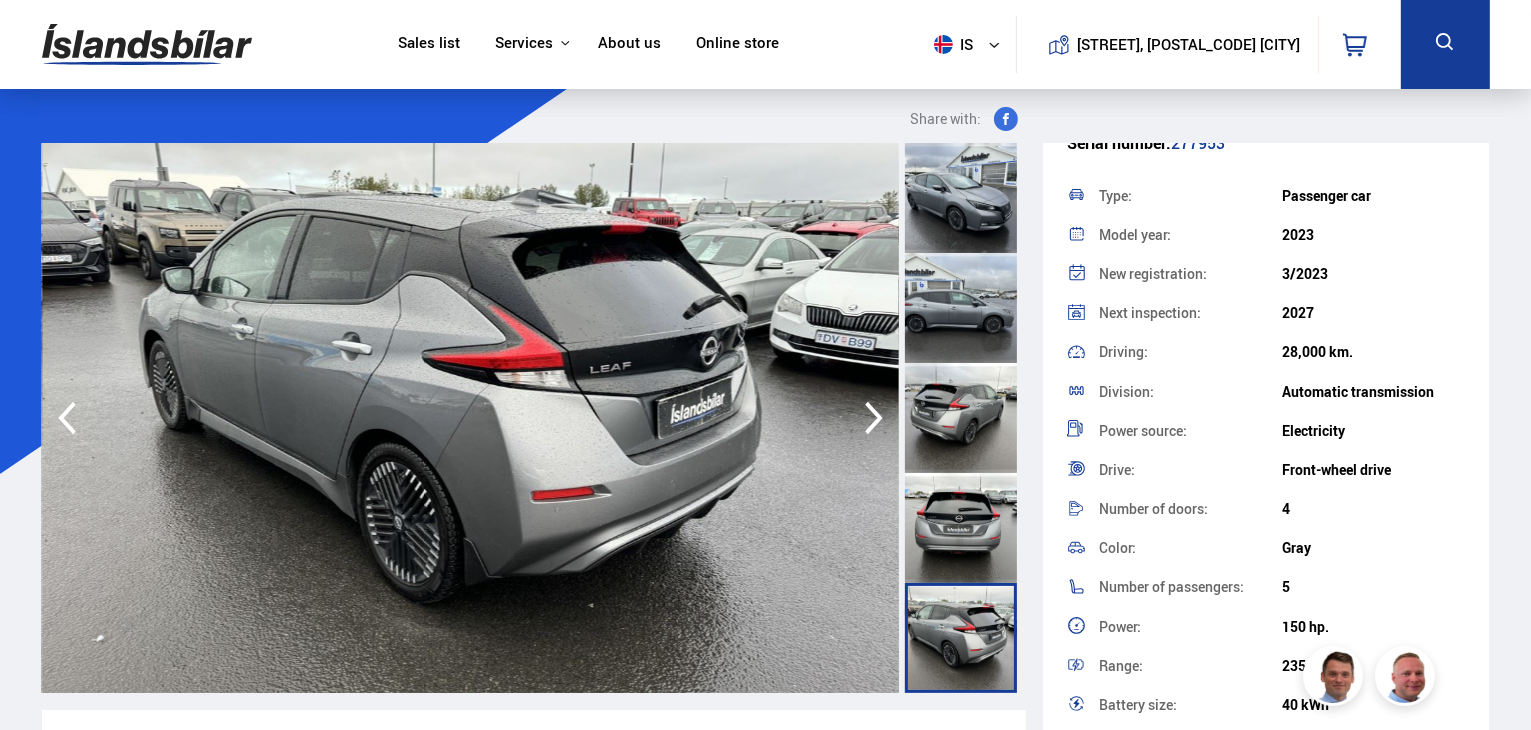scroll, scrollTop: 67, scrollLeft: 0, axis: vertical 